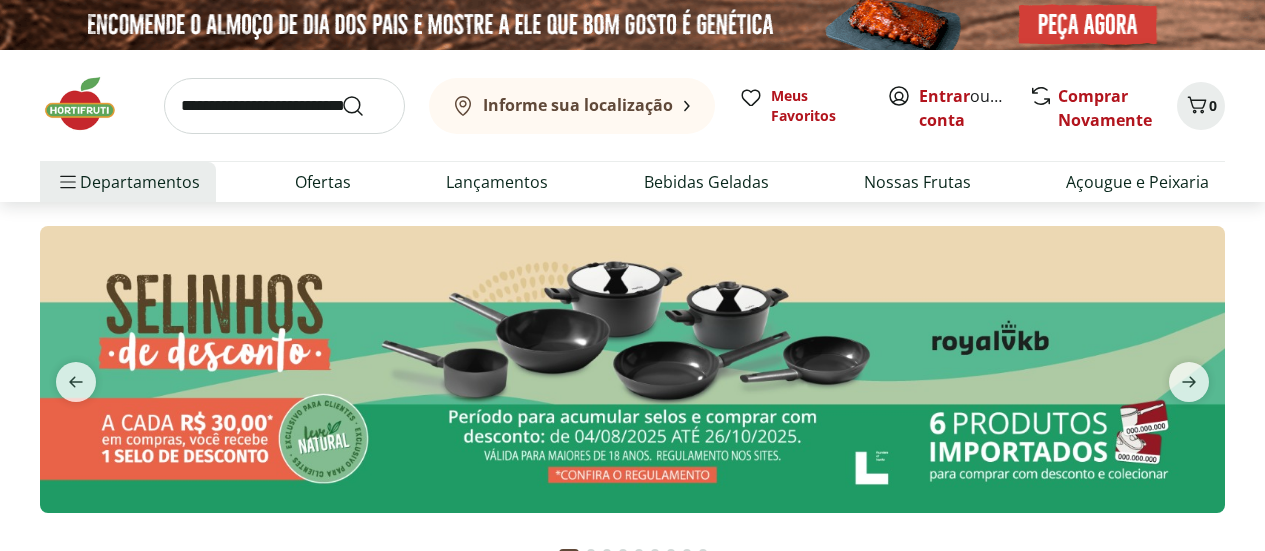 scroll, scrollTop: 0, scrollLeft: 0, axis: both 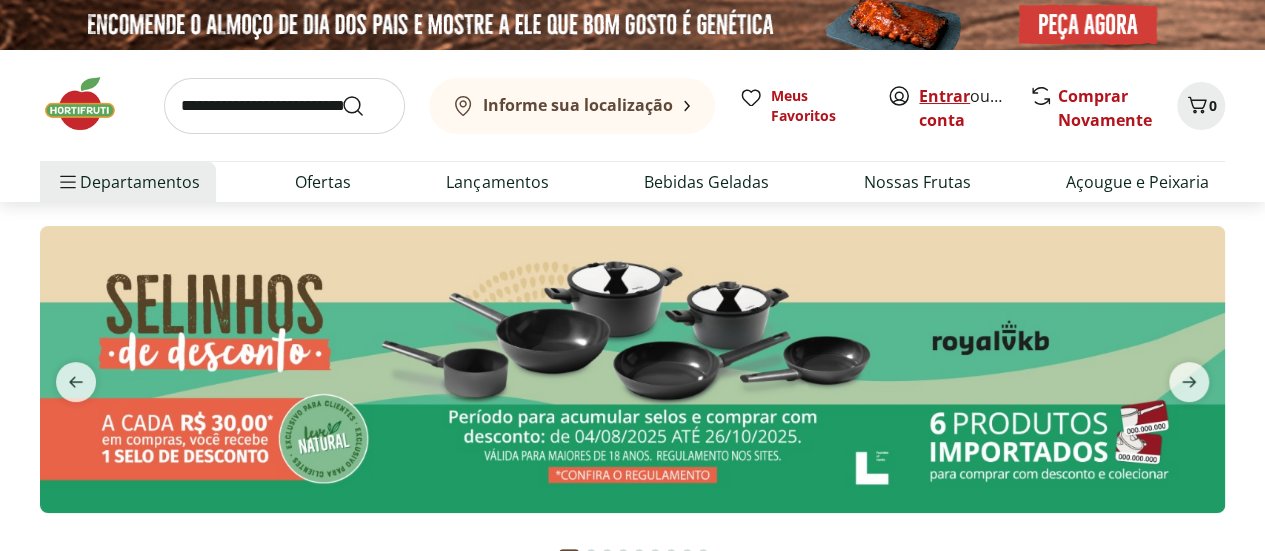 click on "Entrar" at bounding box center [944, 96] 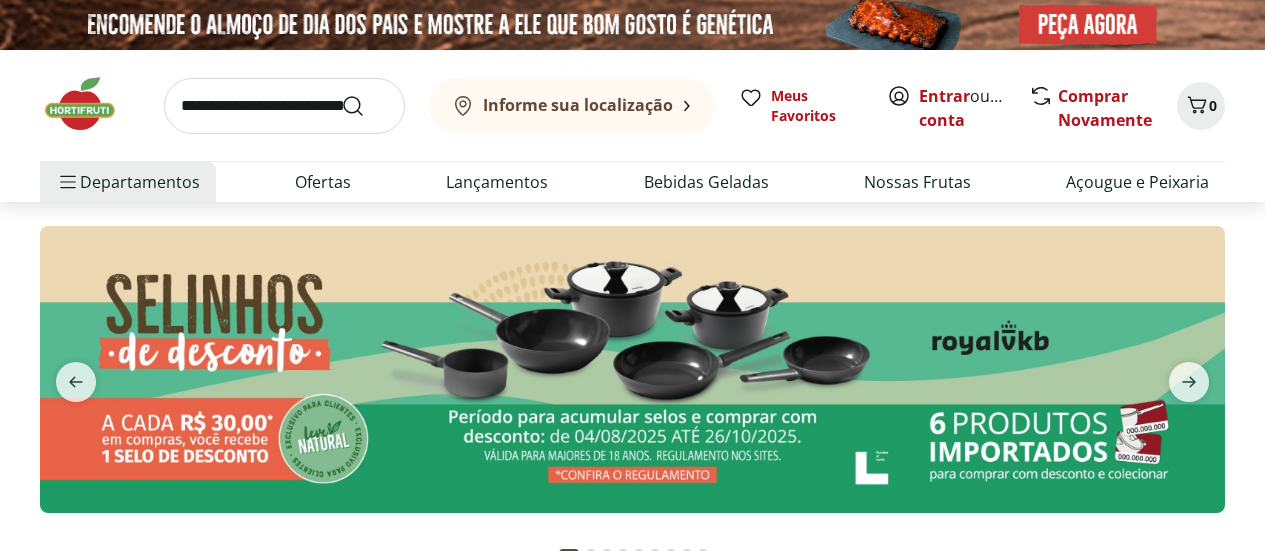 scroll, scrollTop: 0, scrollLeft: 0, axis: both 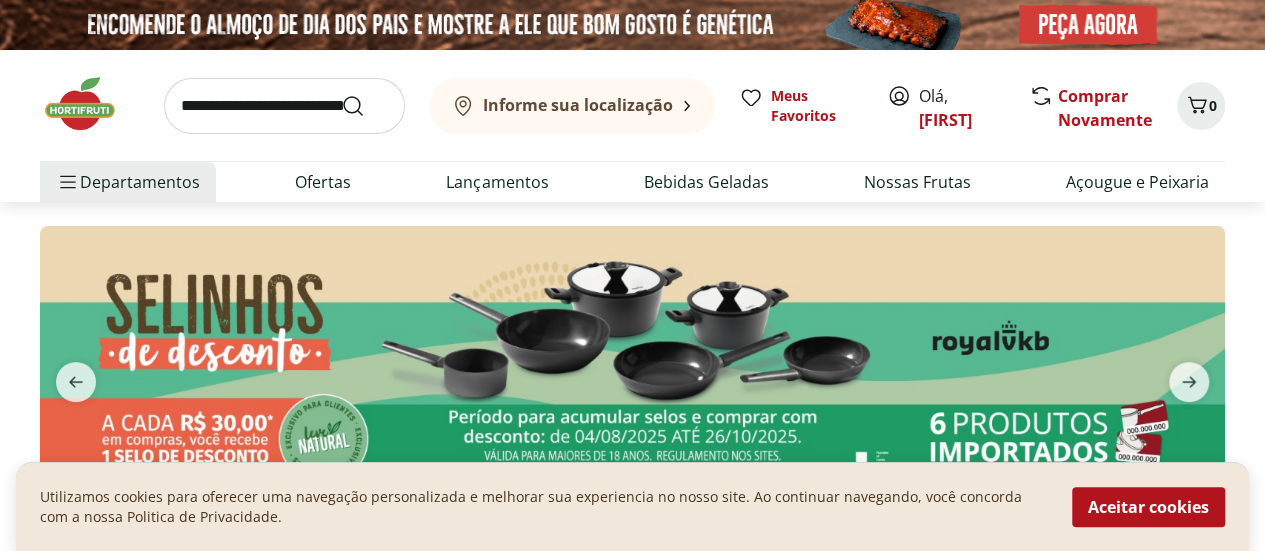 click on "Informe sua localização" at bounding box center [578, 105] 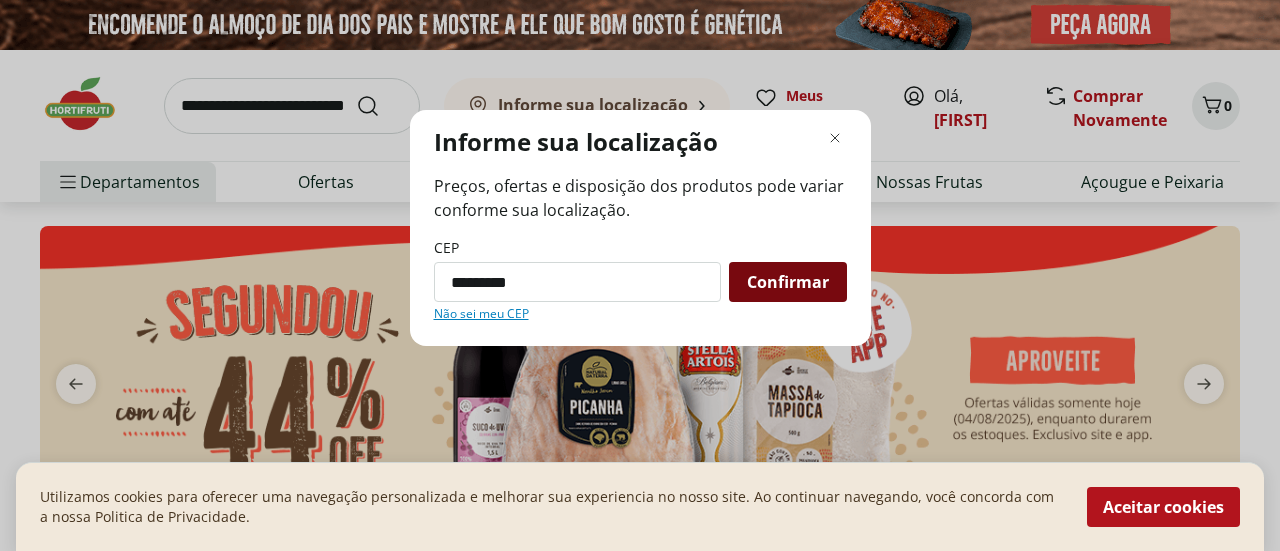 type on "*********" 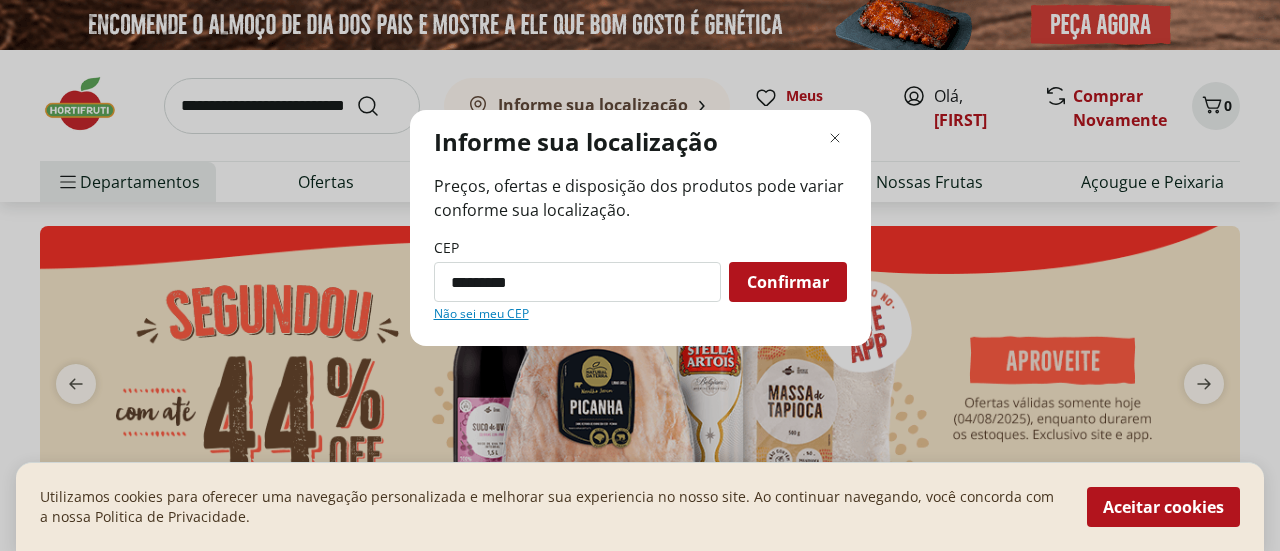 click on "Confirmar" at bounding box center [788, 282] 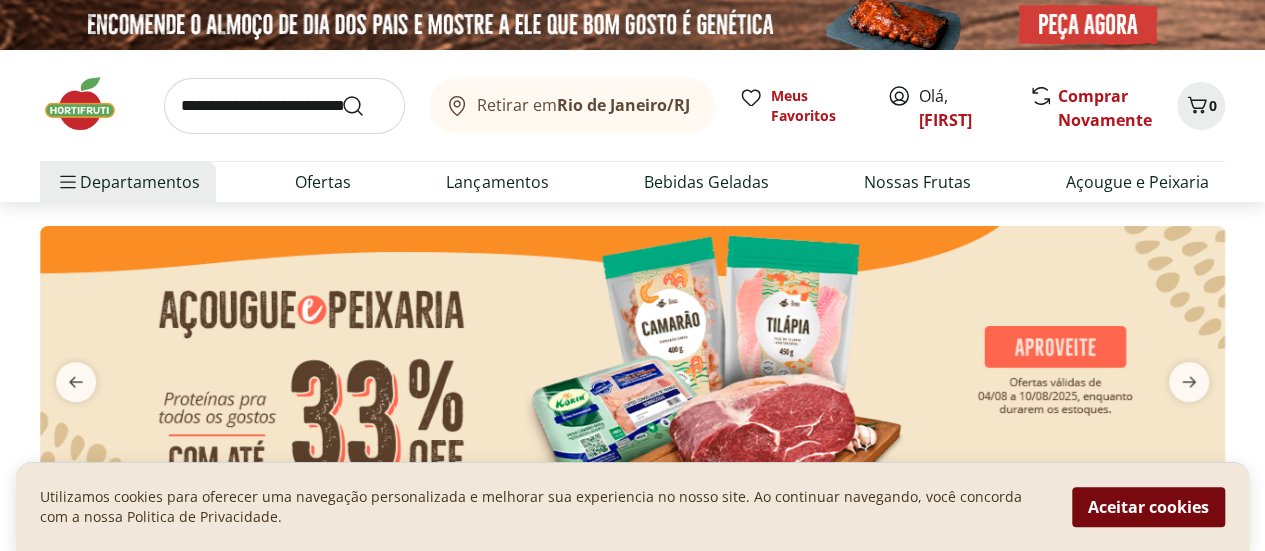 click on "Aceitar cookies" at bounding box center [1148, 507] 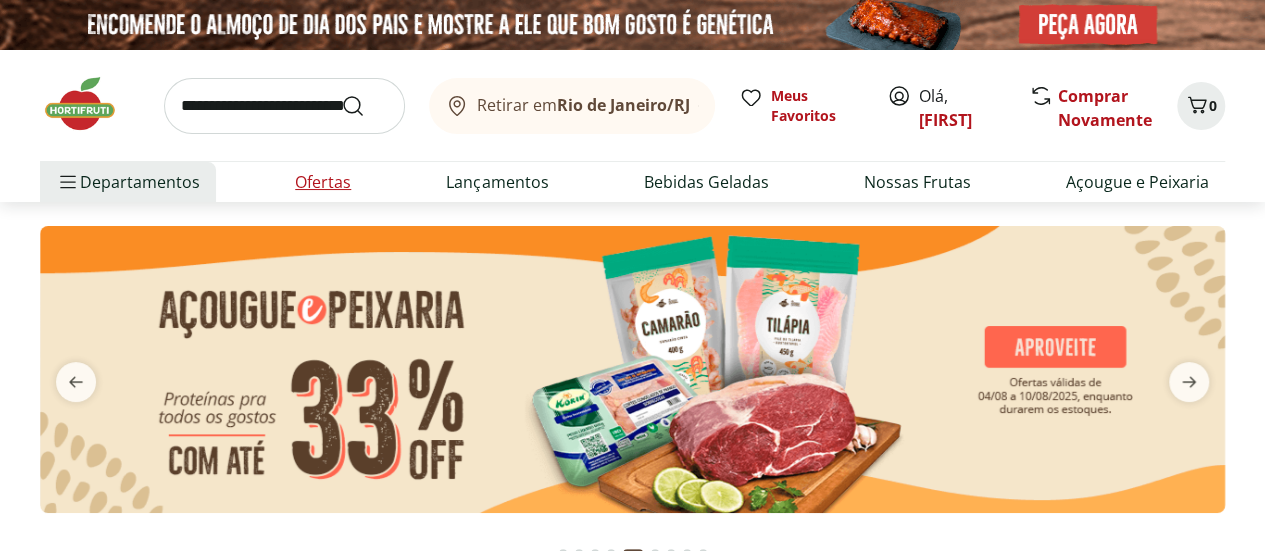 click on "Ofertas" at bounding box center [323, 182] 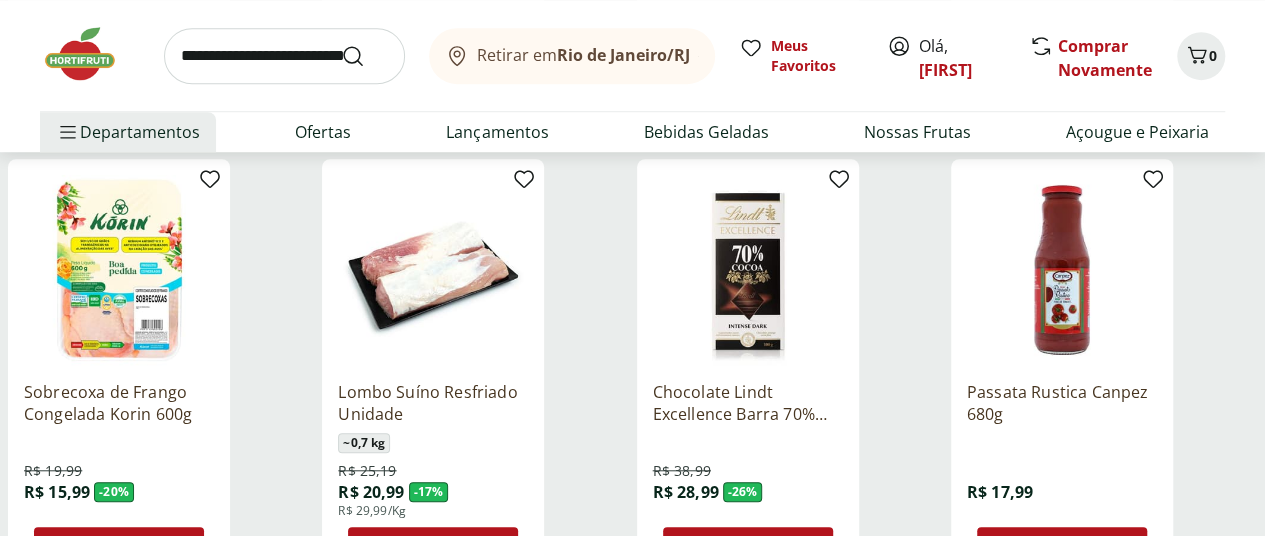 scroll, scrollTop: 700, scrollLeft: 0, axis: vertical 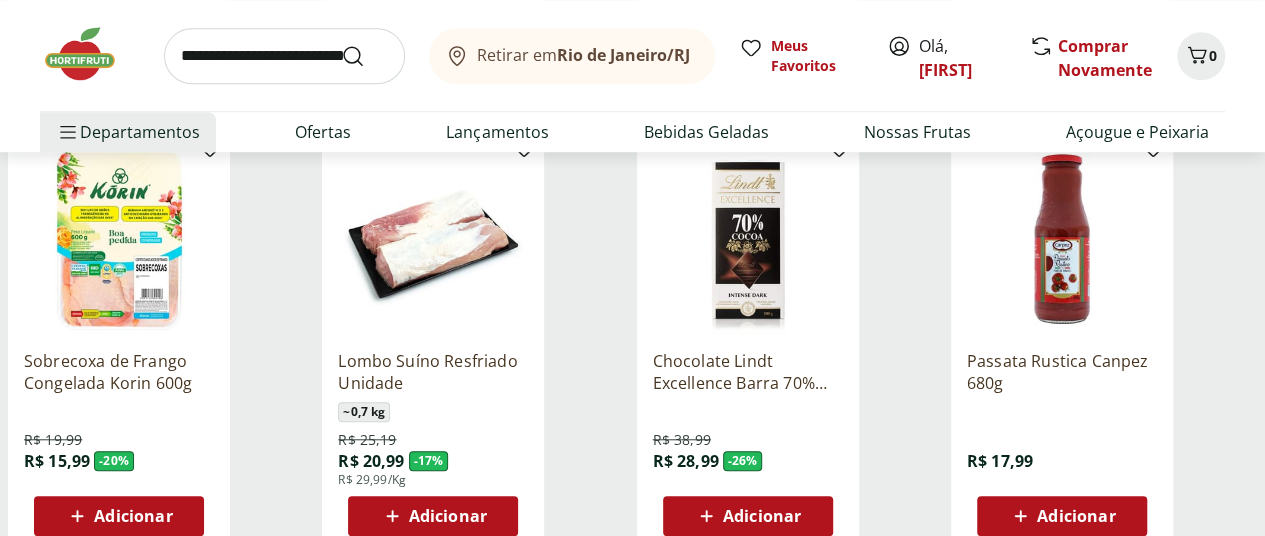 click on "Adicionar" at bounding box center (133, 516) 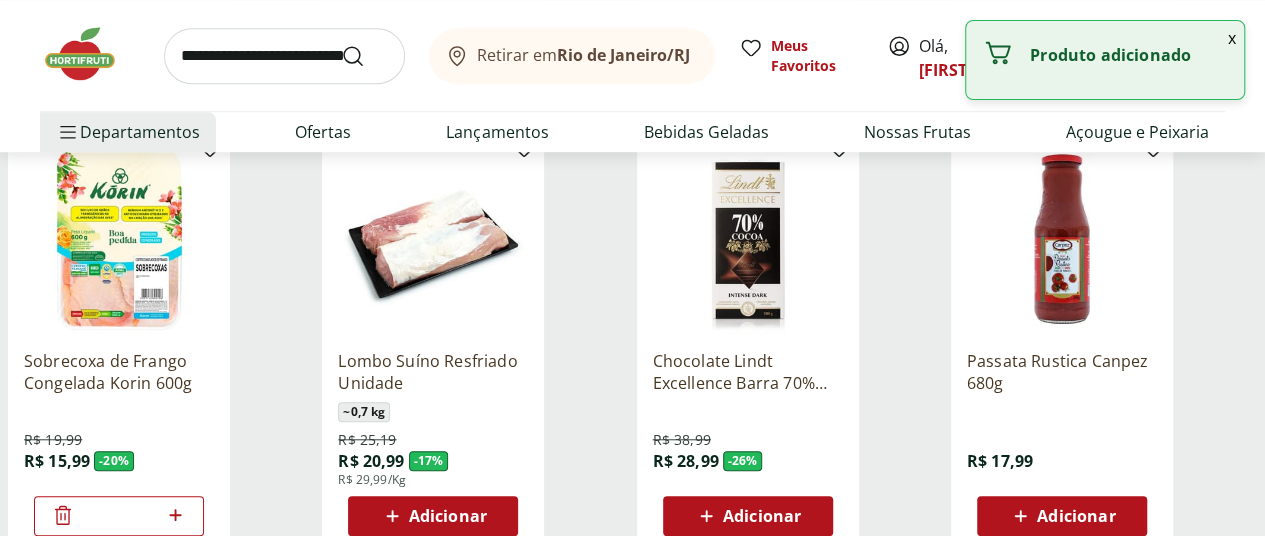 click 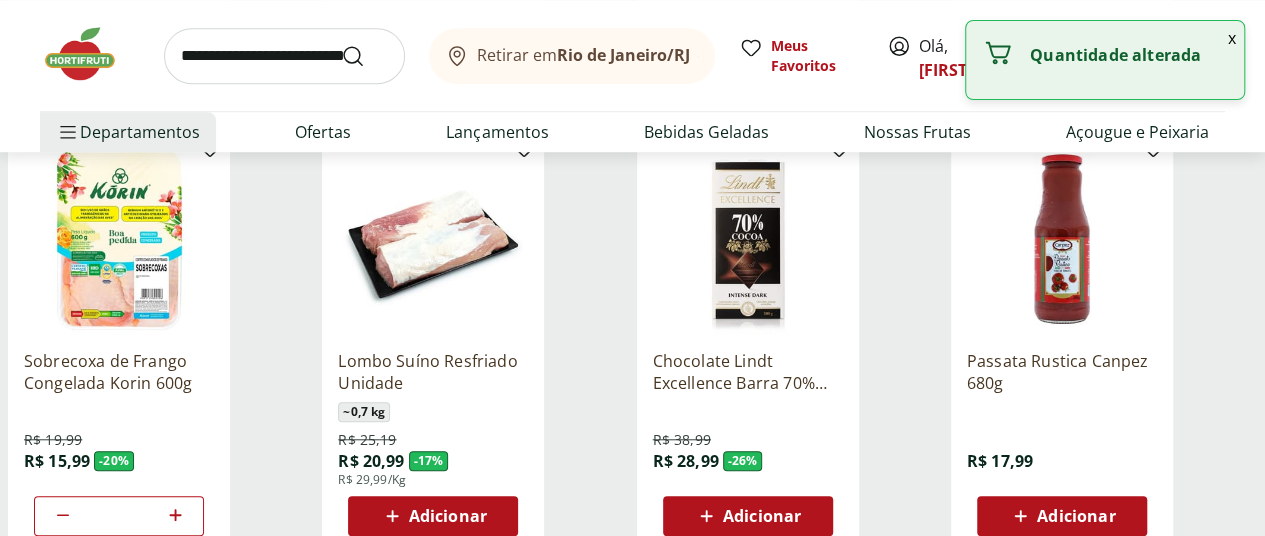 click 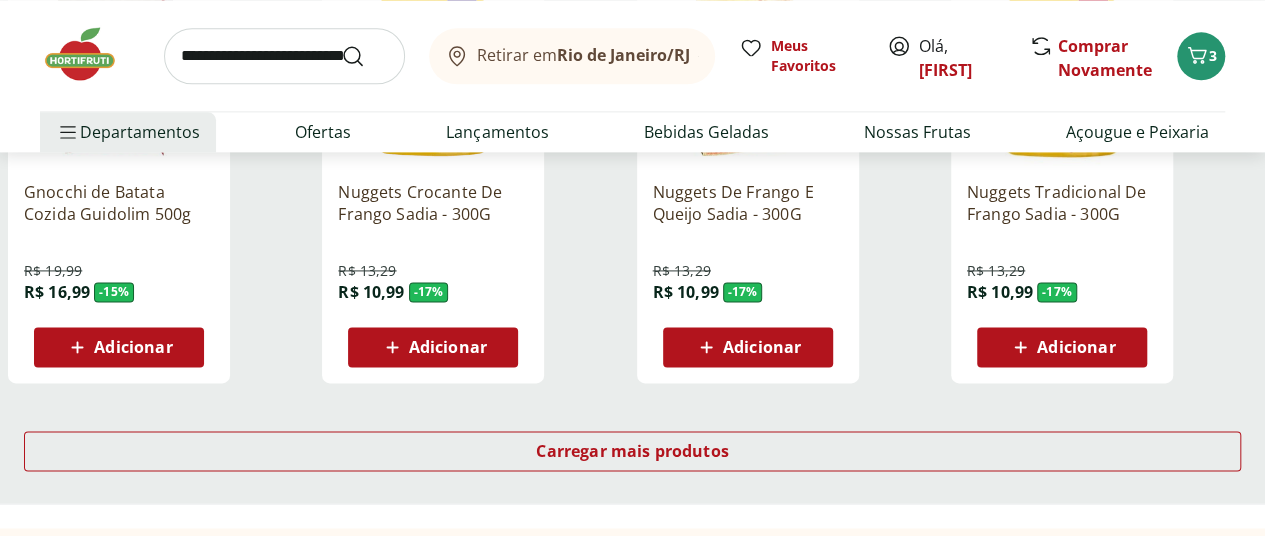 scroll, scrollTop: 1300, scrollLeft: 0, axis: vertical 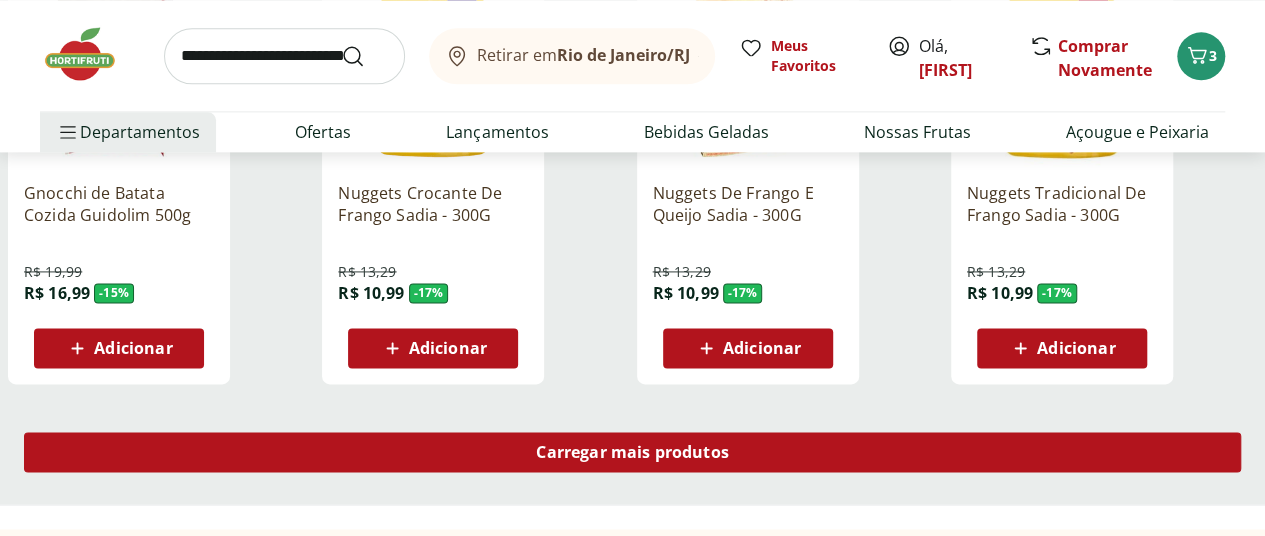 click on "Carregar mais produtos" at bounding box center [632, 452] 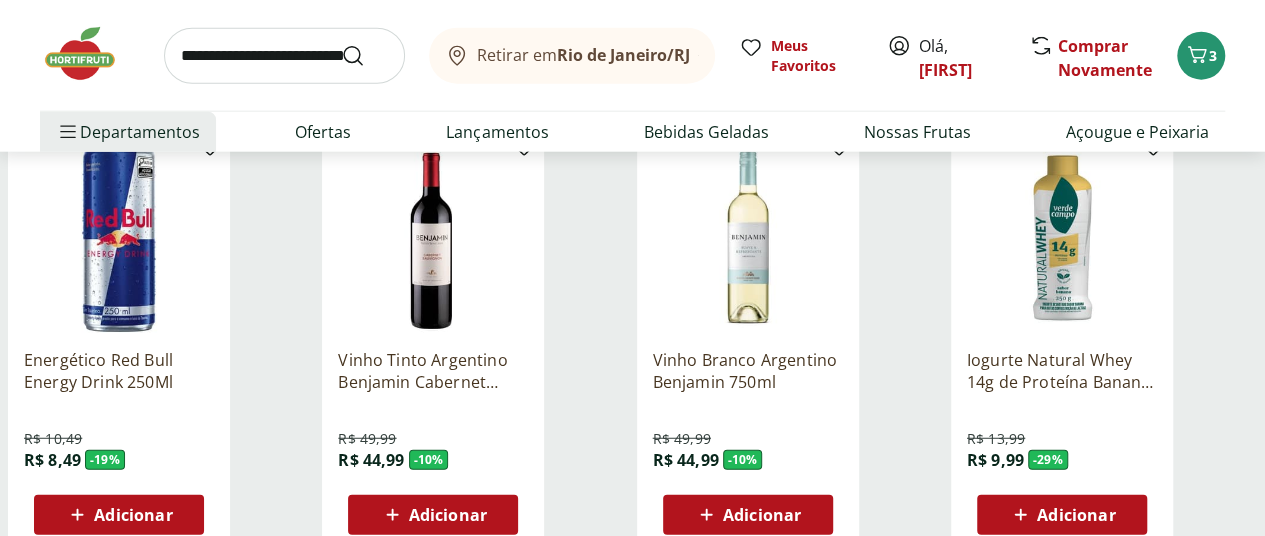 scroll, scrollTop: 2400, scrollLeft: 0, axis: vertical 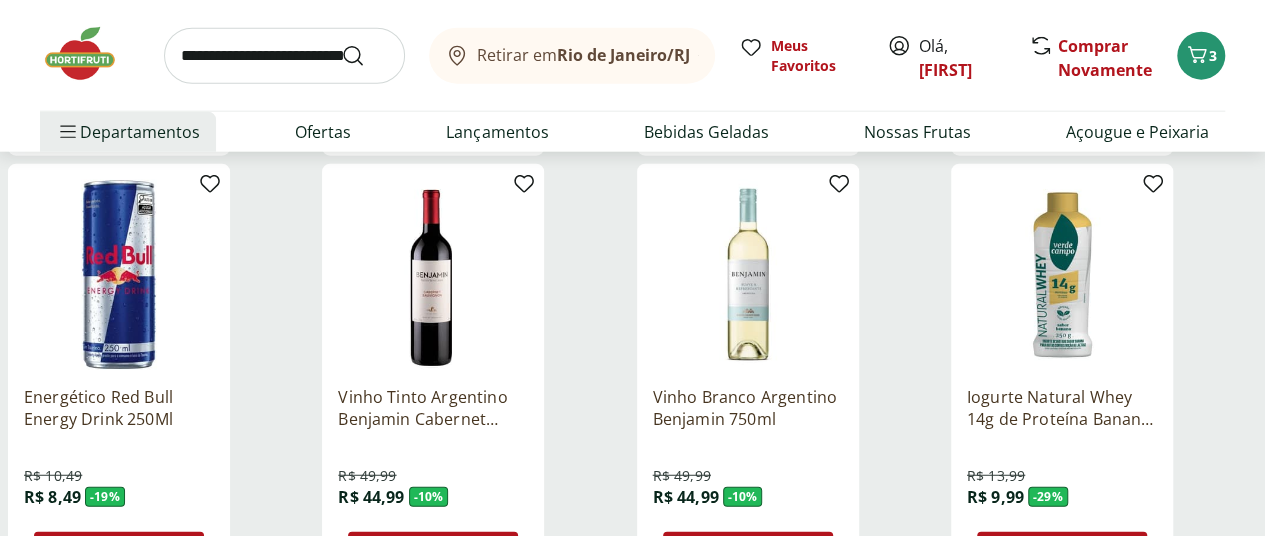 click on "Adicionar" at bounding box center [1076, 552] 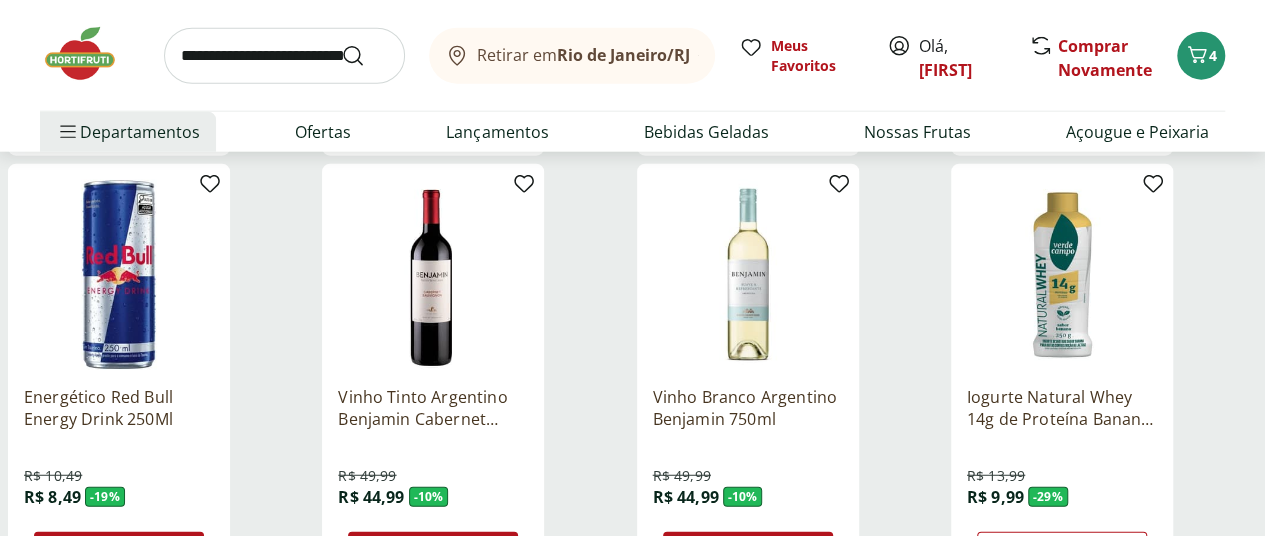 click at bounding box center [1062, 275] 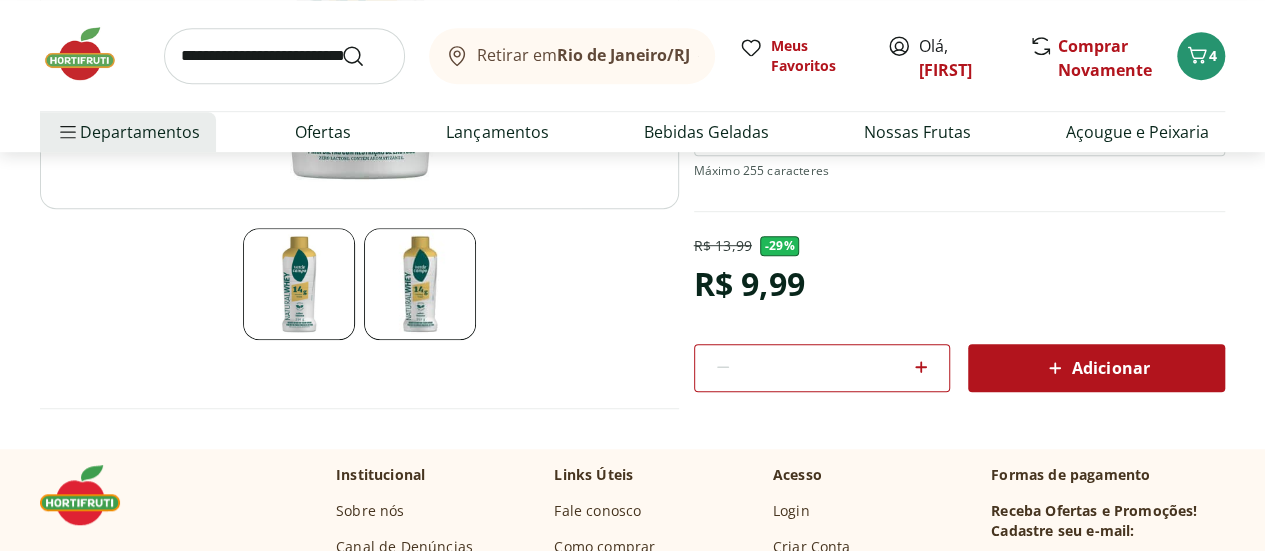 scroll, scrollTop: 500, scrollLeft: 0, axis: vertical 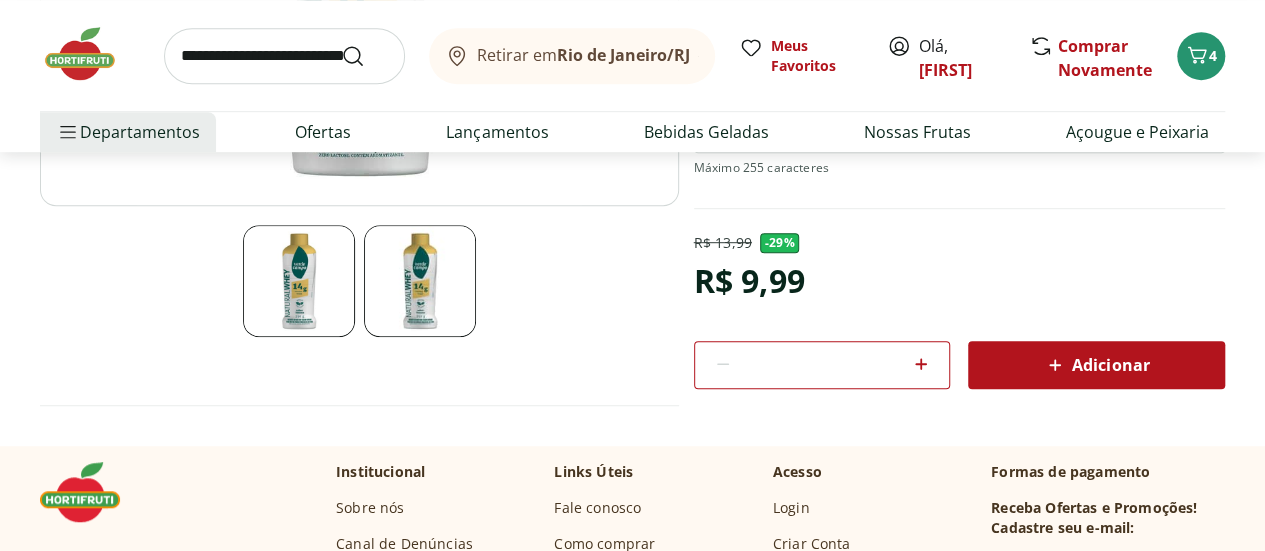 click 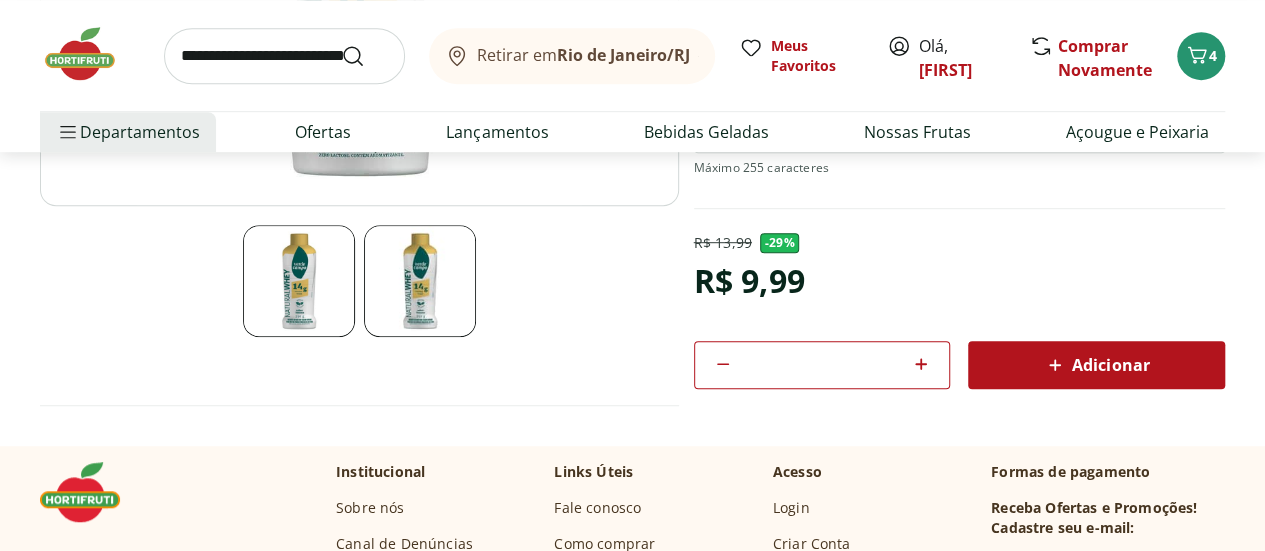 click 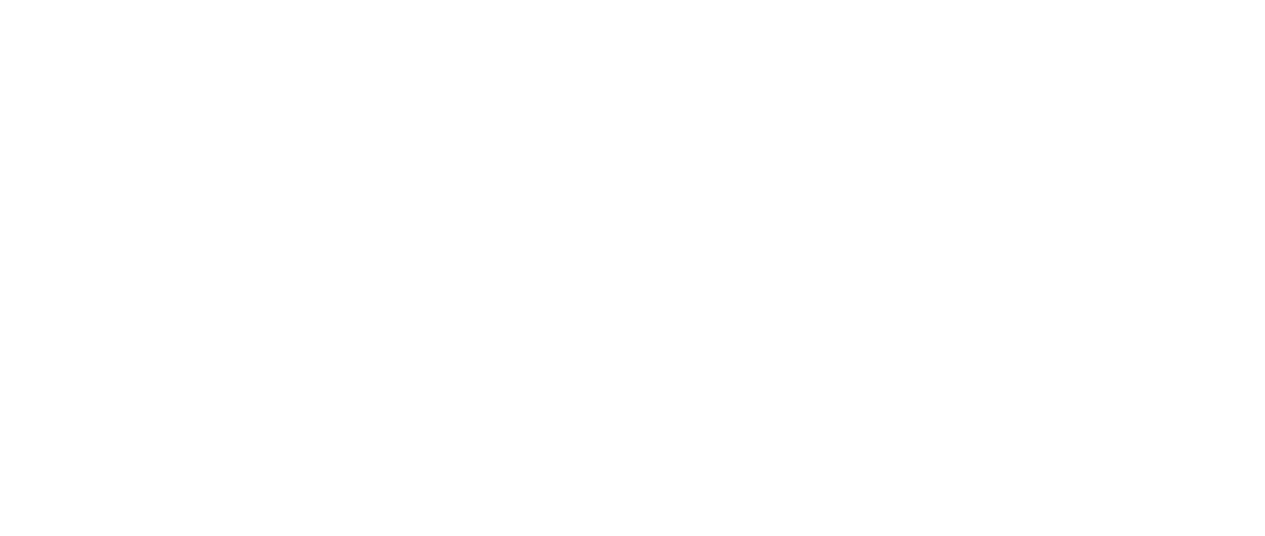 scroll, scrollTop: 0, scrollLeft: 0, axis: both 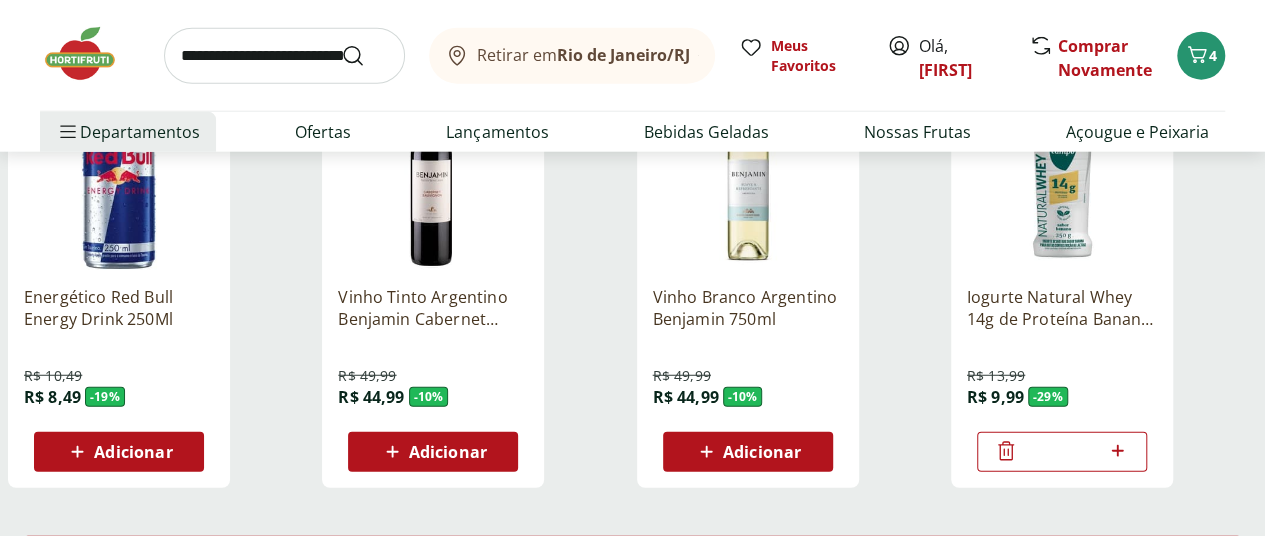 click on "Carregar mais produtos" at bounding box center [632, 556] 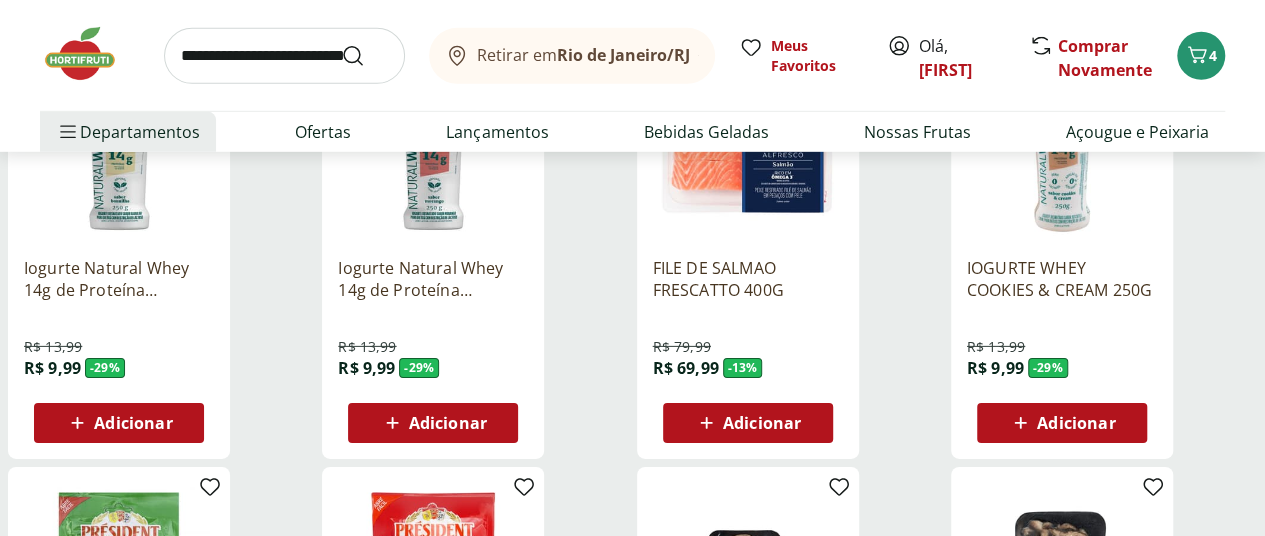 scroll, scrollTop: 3000, scrollLeft: 0, axis: vertical 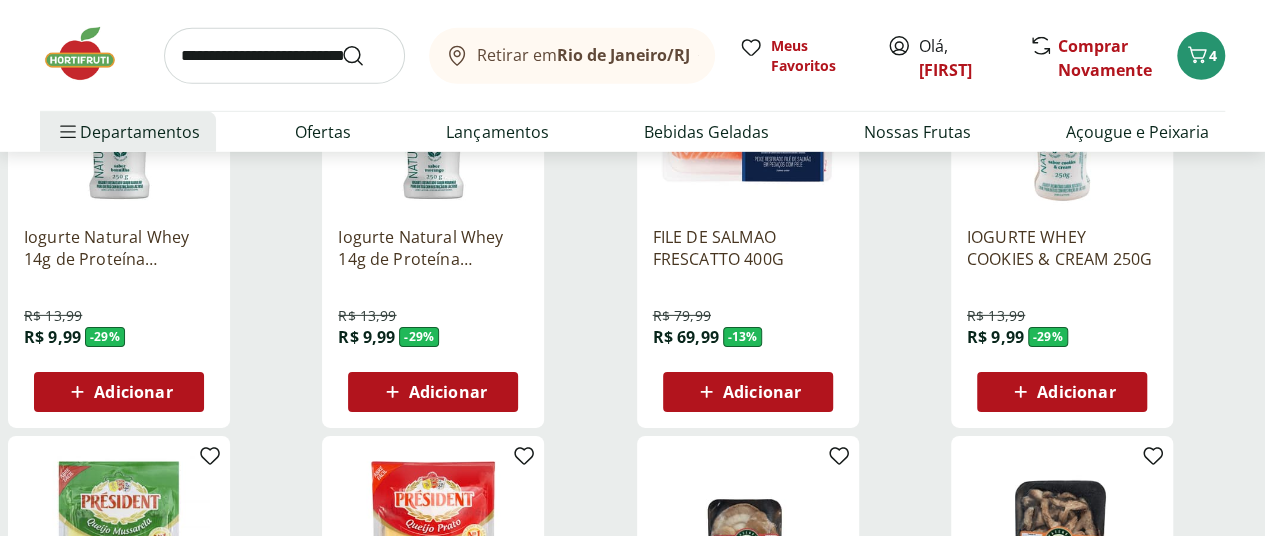 click on "Adicionar" at bounding box center [448, 392] 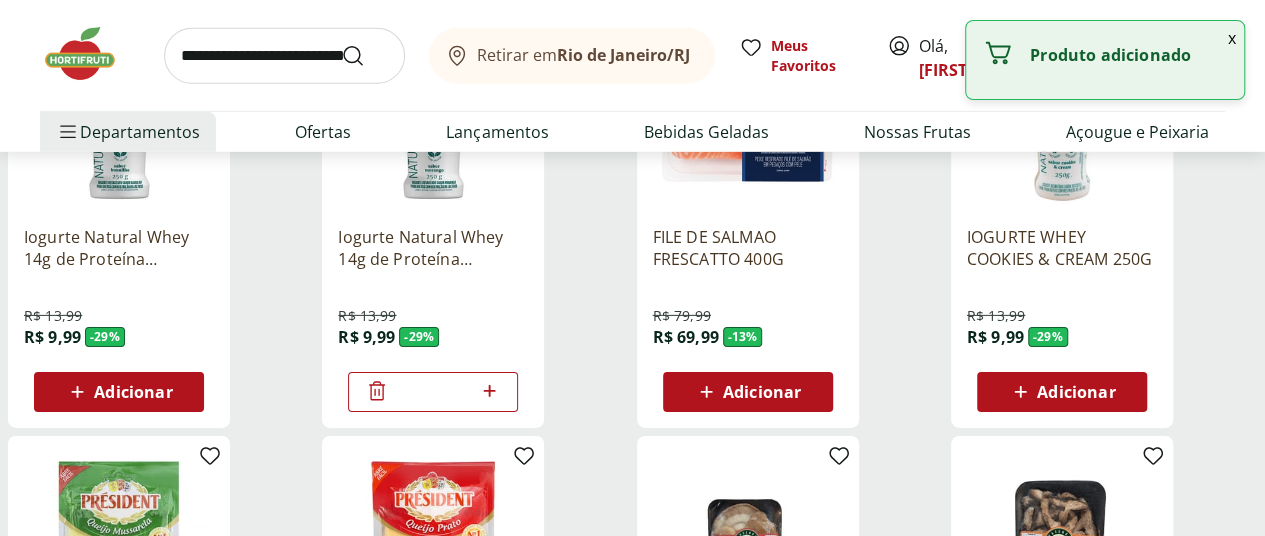 click 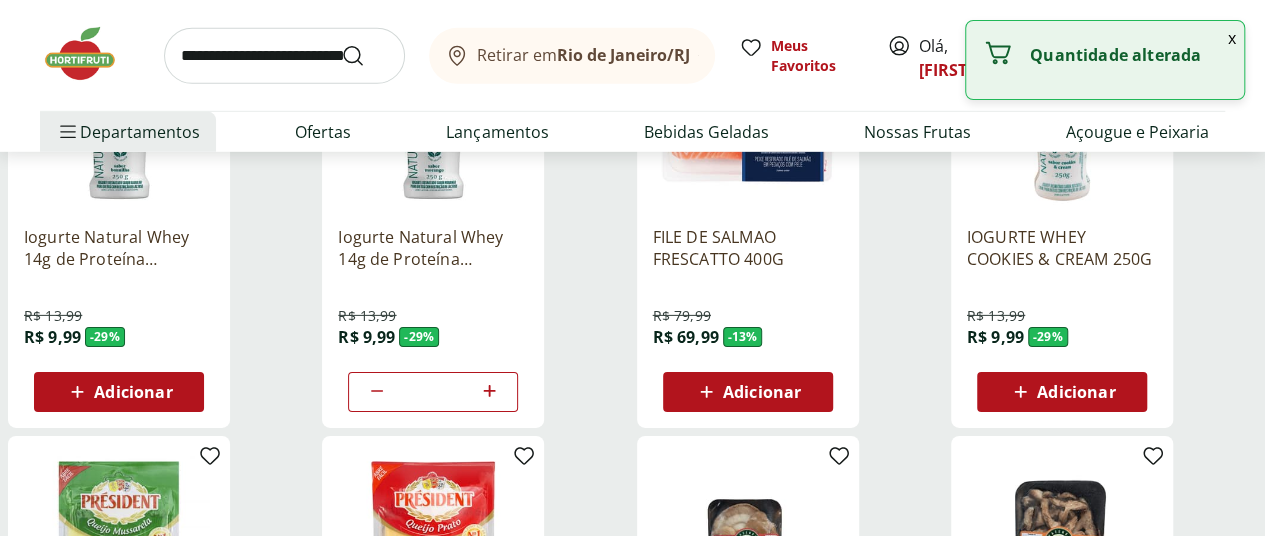 click 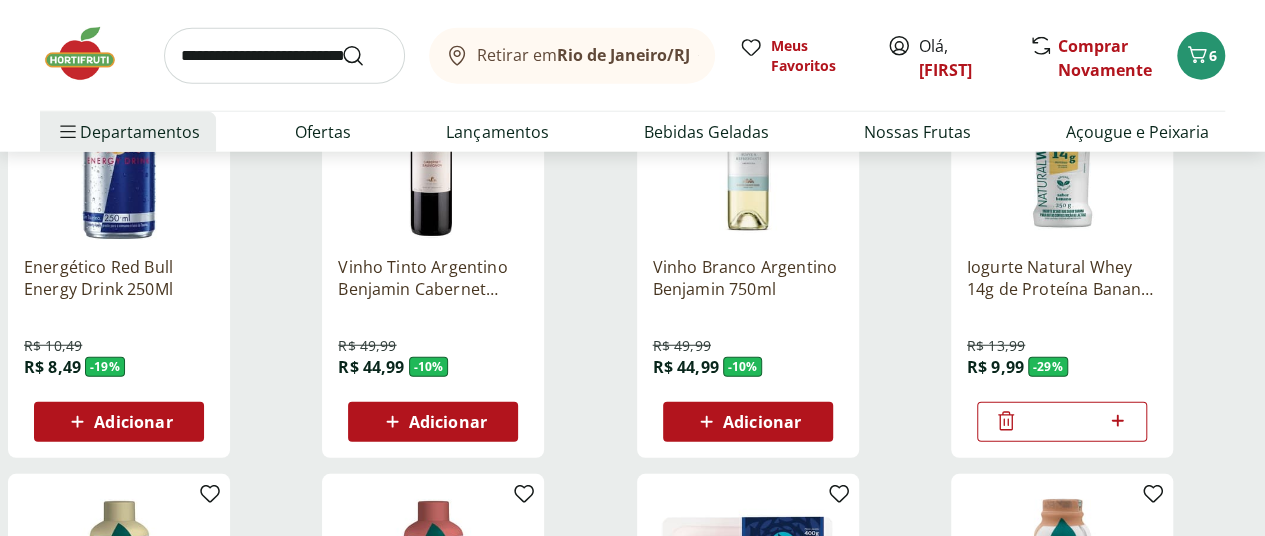 scroll, scrollTop: 2500, scrollLeft: 0, axis: vertical 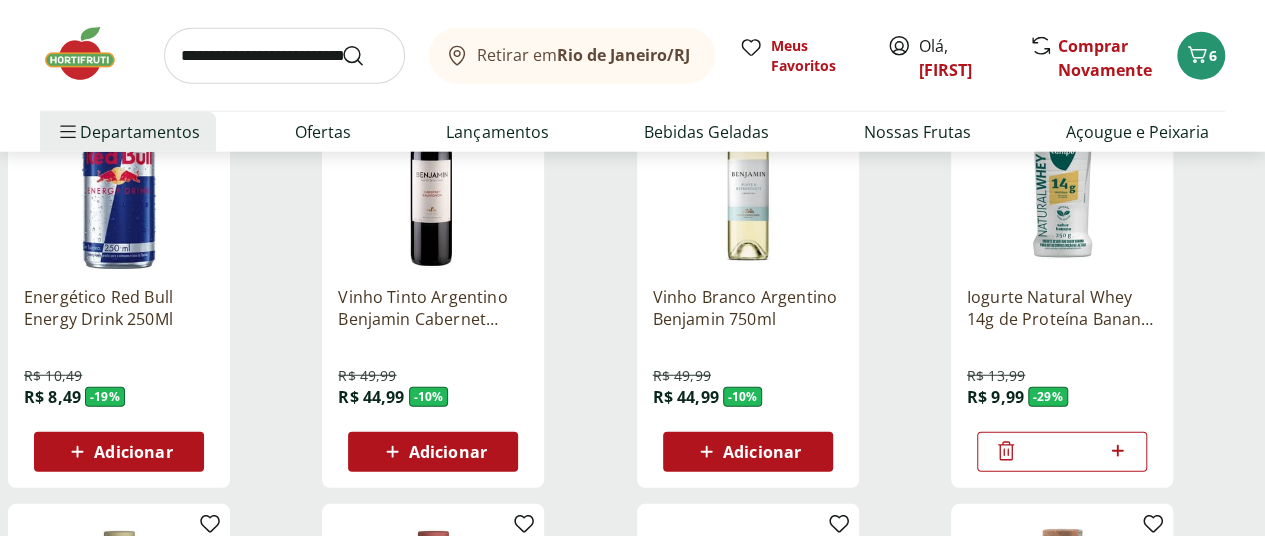 click 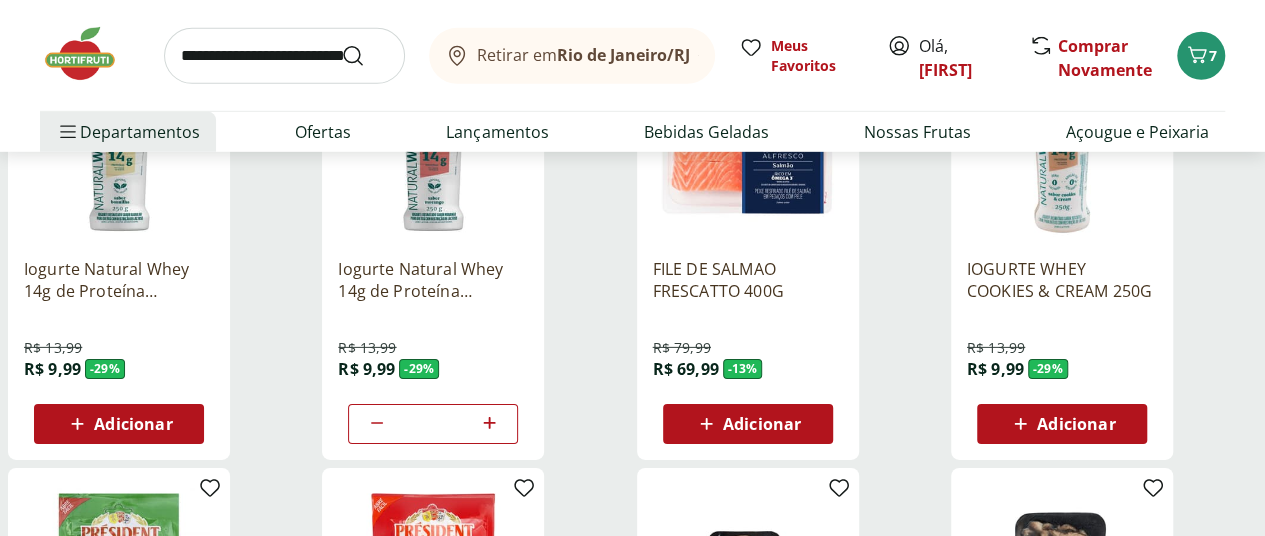 scroll, scrollTop: 3000, scrollLeft: 0, axis: vertical 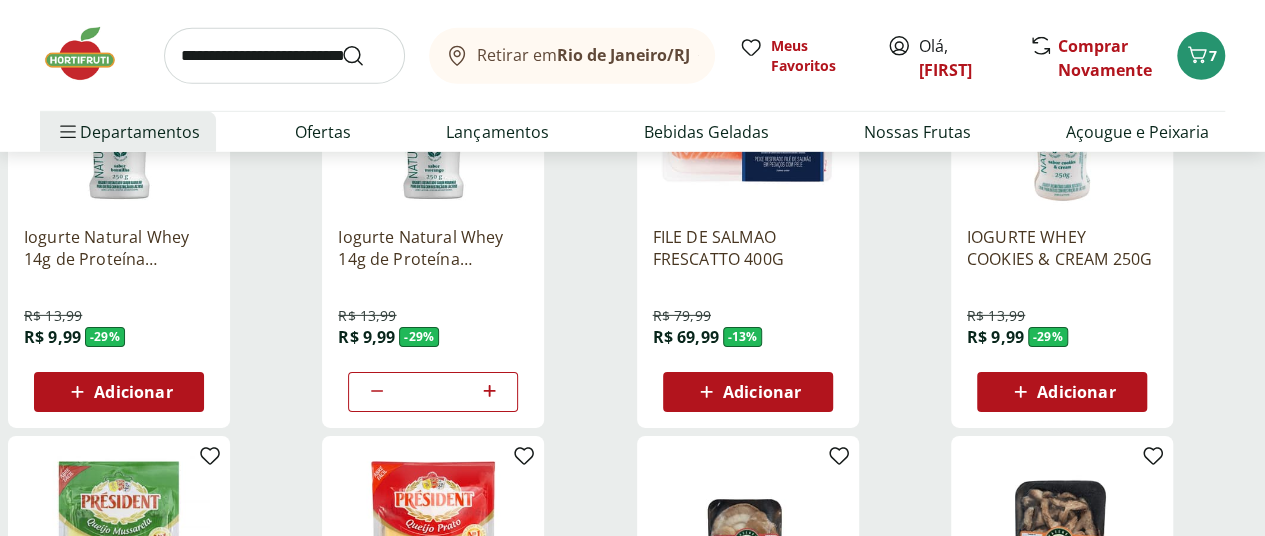 click on "Adicionar" at bounding box center [133, 392] 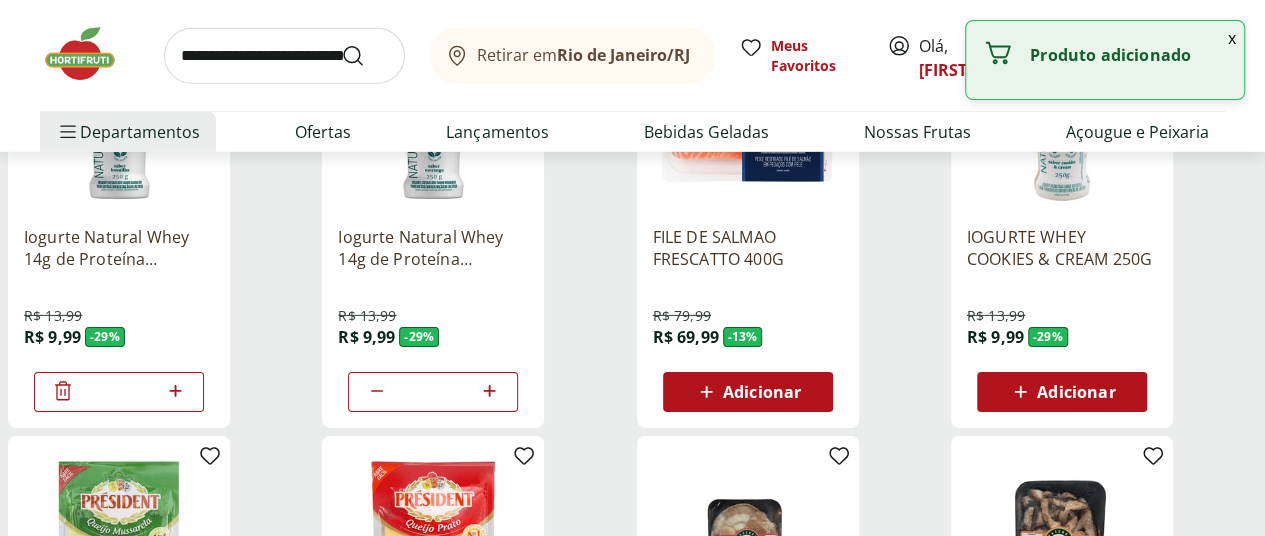 click 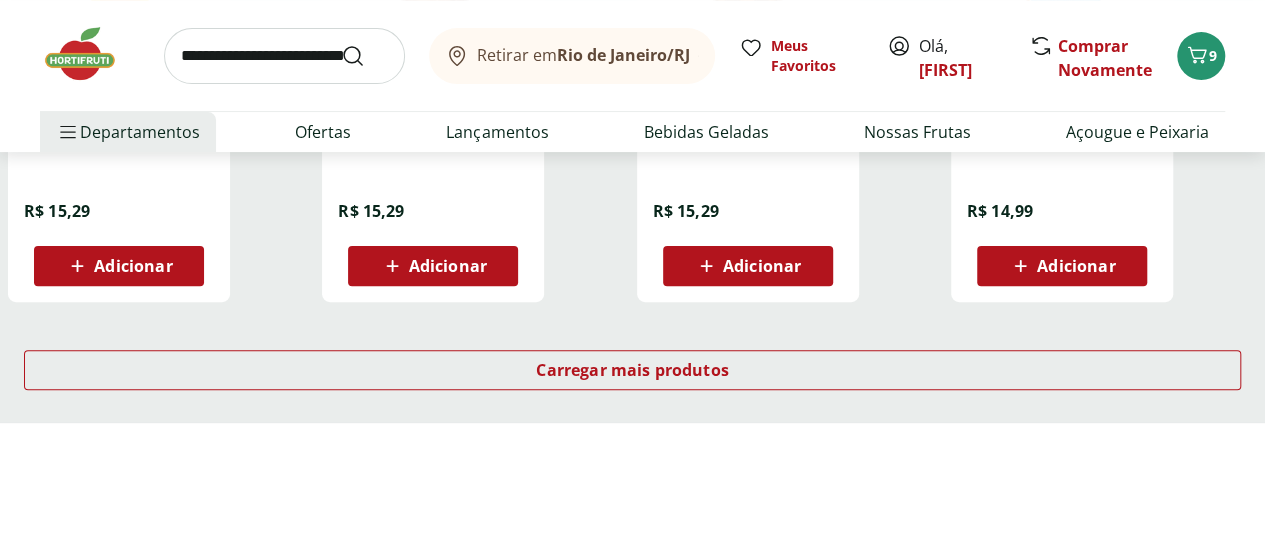 scroll, scrollTop: 4000, scrollLeft: 0, axis: vertical 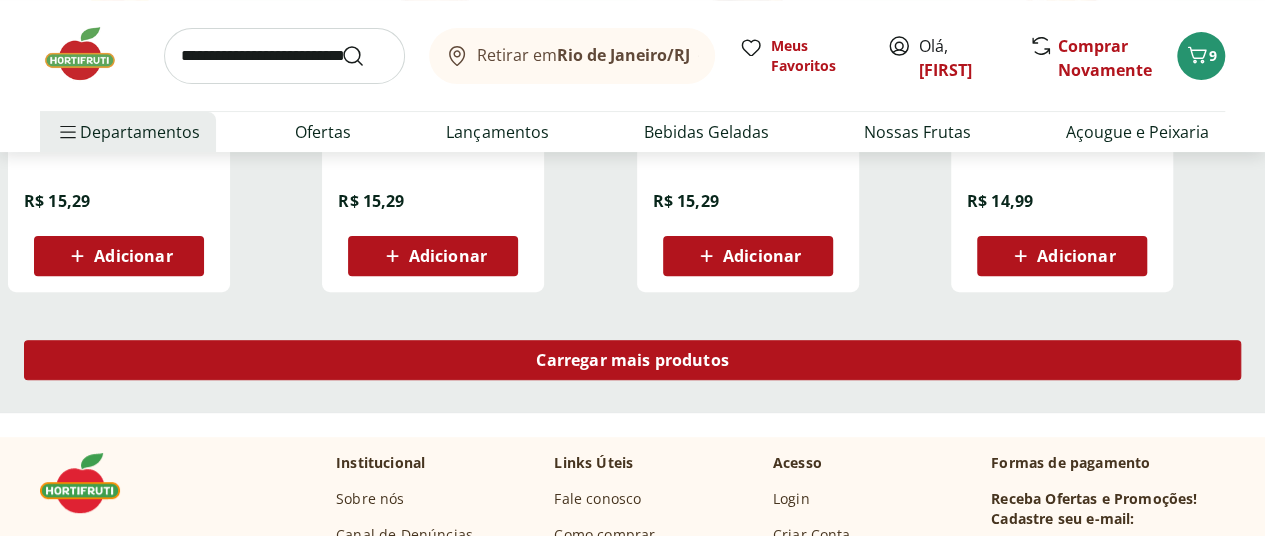 click on "Carregar mais produtos" at bounding box center [632, 360] 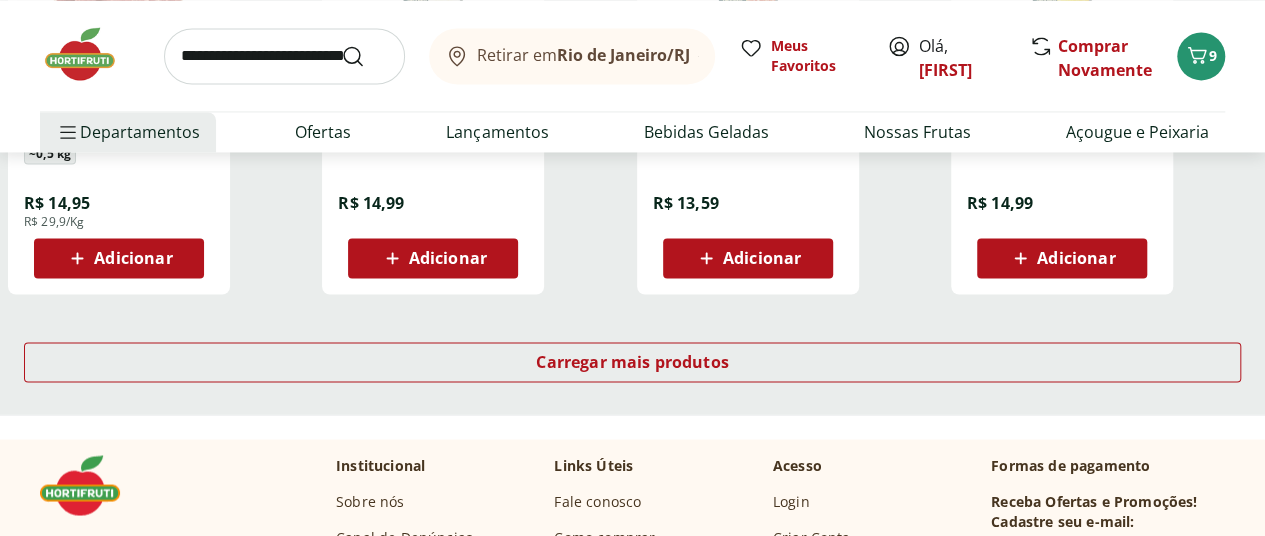 scroll, scrollTop: 5300, scrollLeft: 0, axis: vertical 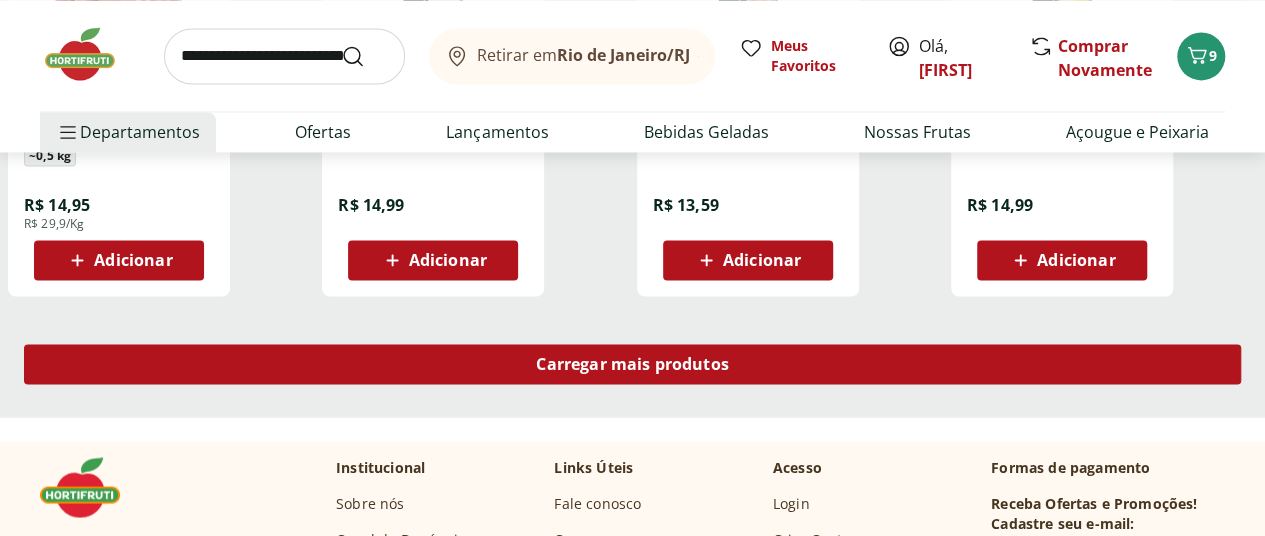 click on "Carregar mais produtos" at bounding box center (632, 364) 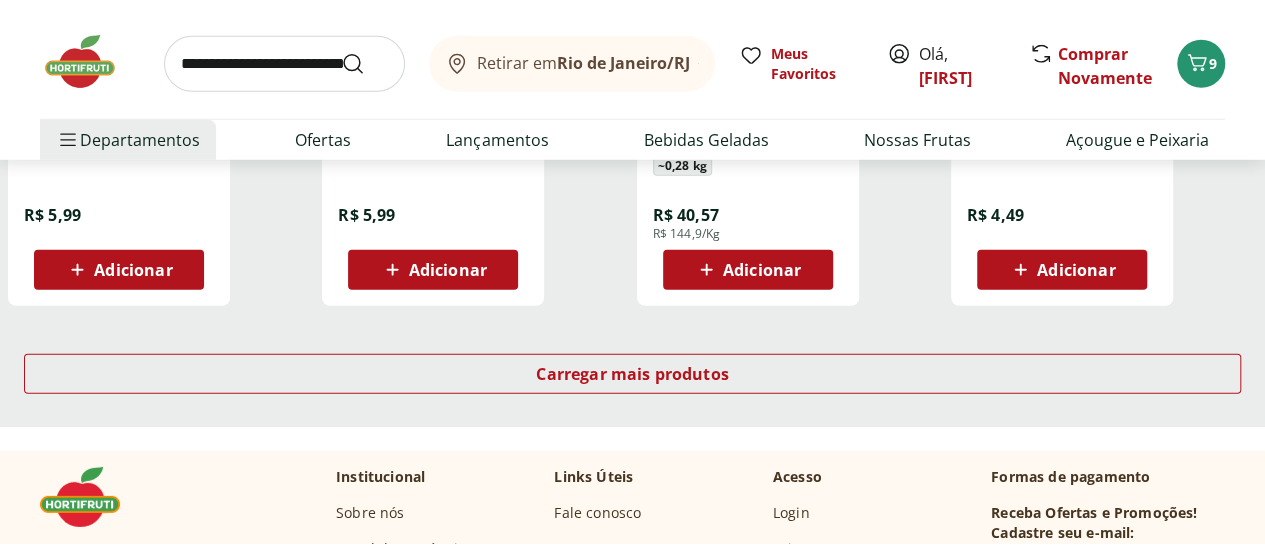 scroll, scrollTop: 6600, scrollLeft: 0, axis: vertical 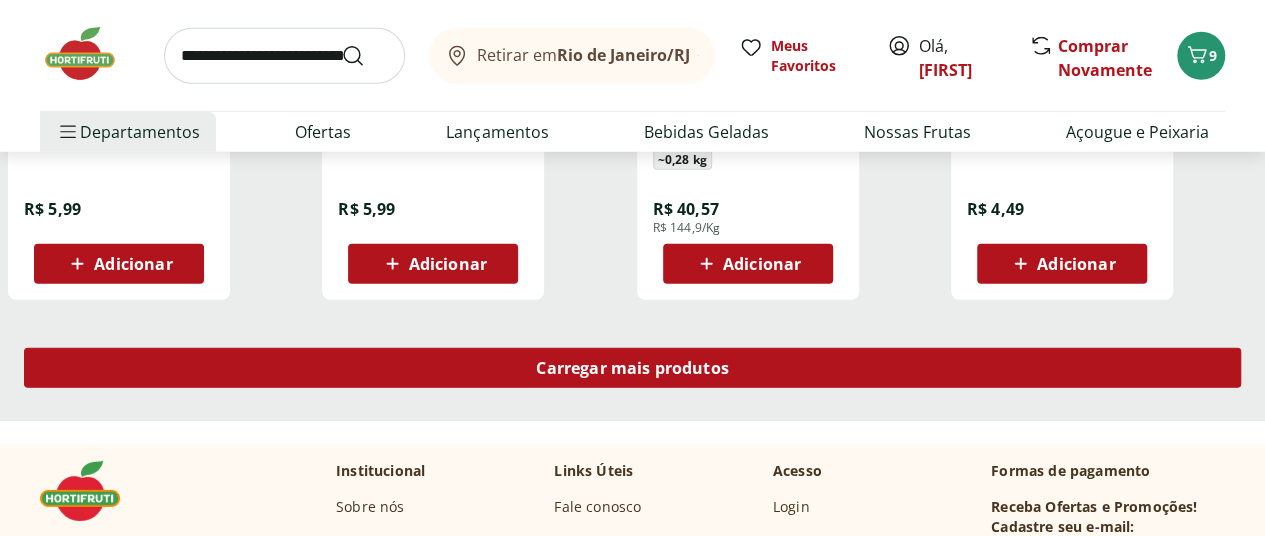 click on "Carregar mais produtos" at bounding box center (632, 368) 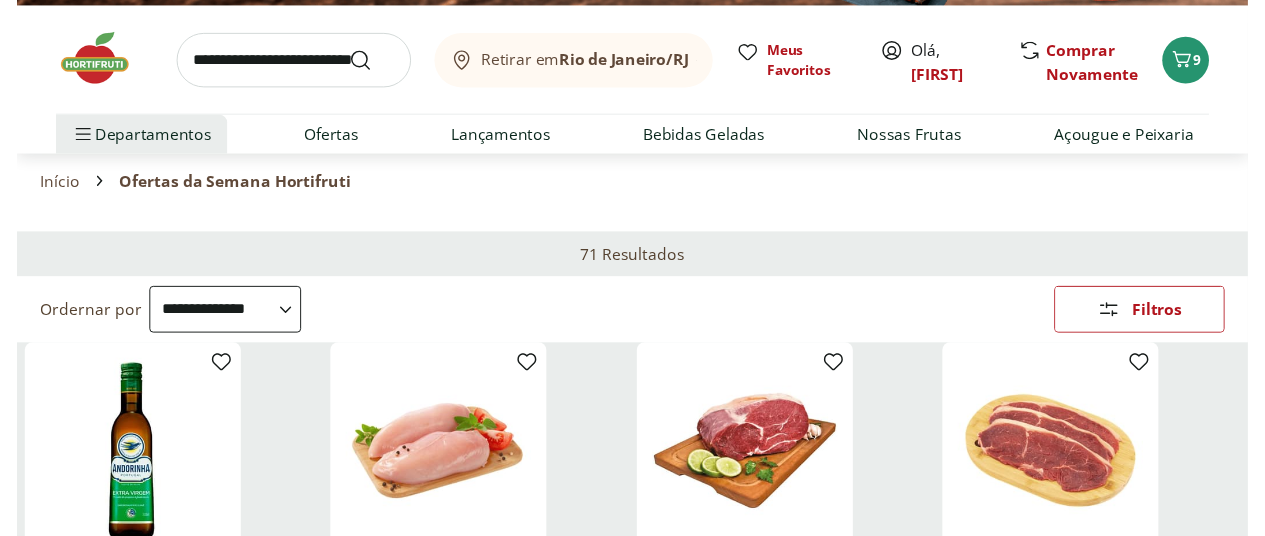 scroll, scrollTop: 0, scrollLeft: 0, axis: both 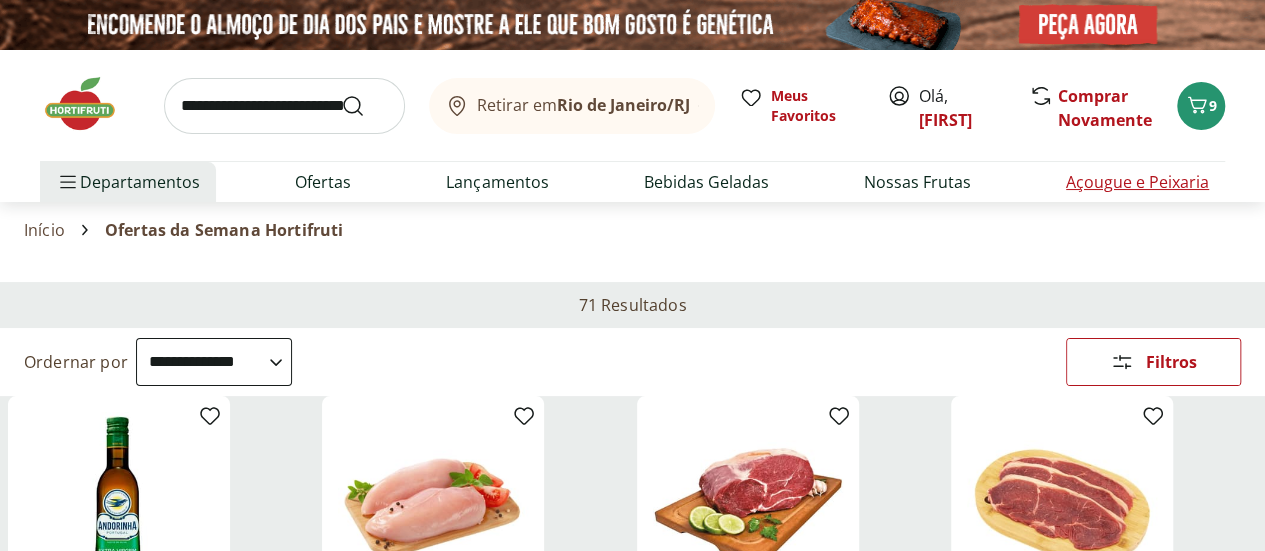 click on "Açougue e Peixaria" at bounding box center (1137, 182) 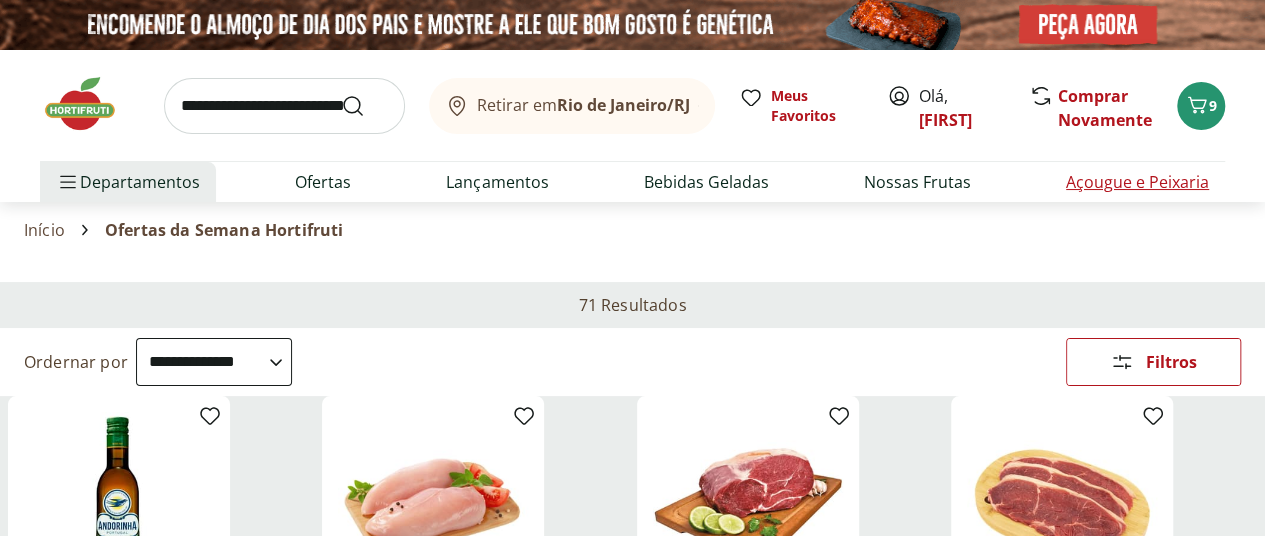 select on "**********" 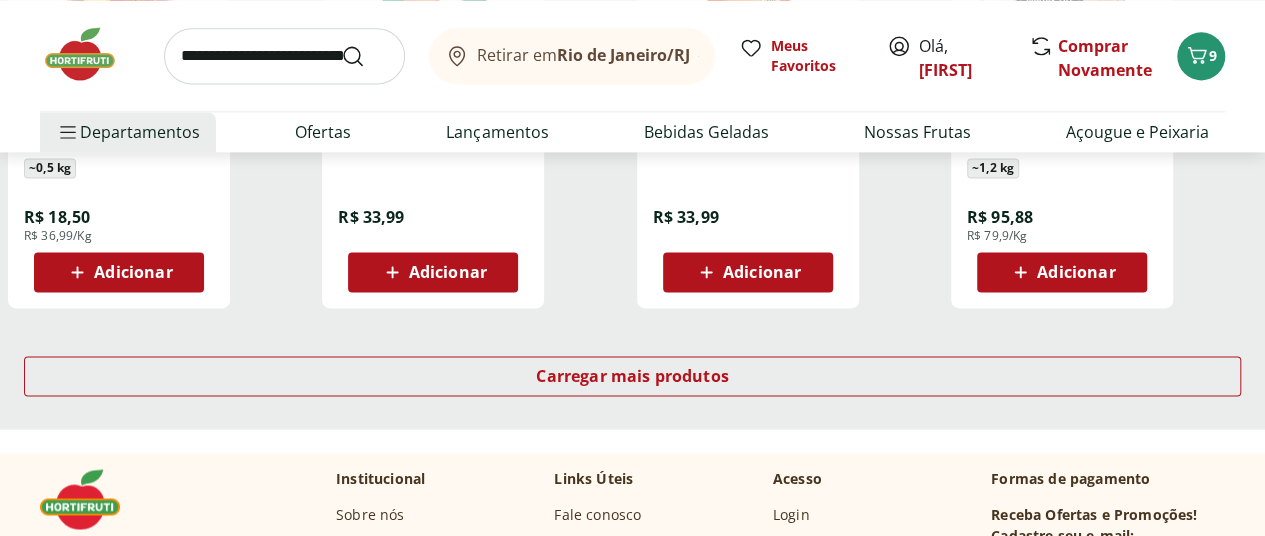 scroll, scrollTop: 1400, scrollLeft: 0, axis: vertical 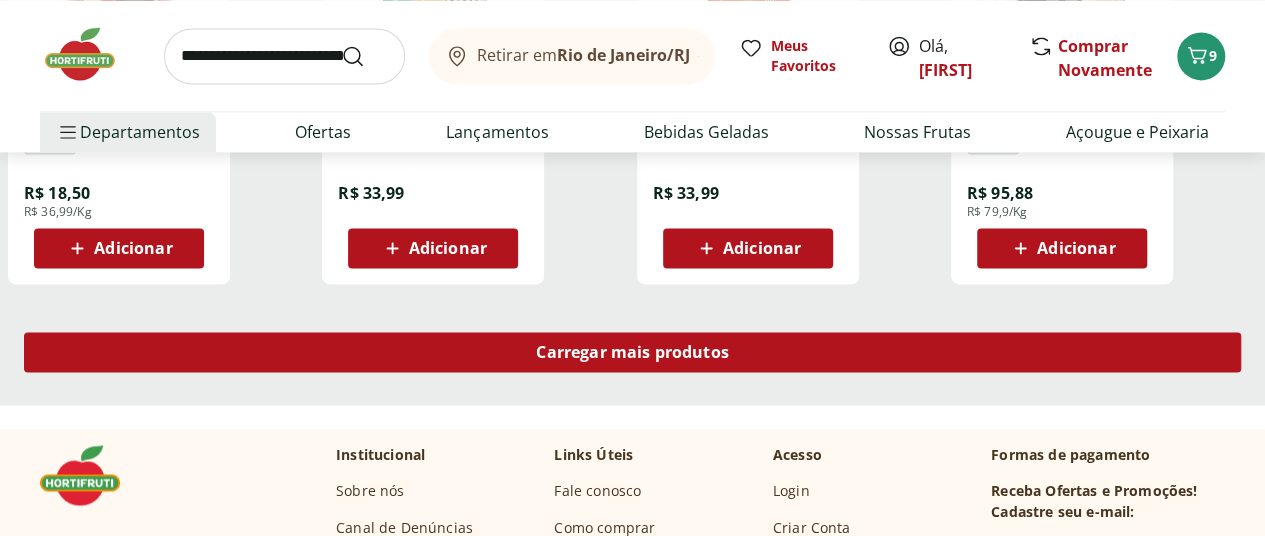 click on "Carregar mais produtos" at bounding box center (632, 352) 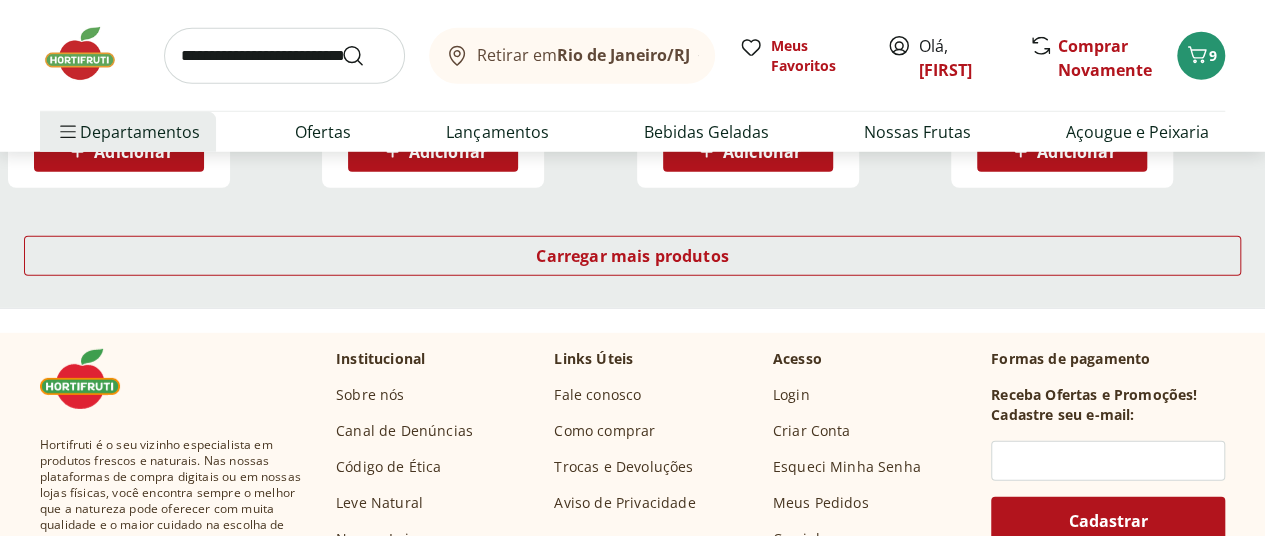 scroll, scrollTop: 2600, scrollLeft: 0, axis: vertical 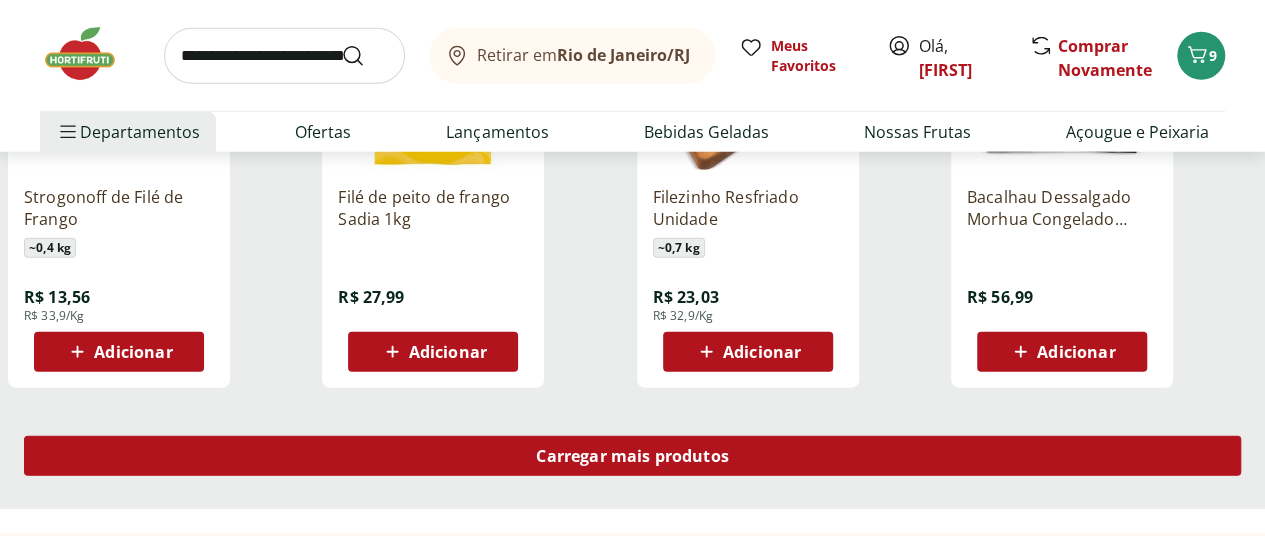 click on "Carregar mais produtos" at bounding box center (632, 456) 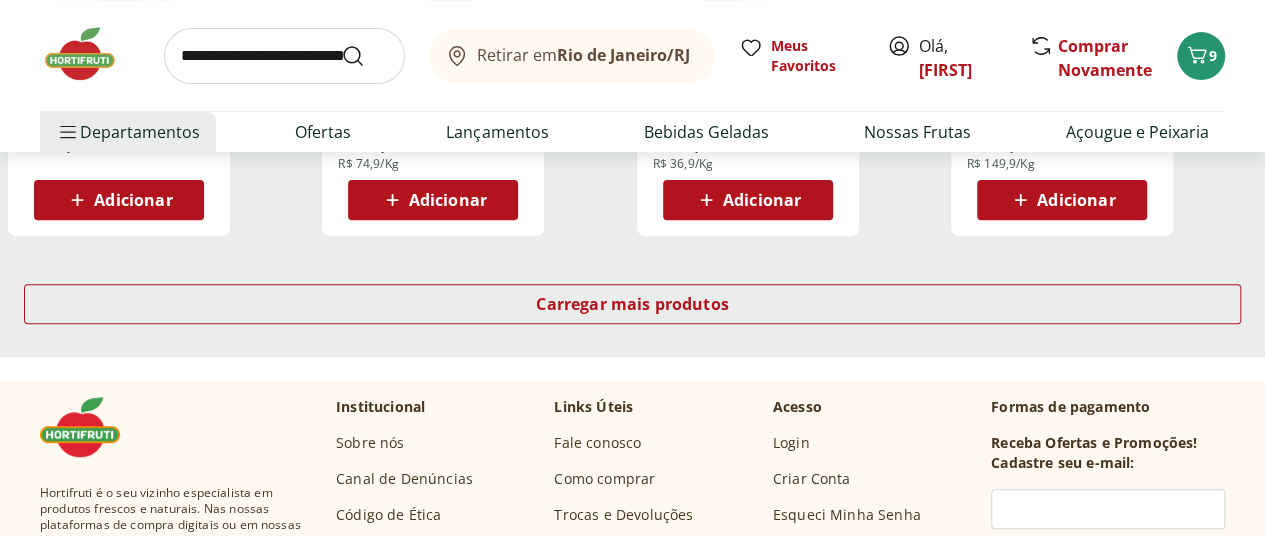 scroll, scrollTop: 4100, scrollLeft: 0, axis: vertical 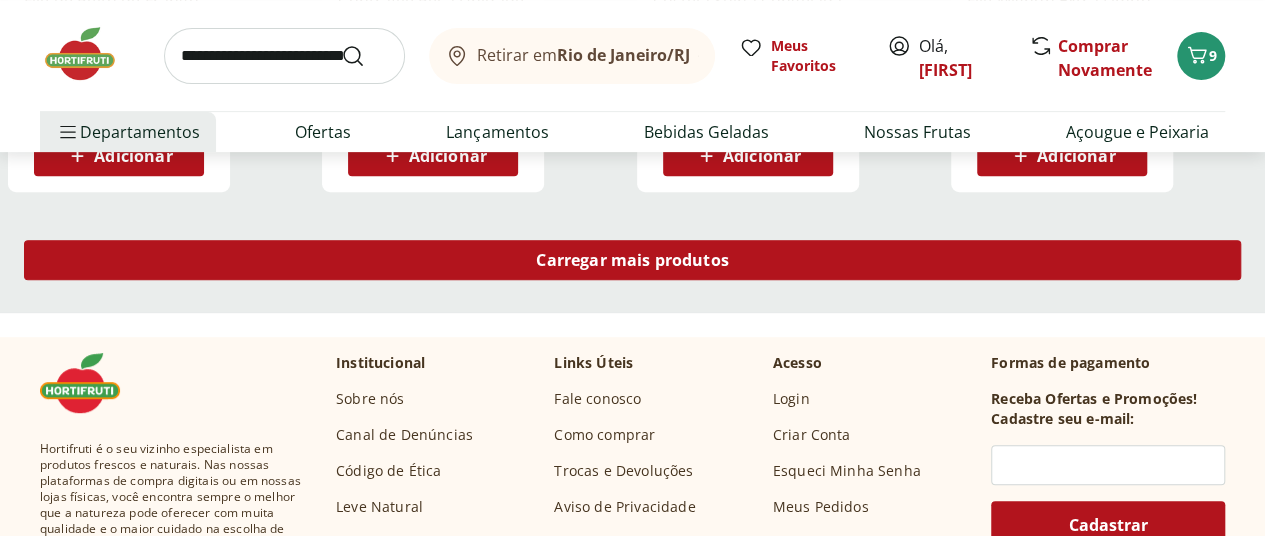 click on "Carregar mais produtos" at bounding box center (632, 260) 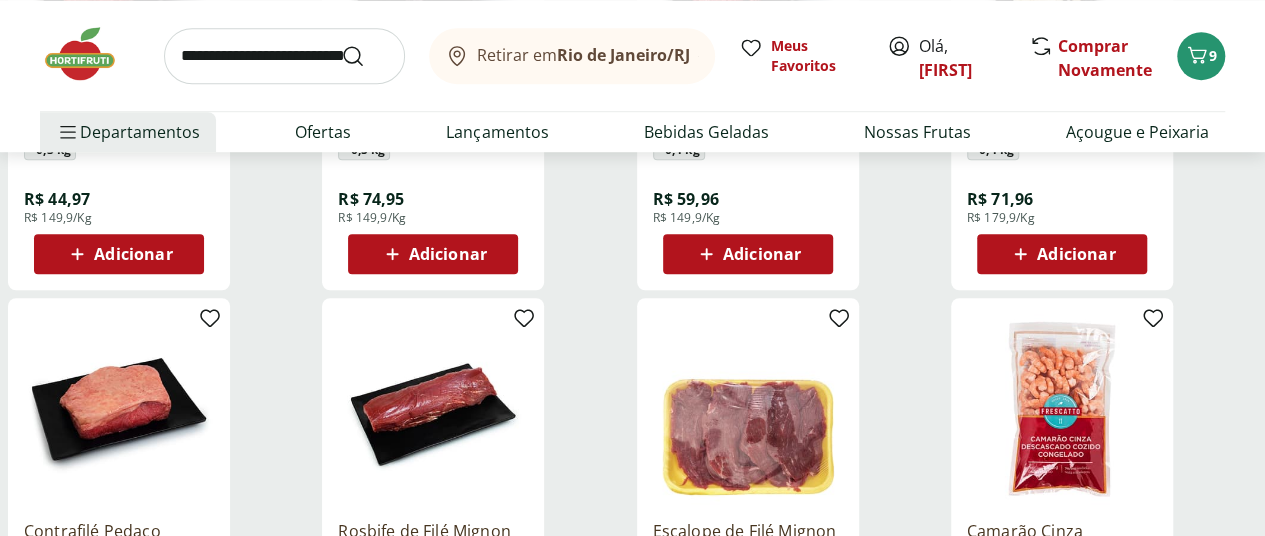 scroll, scrollTop: 4500, scrollLeft: 0, axis: vertical 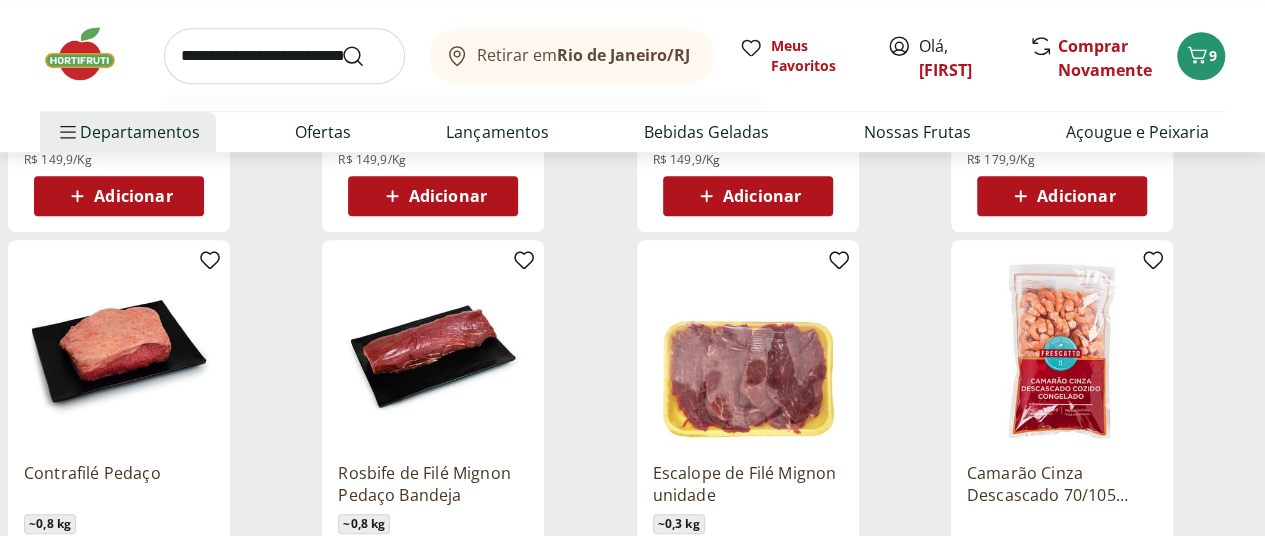click at bounding box center [284, 56] 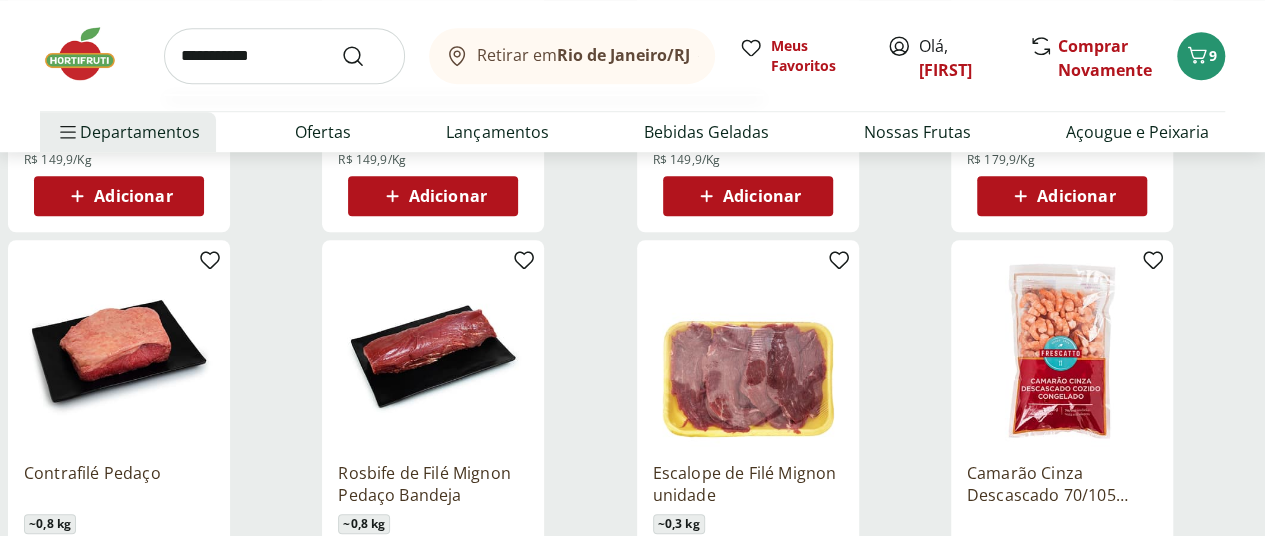 type on "**********" 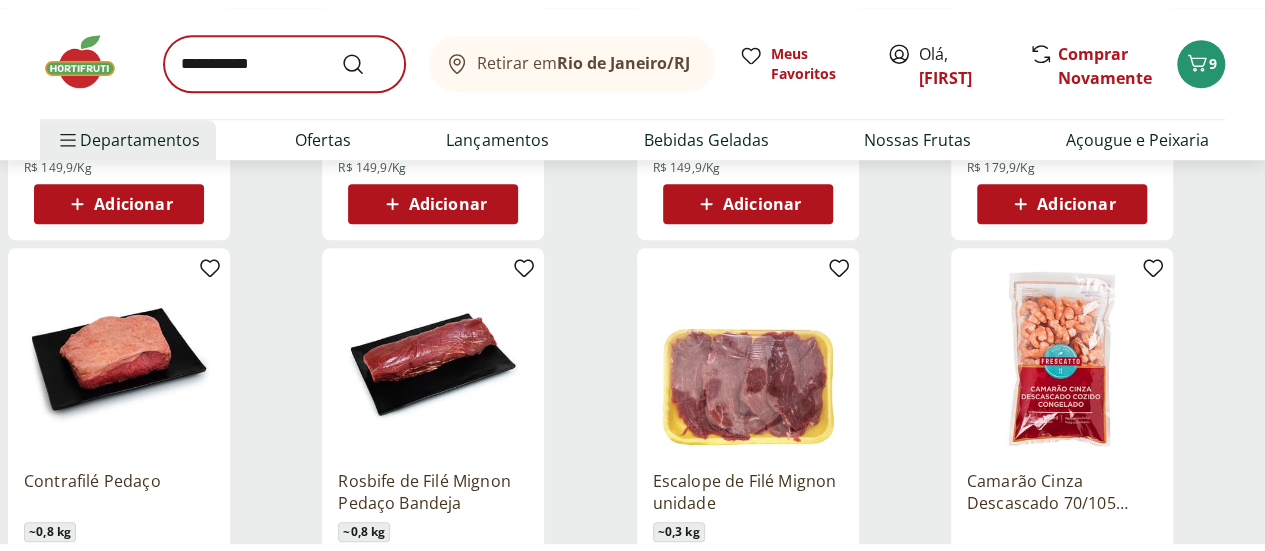 scroll, scrollTop: 0, scrollLeft: 0, axis: both 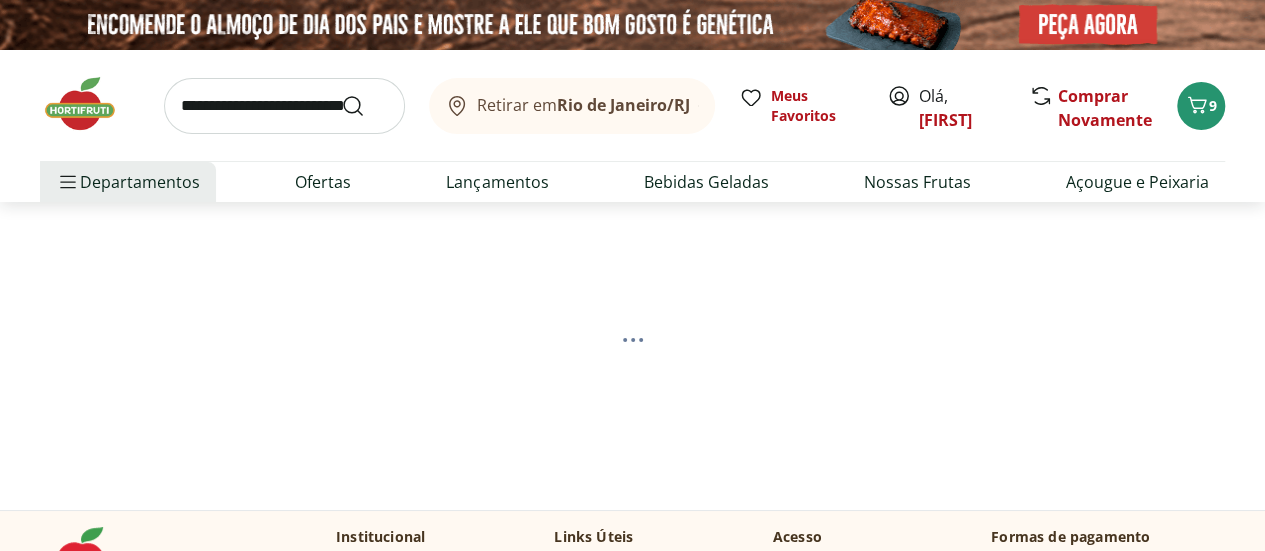 select on "**********" 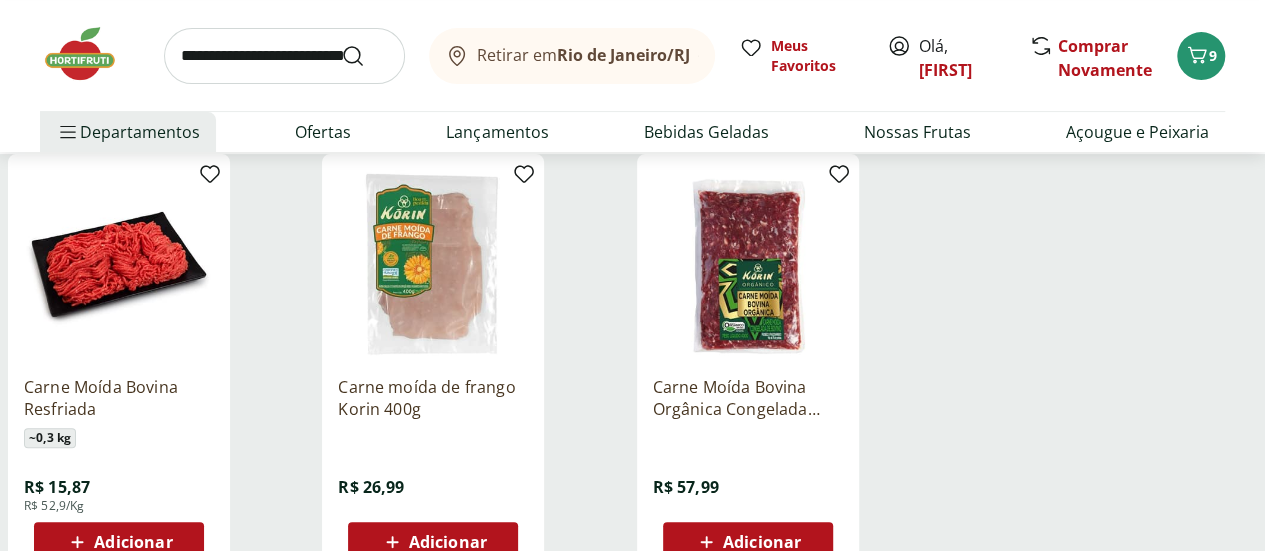 scroll, scrollTop: 300, scrollLeft: 0, axis: vertical 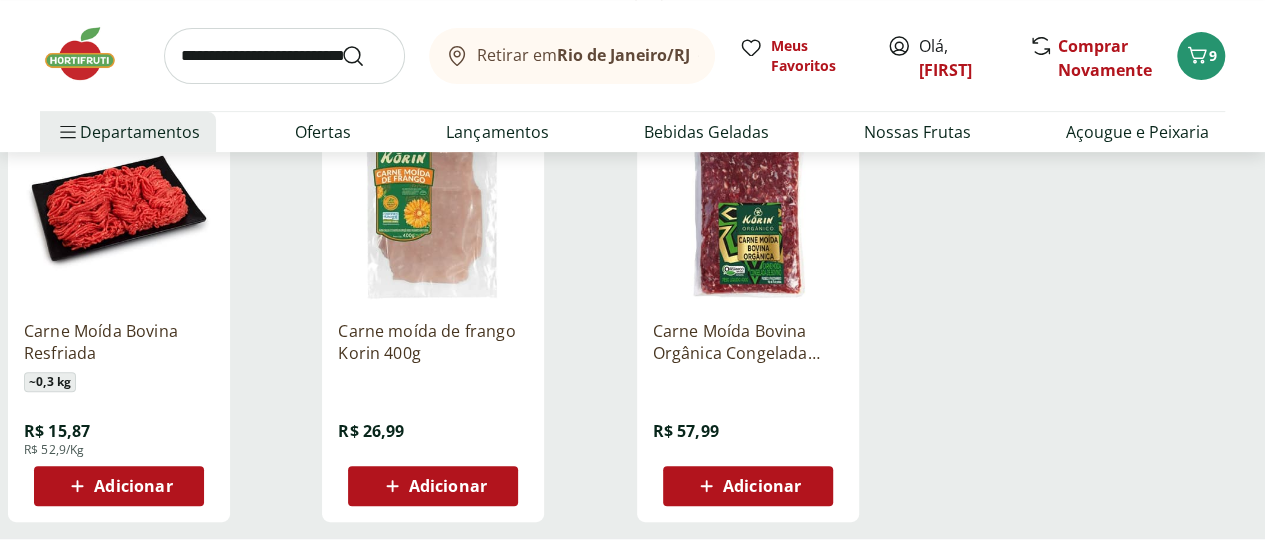 click on "Adicionar" at bounding box center (133, 486) 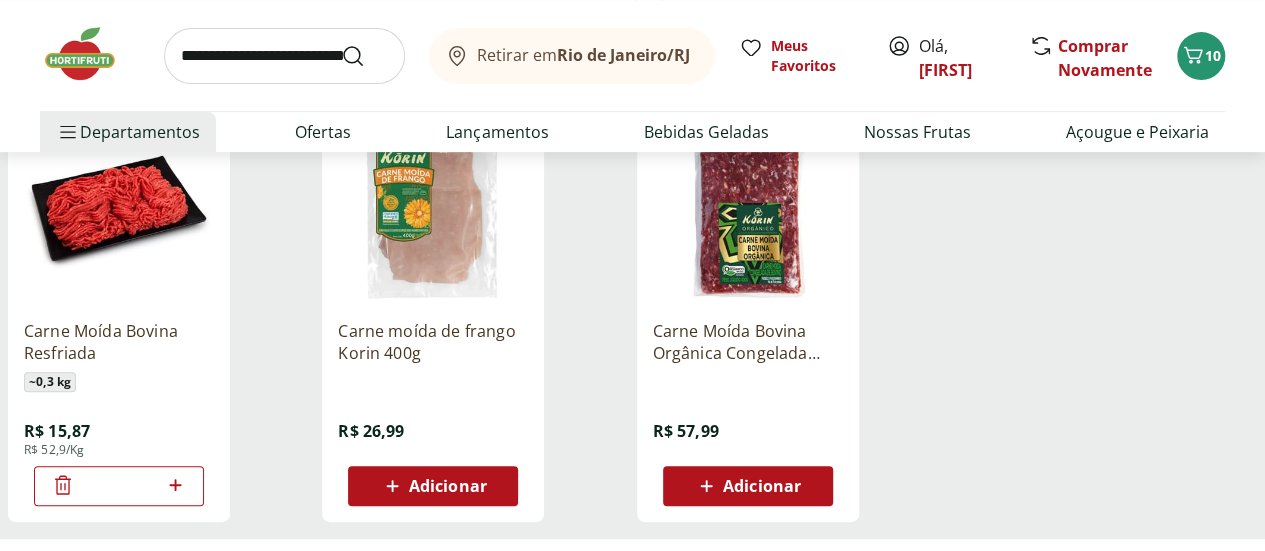 click 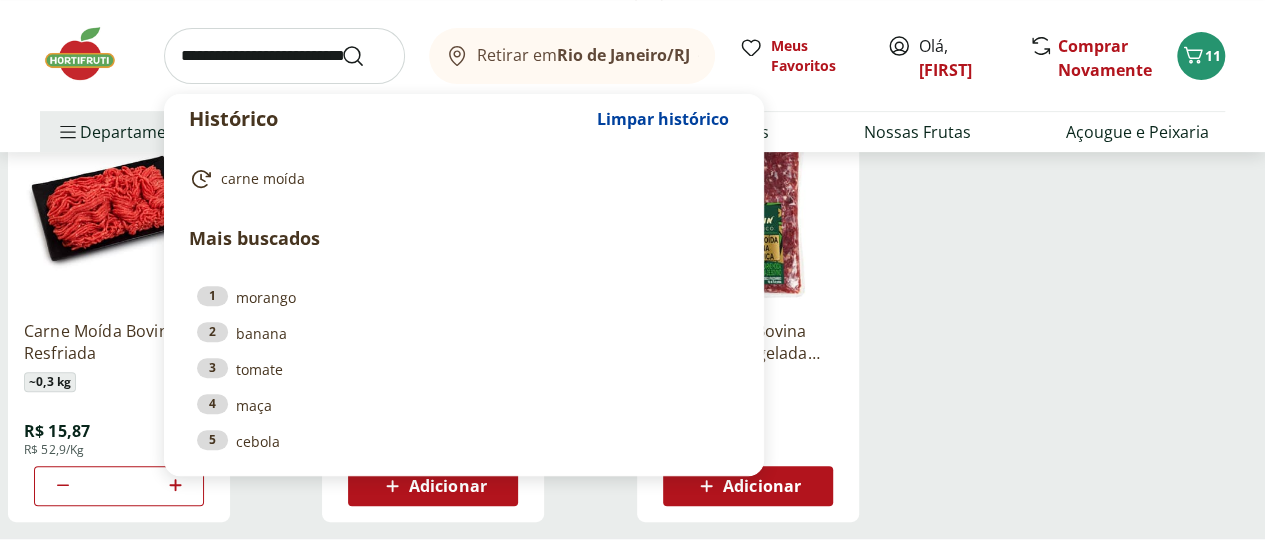 click at bounding box center [284, 56] 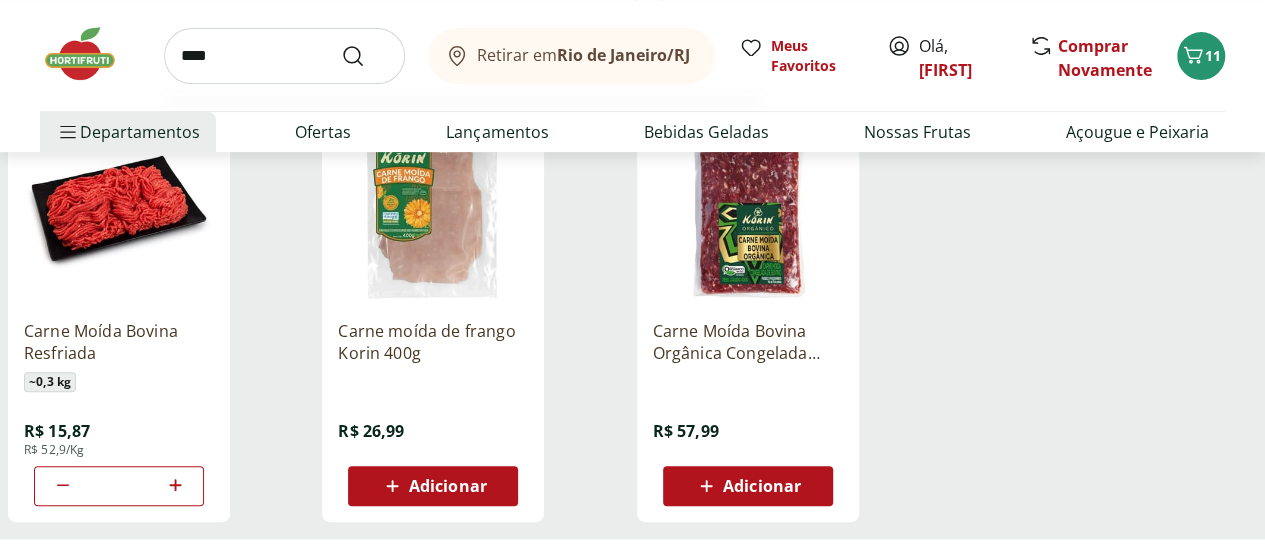 type on "****" 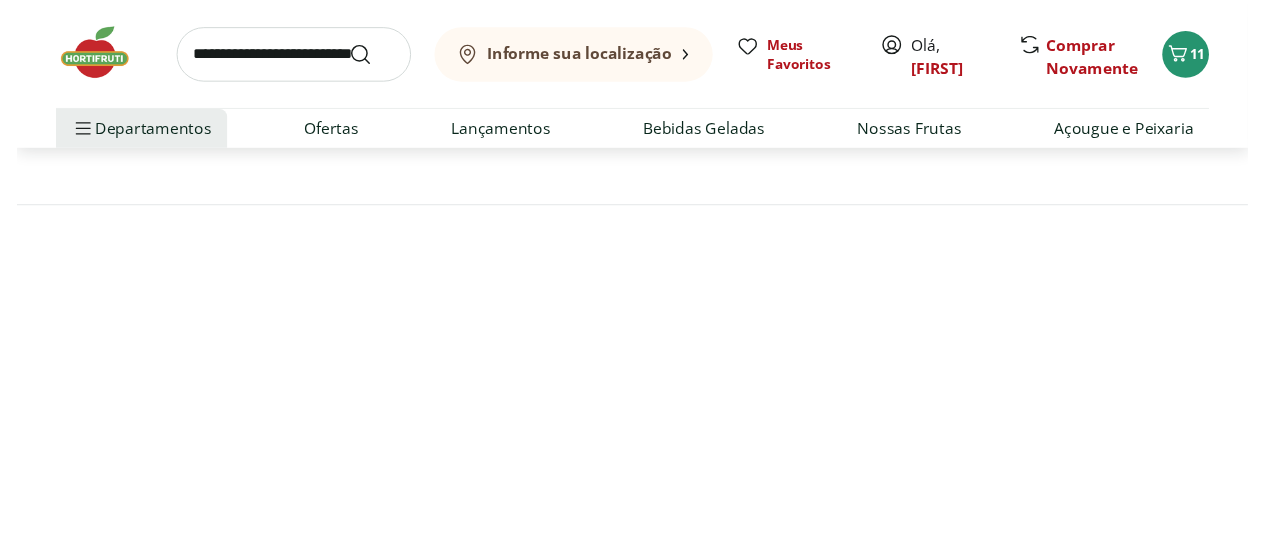 scroll, scrollTop: 0, scrollLeft: 0, axis: both 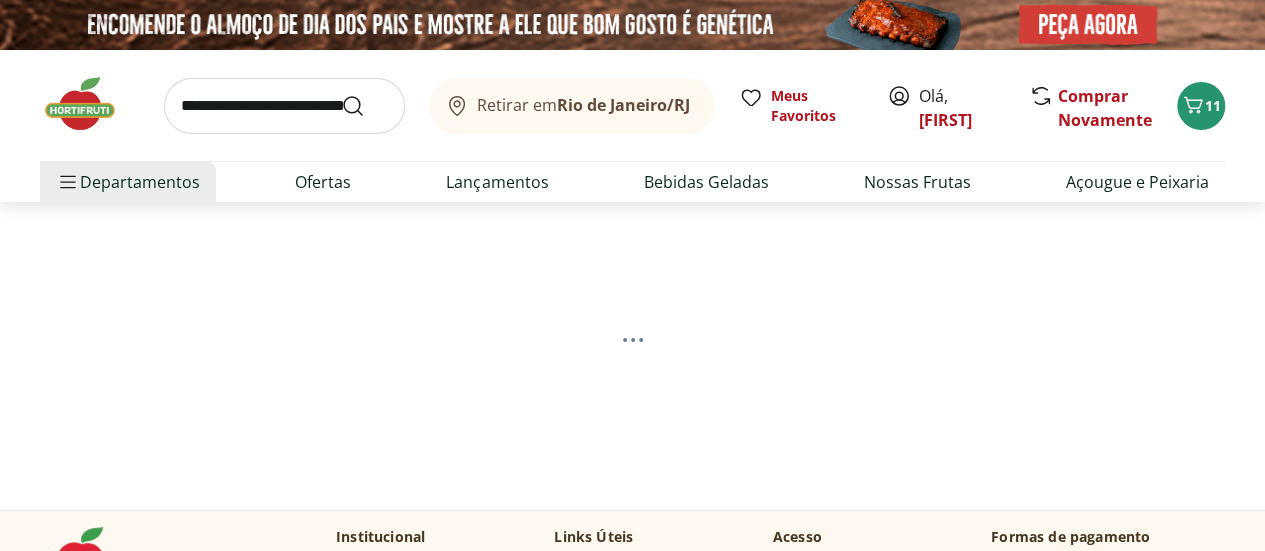select on "**********" 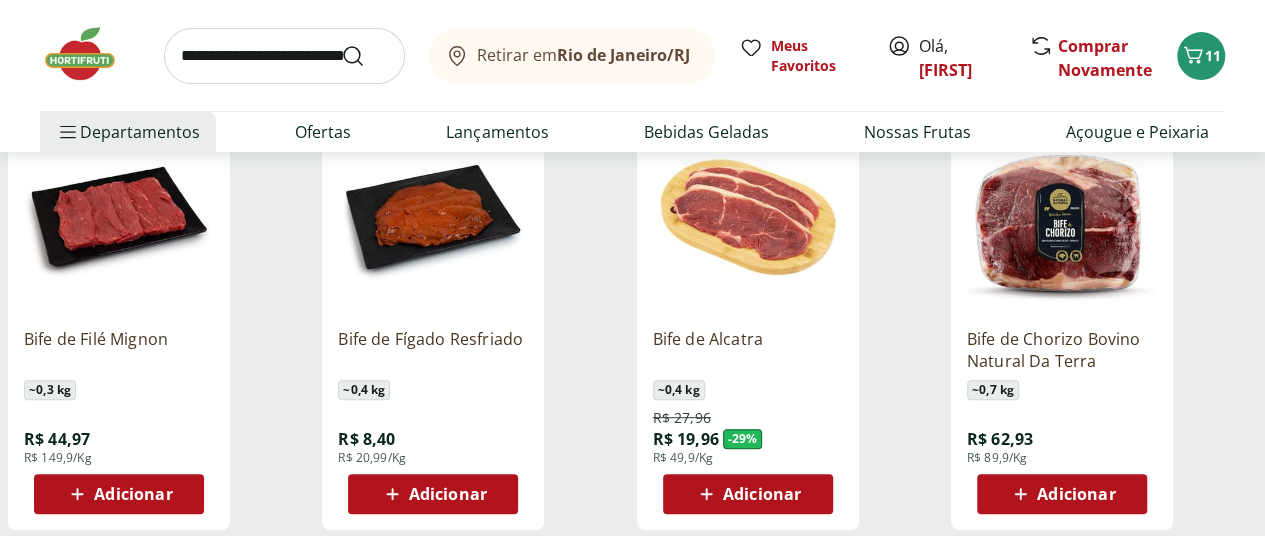 scroll, scrollTop: 300, scrollLeft: 0, axis: vertical 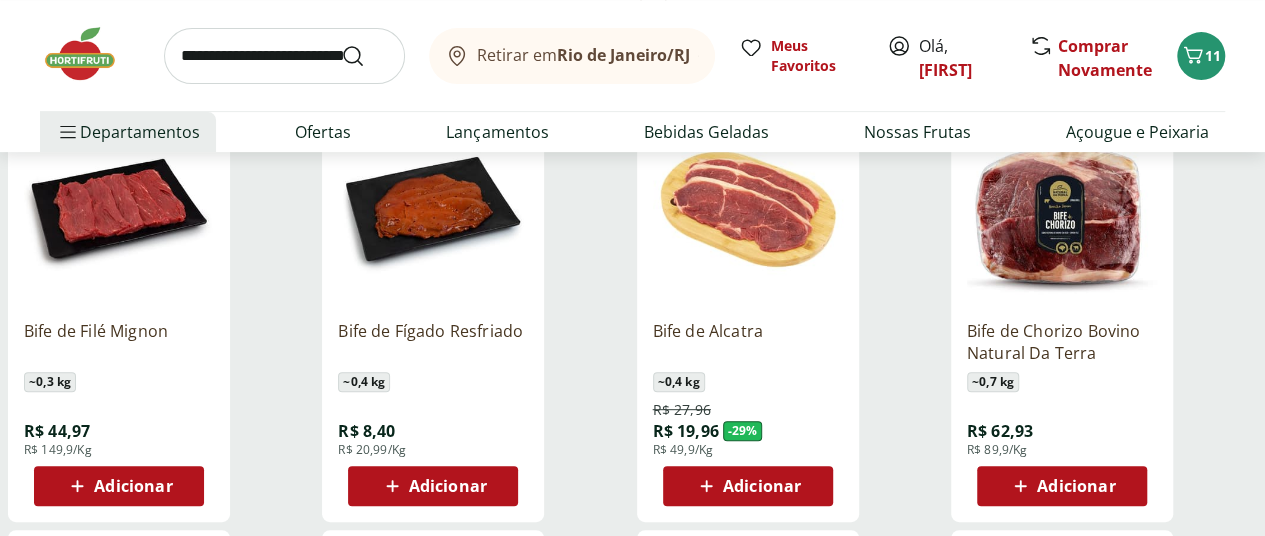 click on "Adicionar" at bounding box center [448, 486] 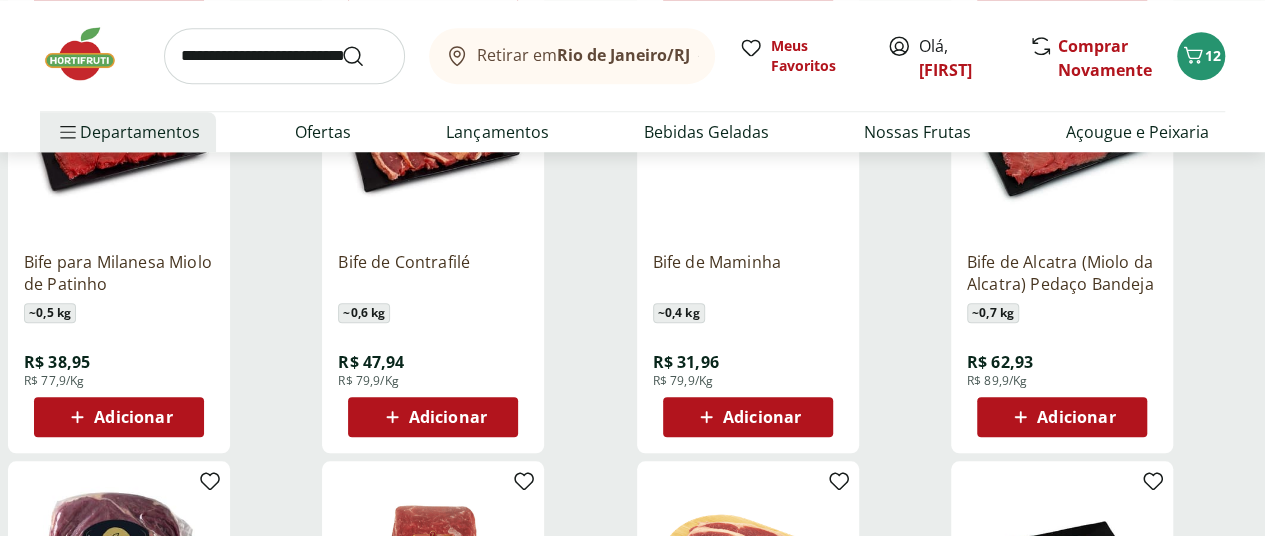 scroll, scrollTop: 900, scrollLeft: 0, axis: vertical 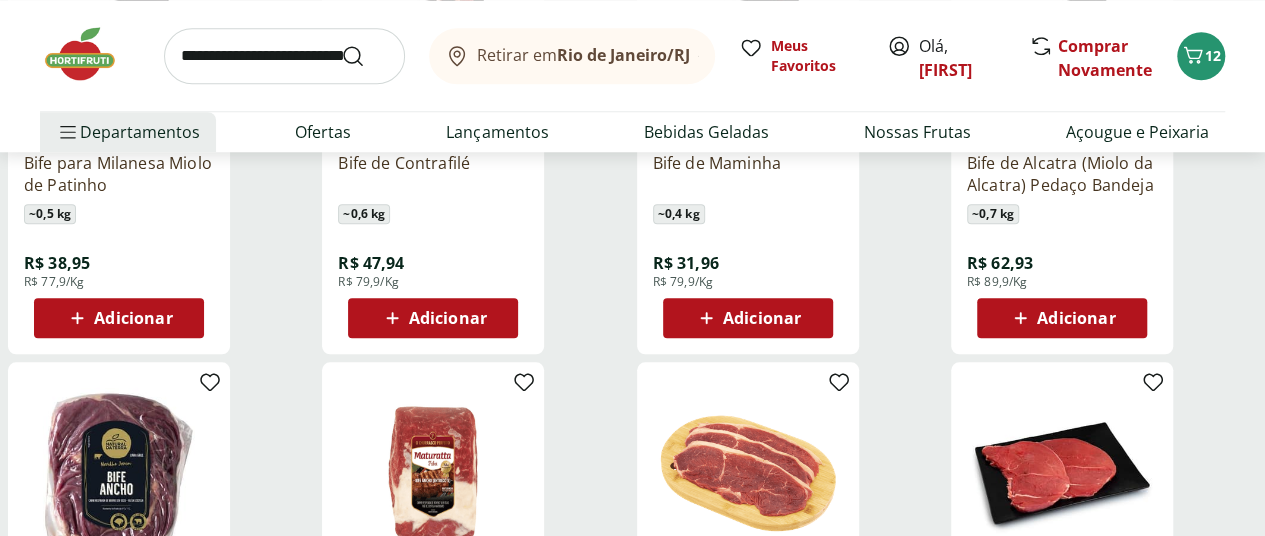 click on "Adicionar" at bounding box center (762, 318) 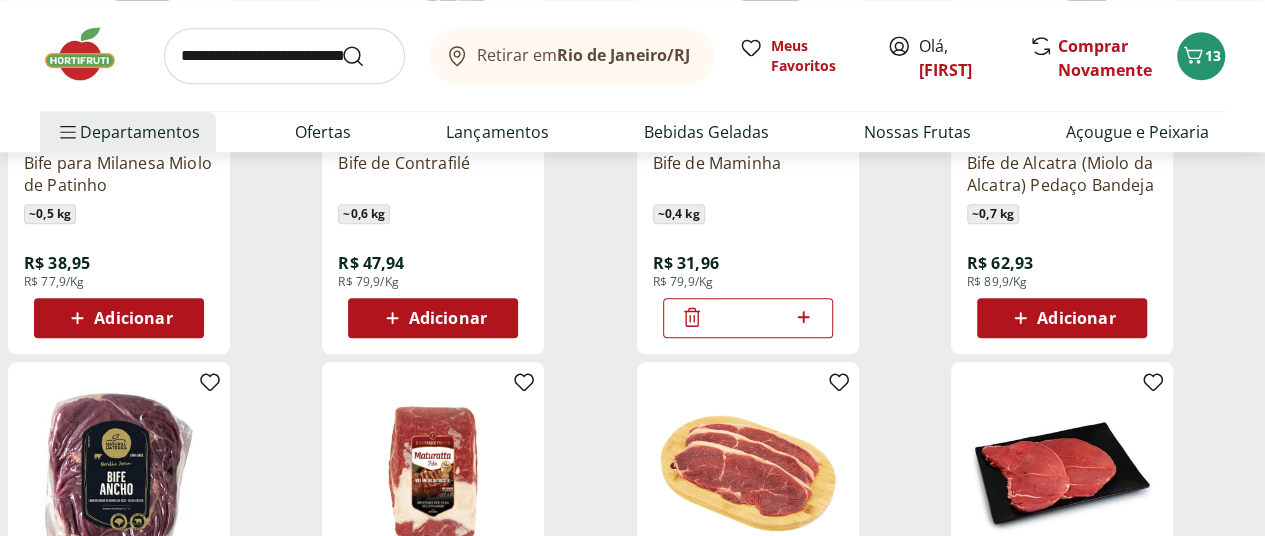 scroll, scrollTop: 1000, scrollLeft: 0, axis: vertical 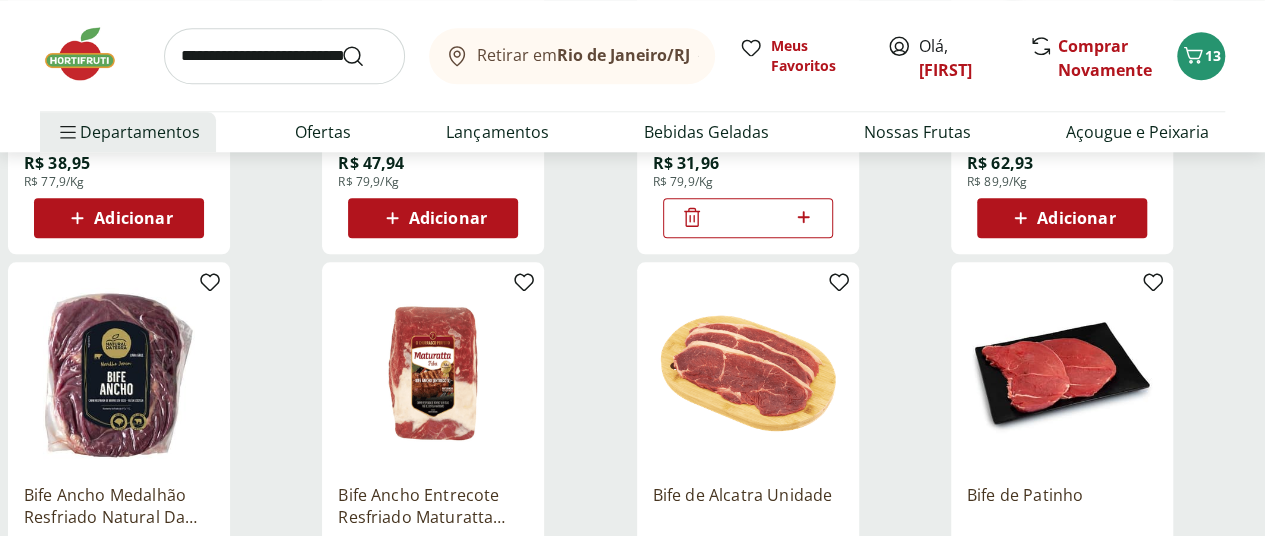 click 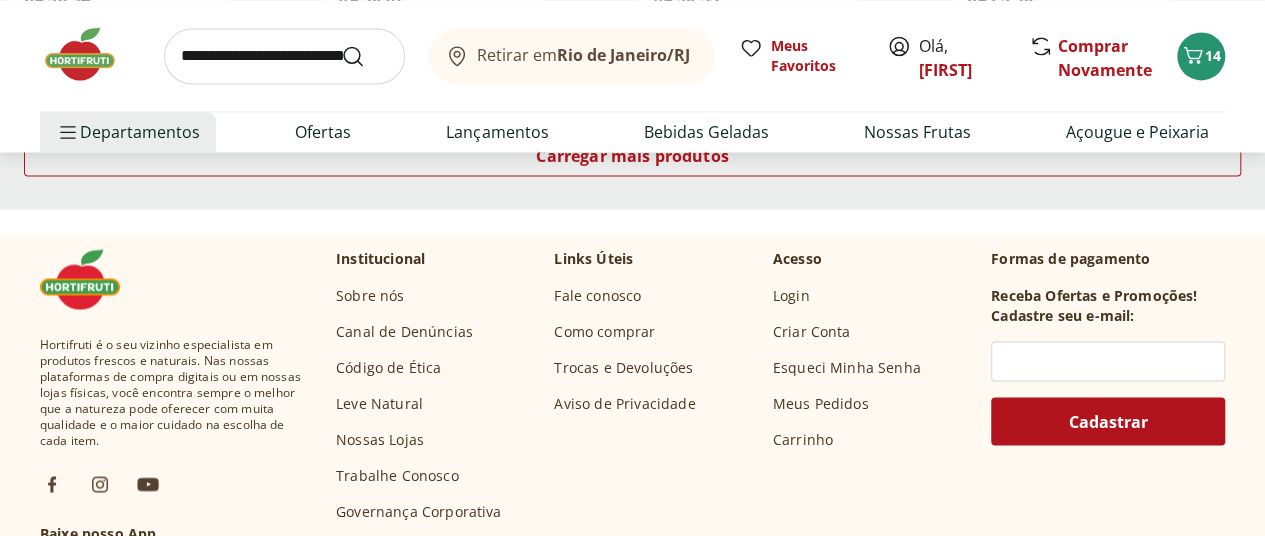 scroll, scrollTop: 1600, scrollLeft: 0, axis: vertical 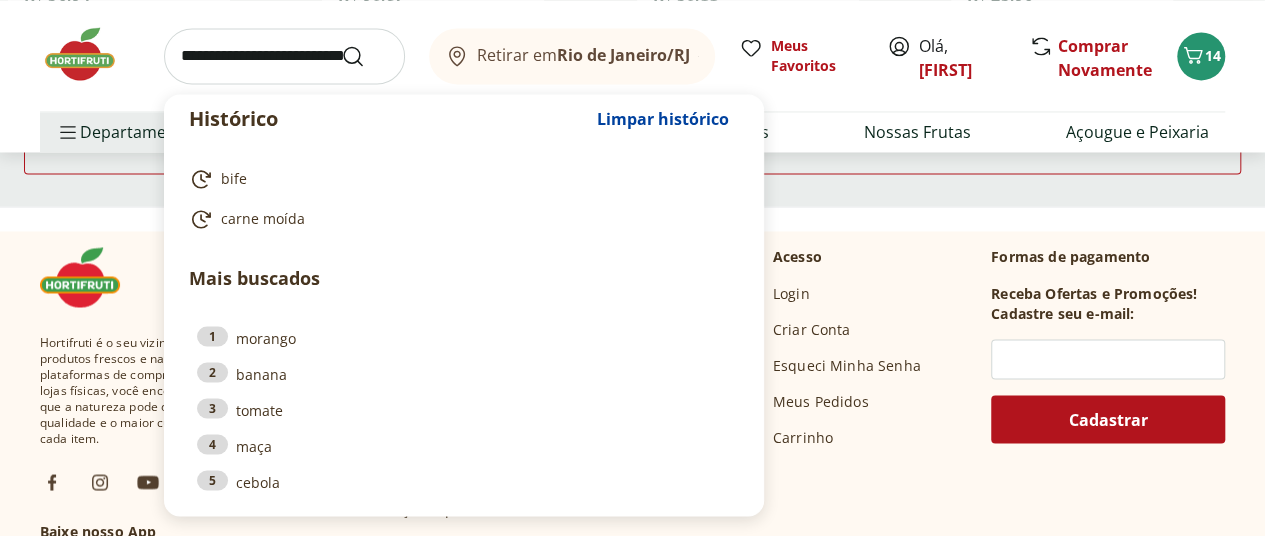 click at bounding box center (284, 56) 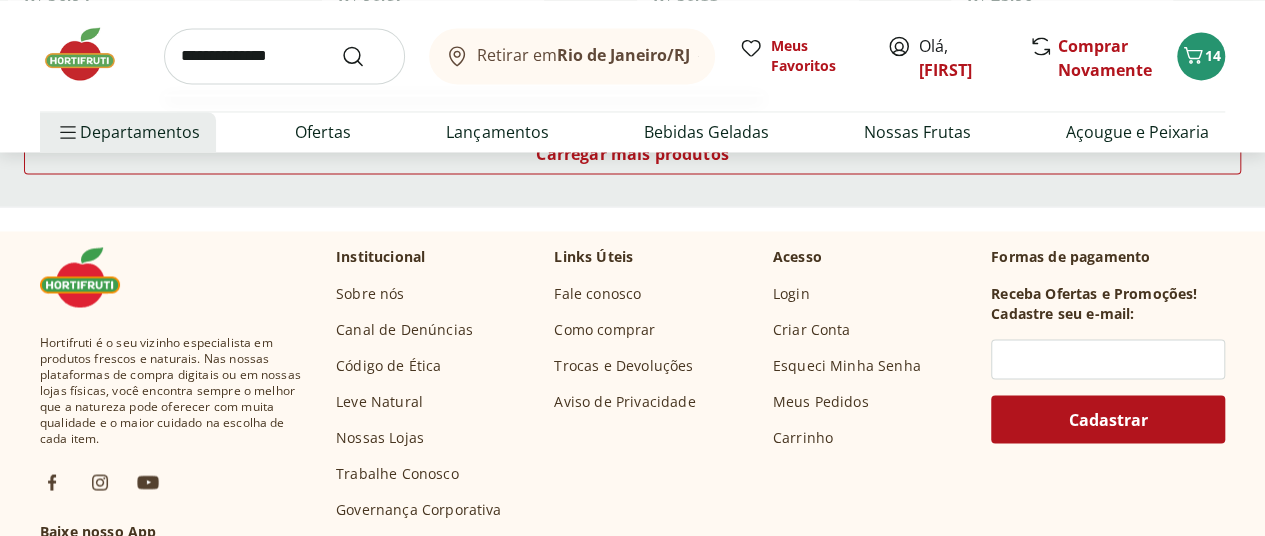 type on "**********" 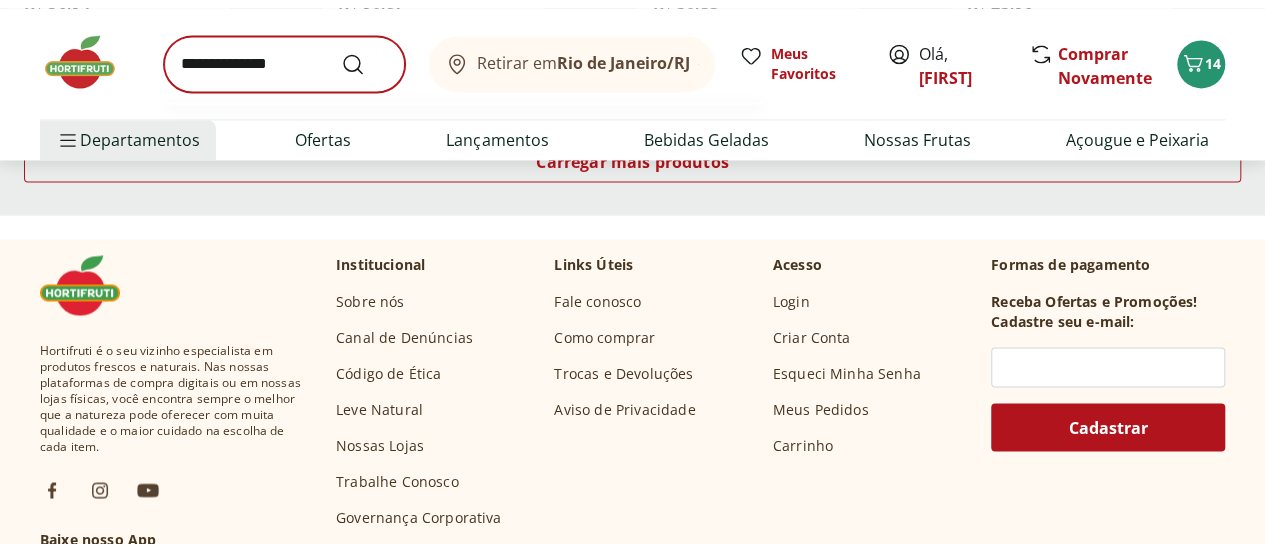scroll, scrollTop: 0, scrollLeft: 0, axis: both 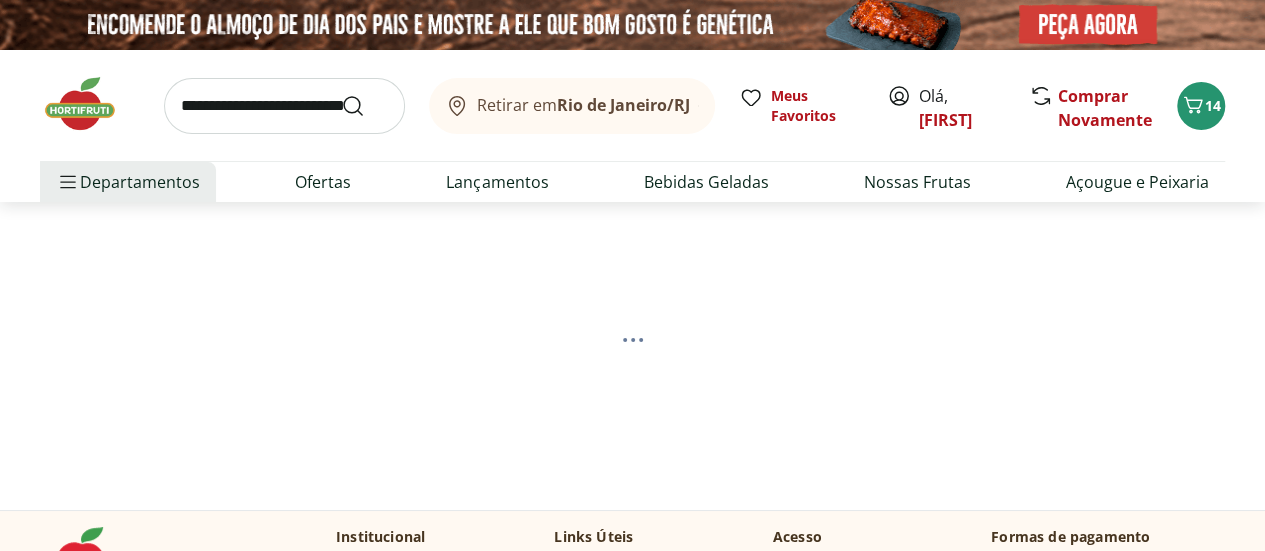 select on "**********" 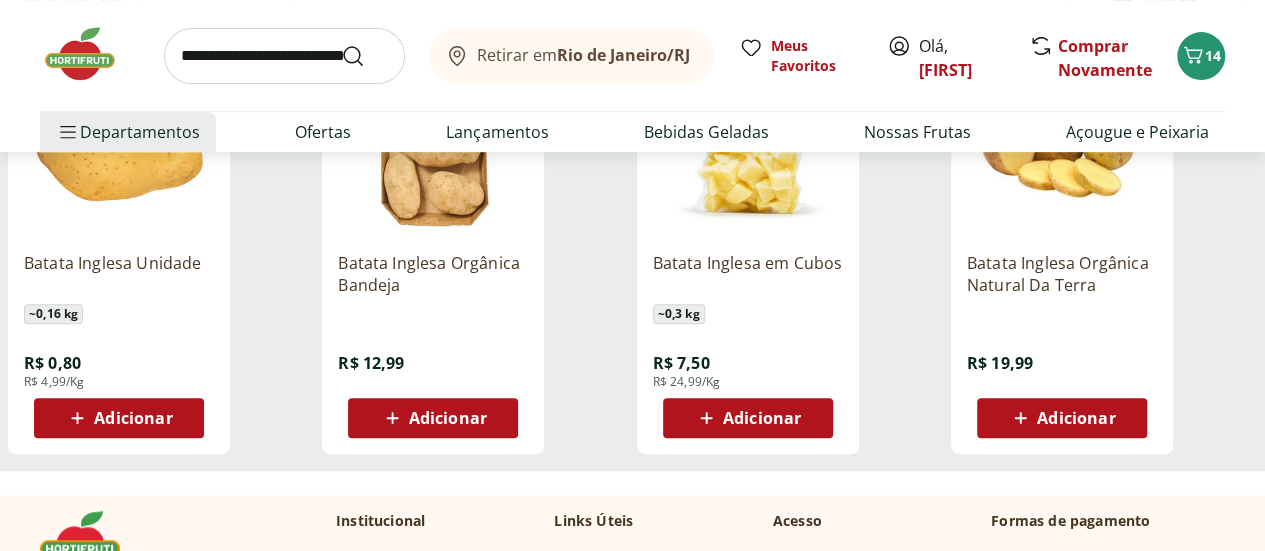 scroll, scrollTop: 400, scrollLeft: 0, axis: vertical 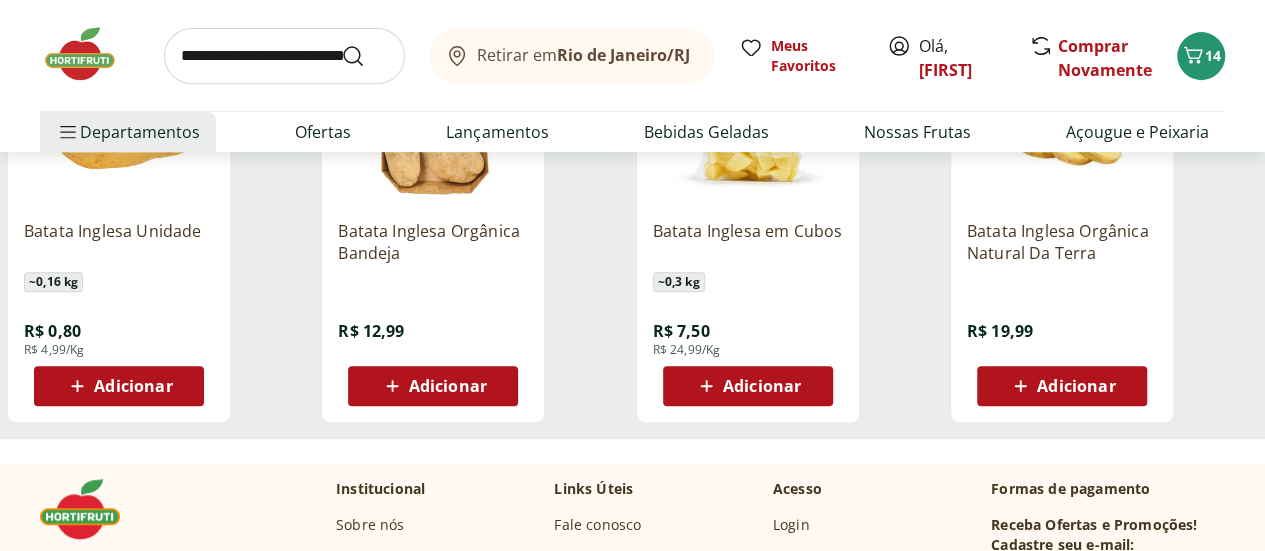 click on "Adicionar" at bounding box center (133, 386) 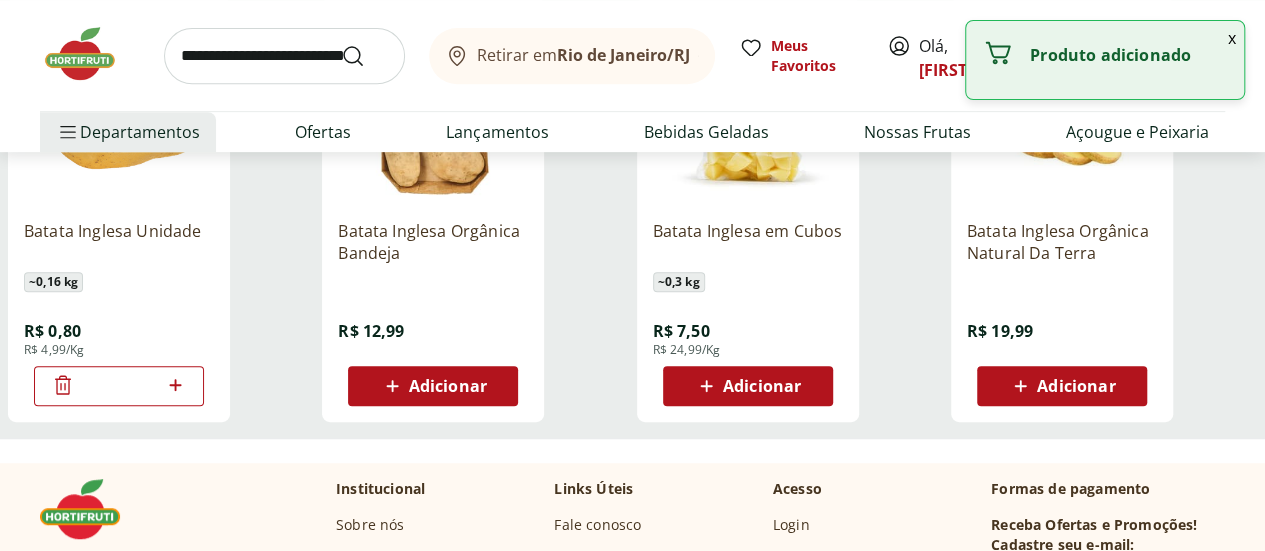 click 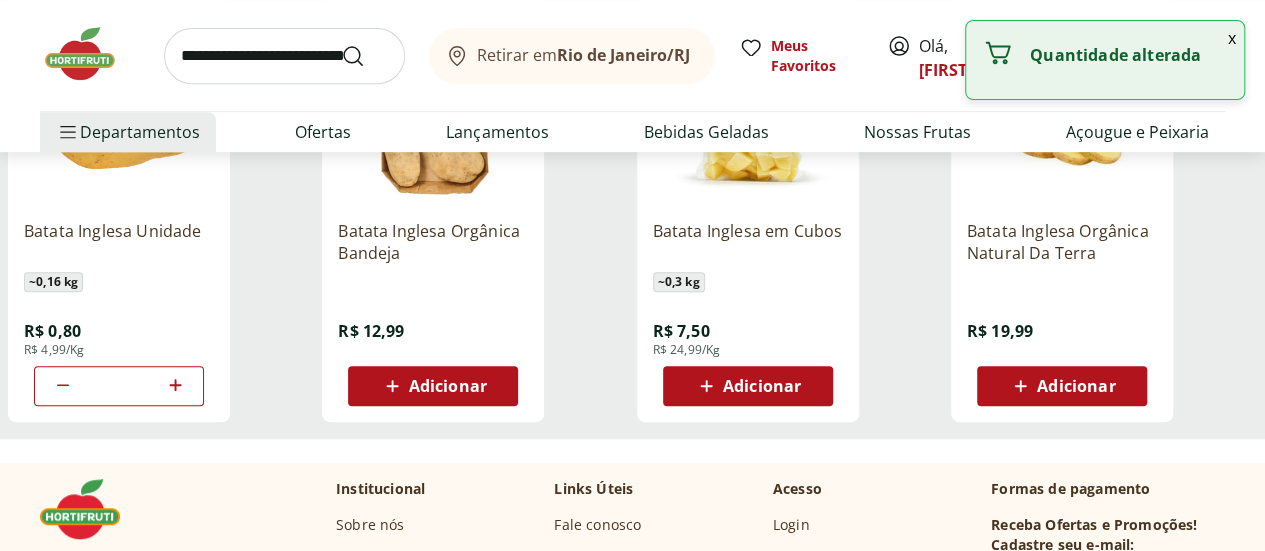 click 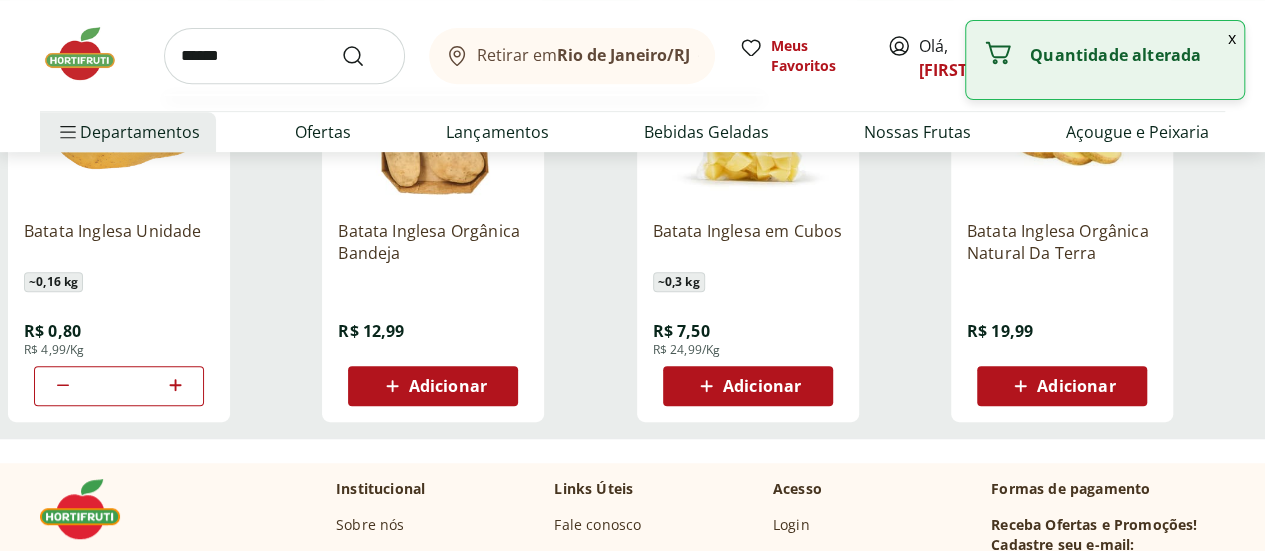 type on "*******" 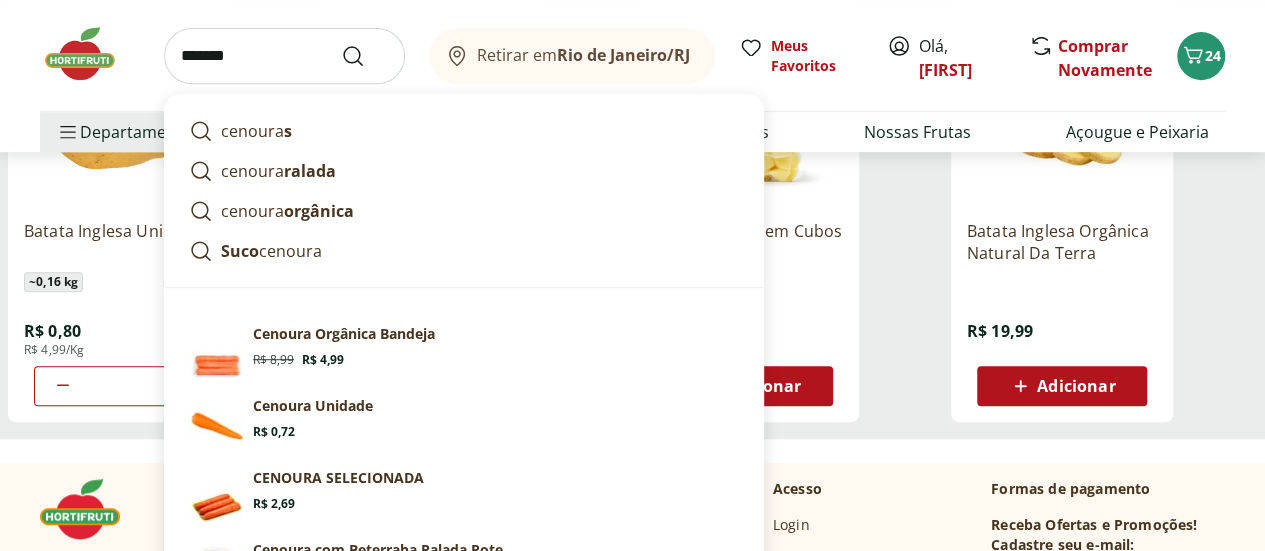 click at bounding box center (365, 56) 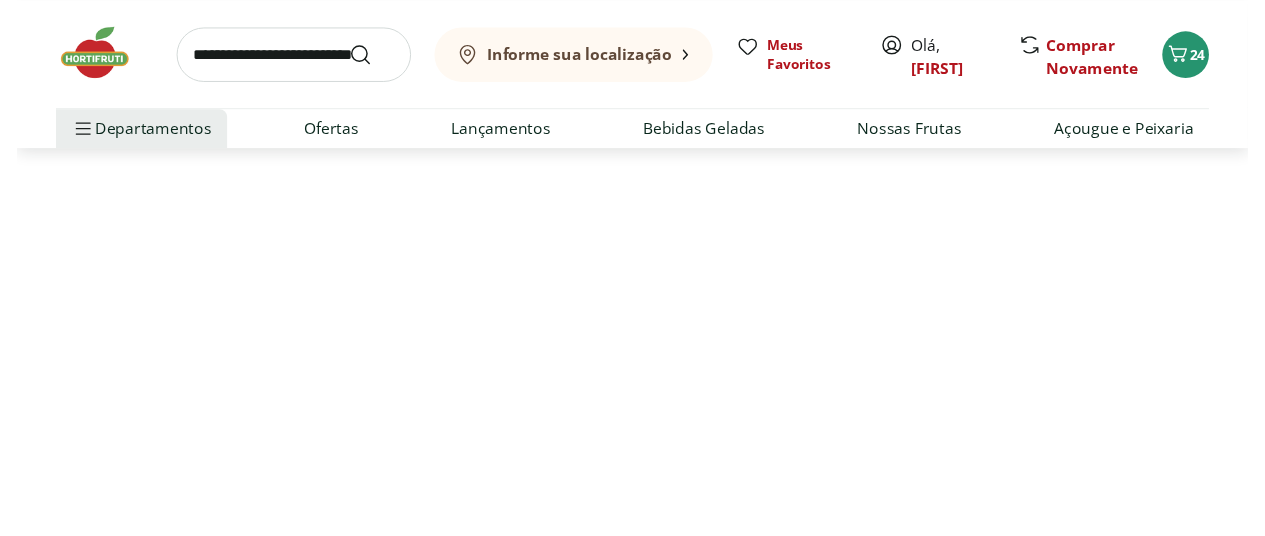 scroll, scrollTop: 0, scrollLeft: 0, axis: both 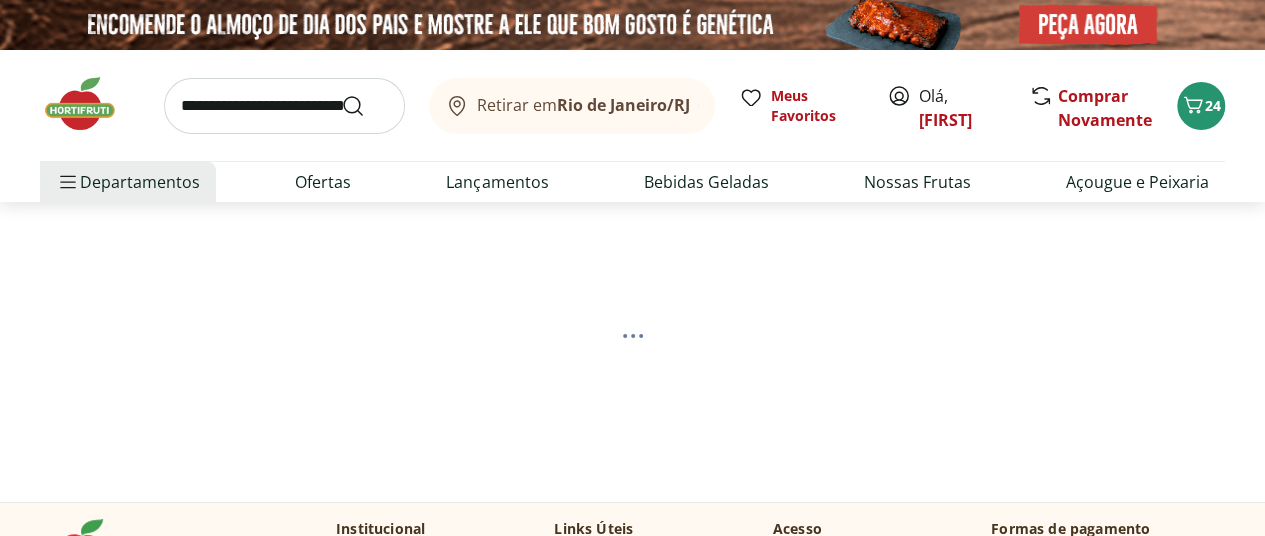 select on "**********" 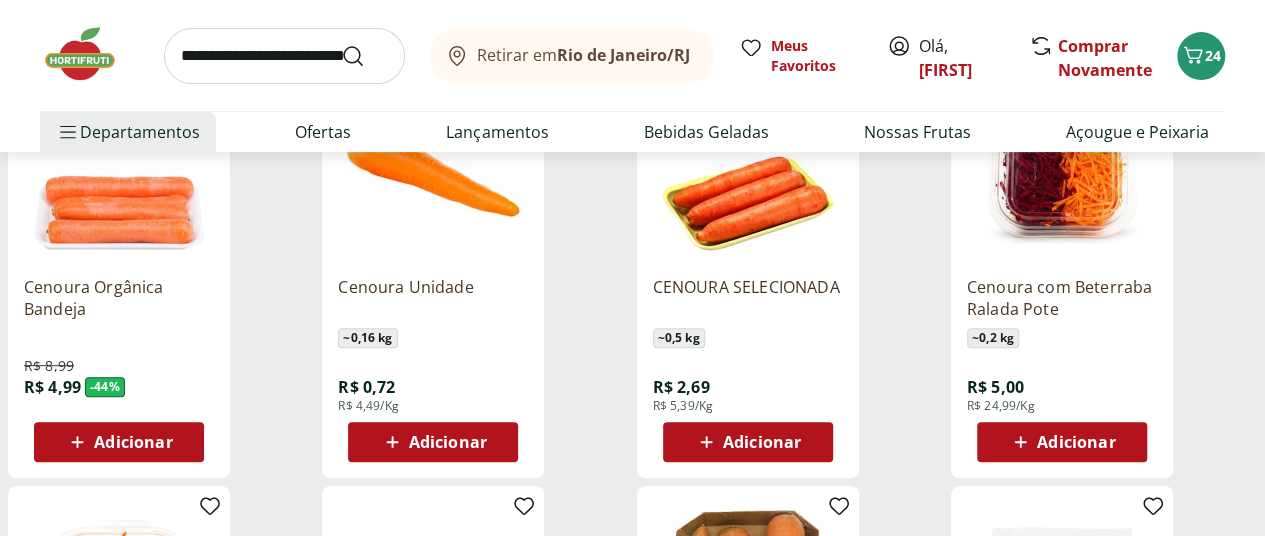 scroll, scrollTop: 400, scrollLeft: 0, axis: vertical 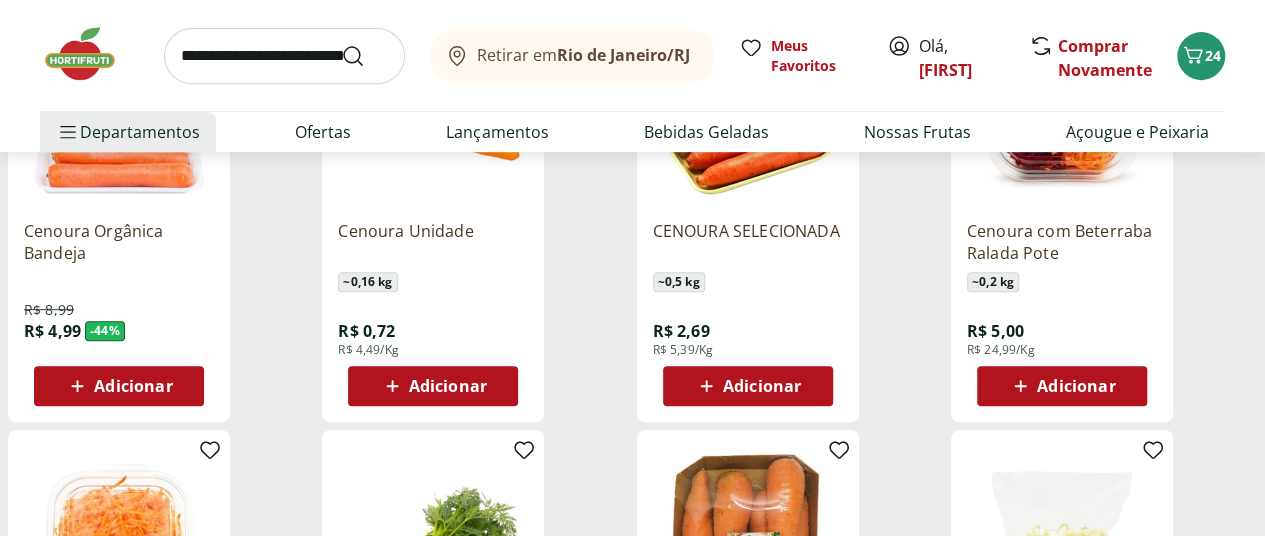 click on "Adicionar" at bounding box center [448, 386] 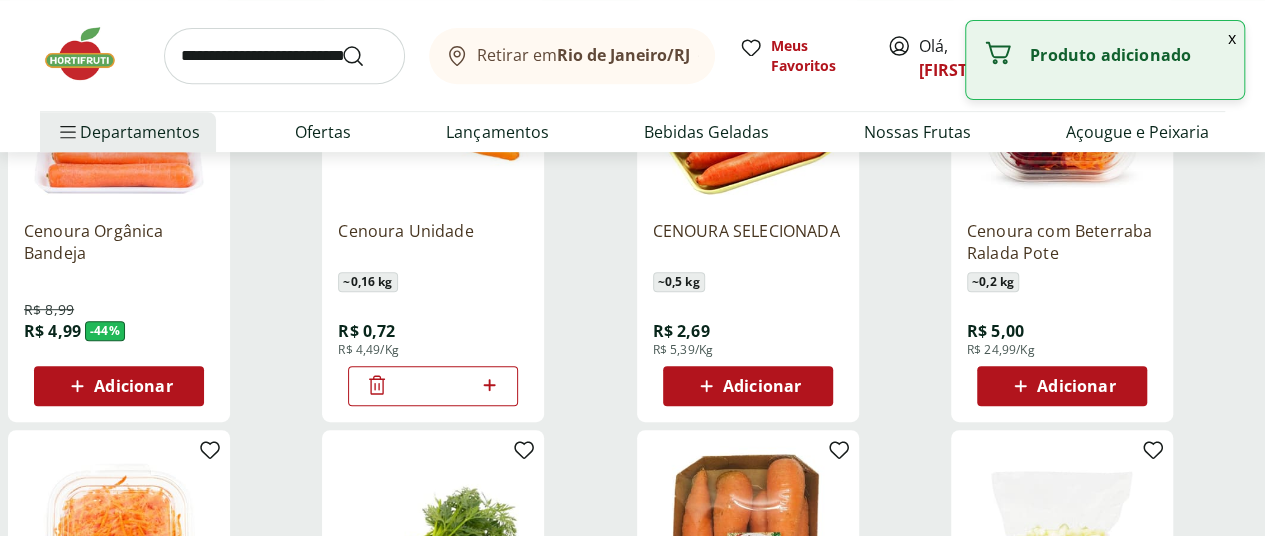 click 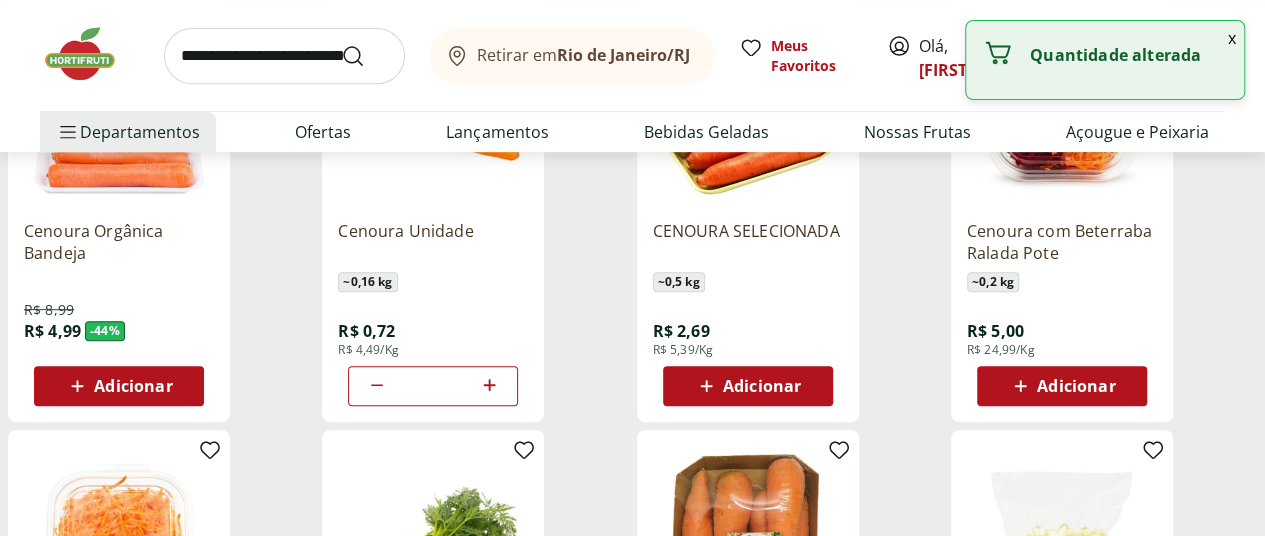 click 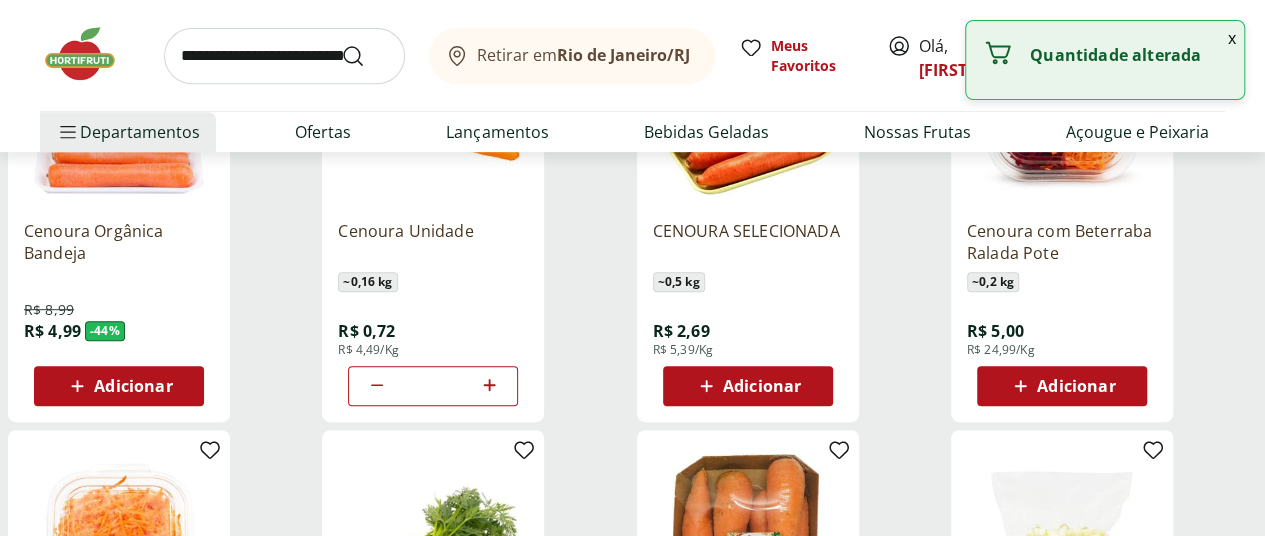 click 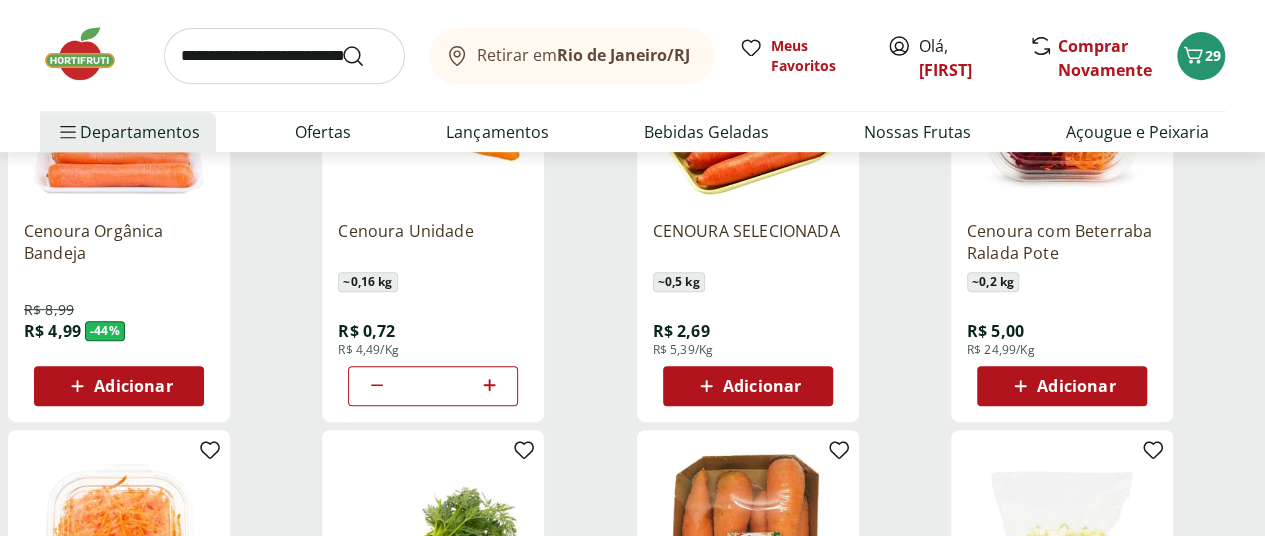 click at bounding box center (284, 56) 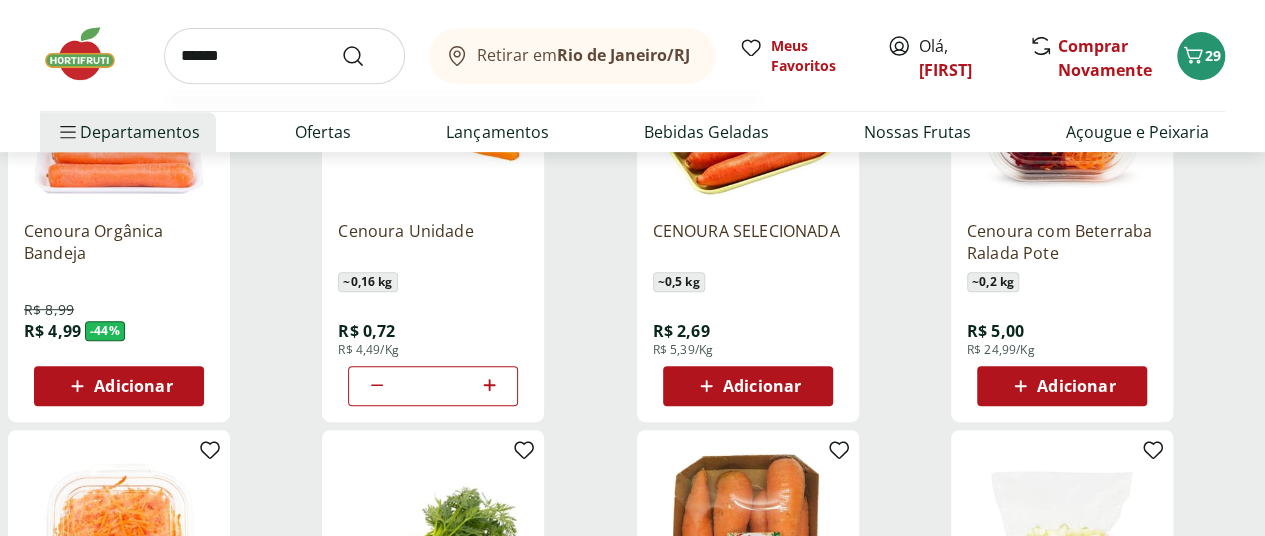 type on "******" 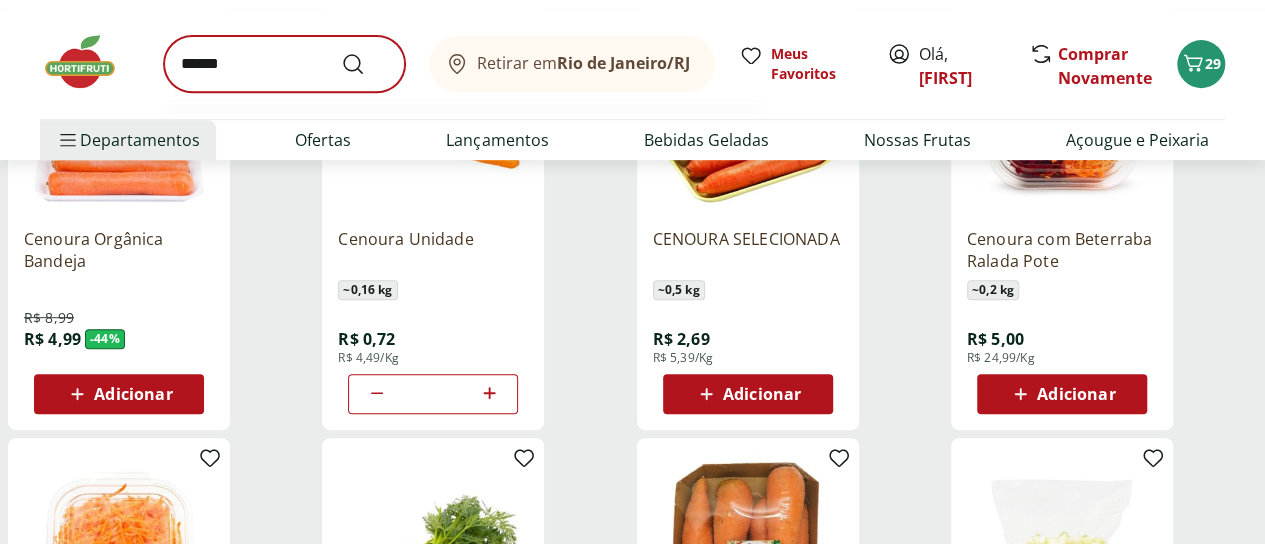 scroll, scrollTop: 0, scrollLeft: 0, axis: both 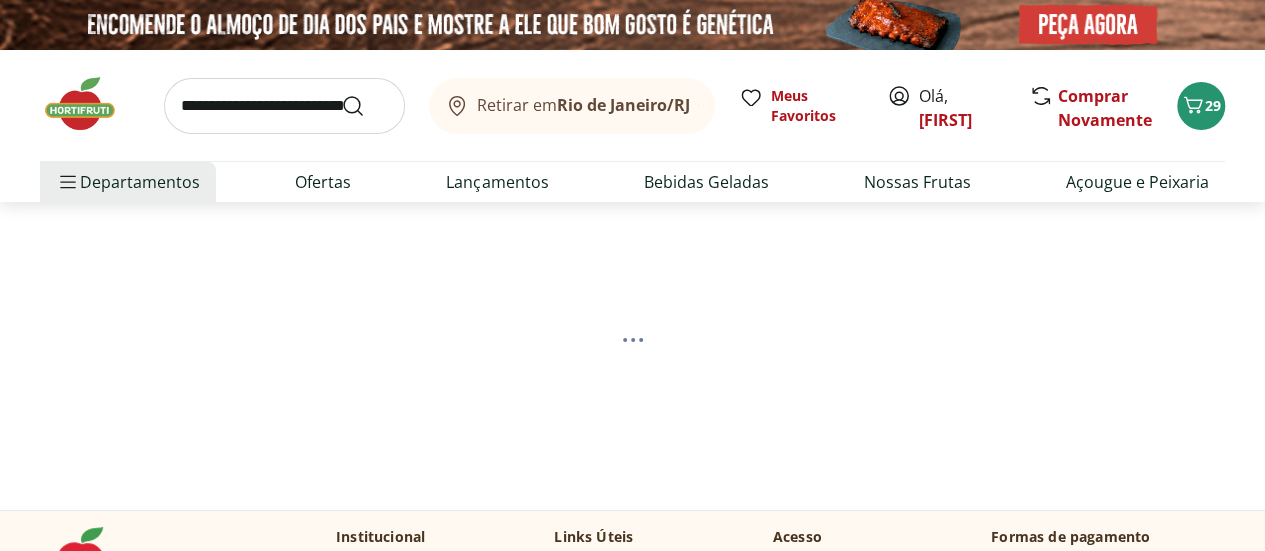 select on "**********" 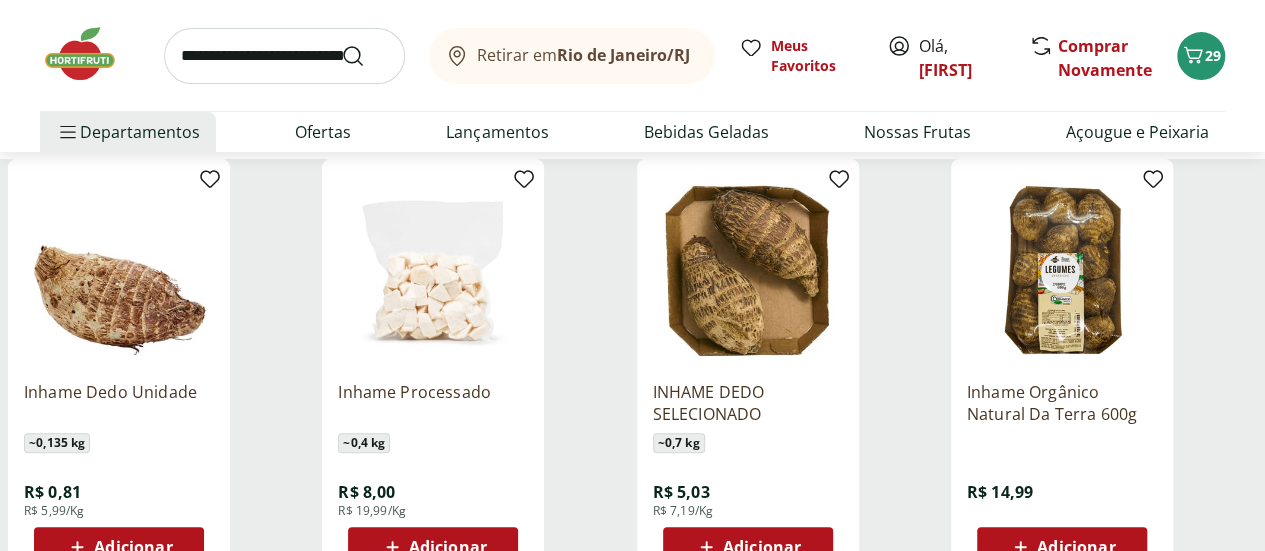scroll, scrollTop: 300, scrollLeft: 0, axis: vertical 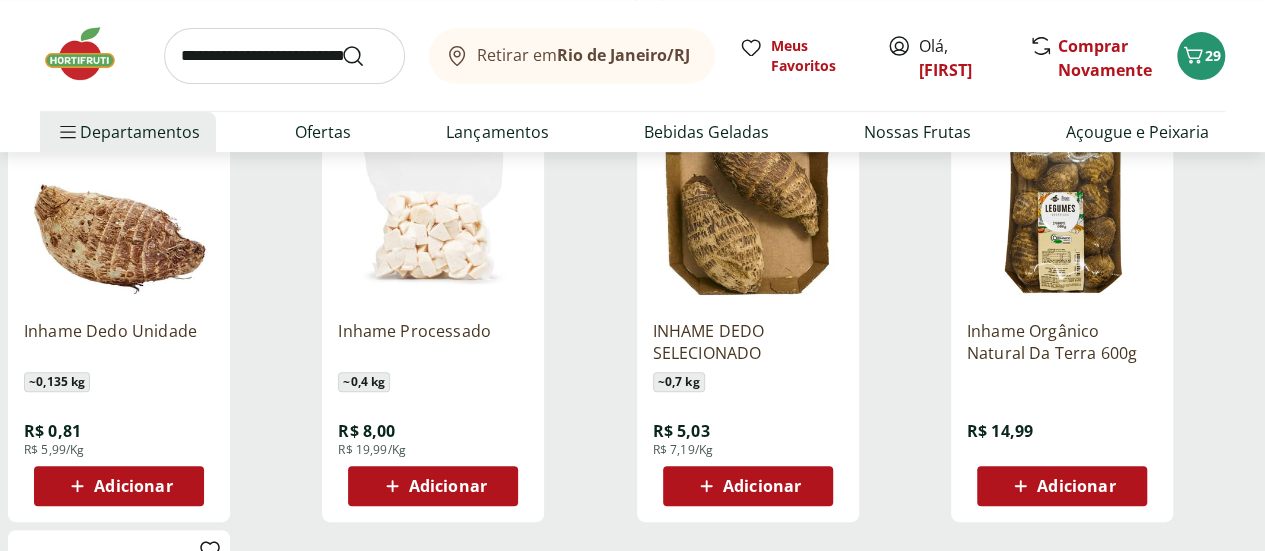 click on "Adicionar" at bounding box center (133, 486) 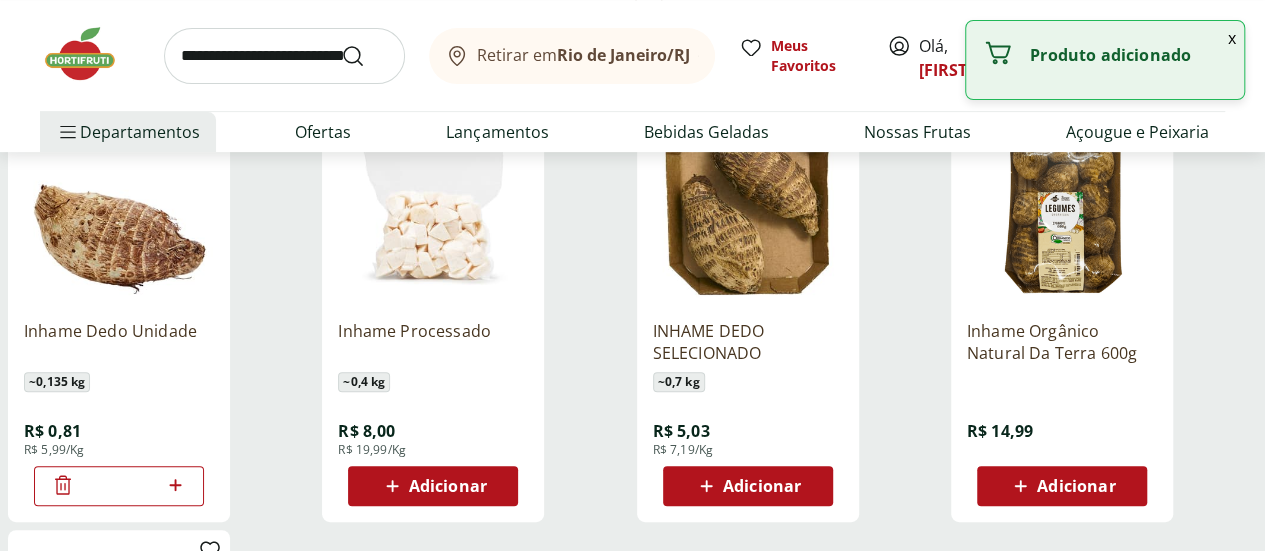 click 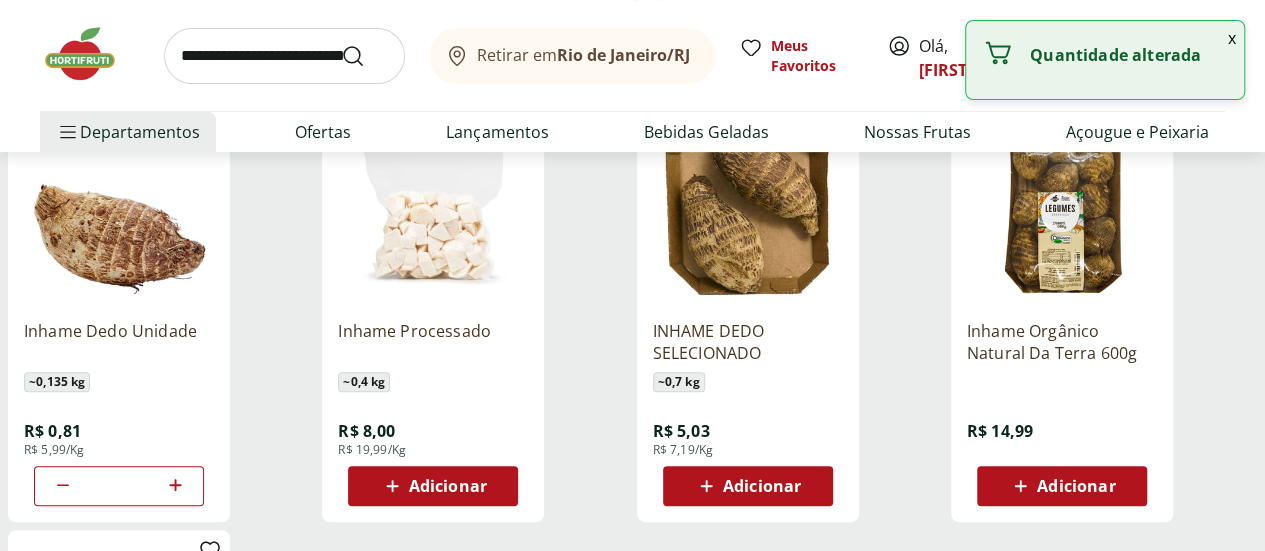 click 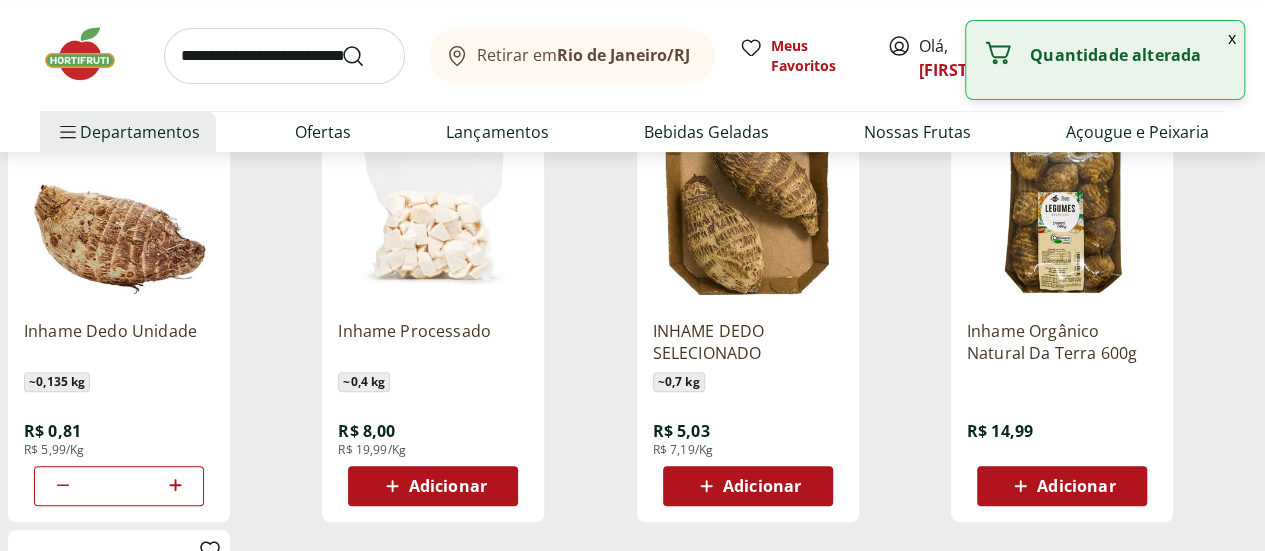 type on "*" 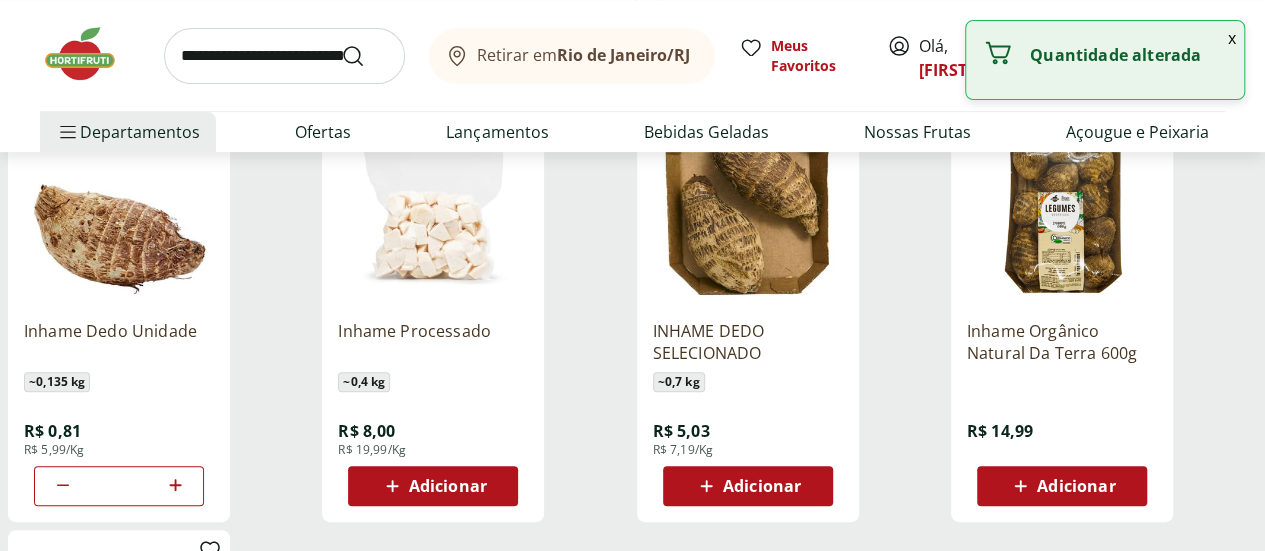 click at bounding box center (284, 56) 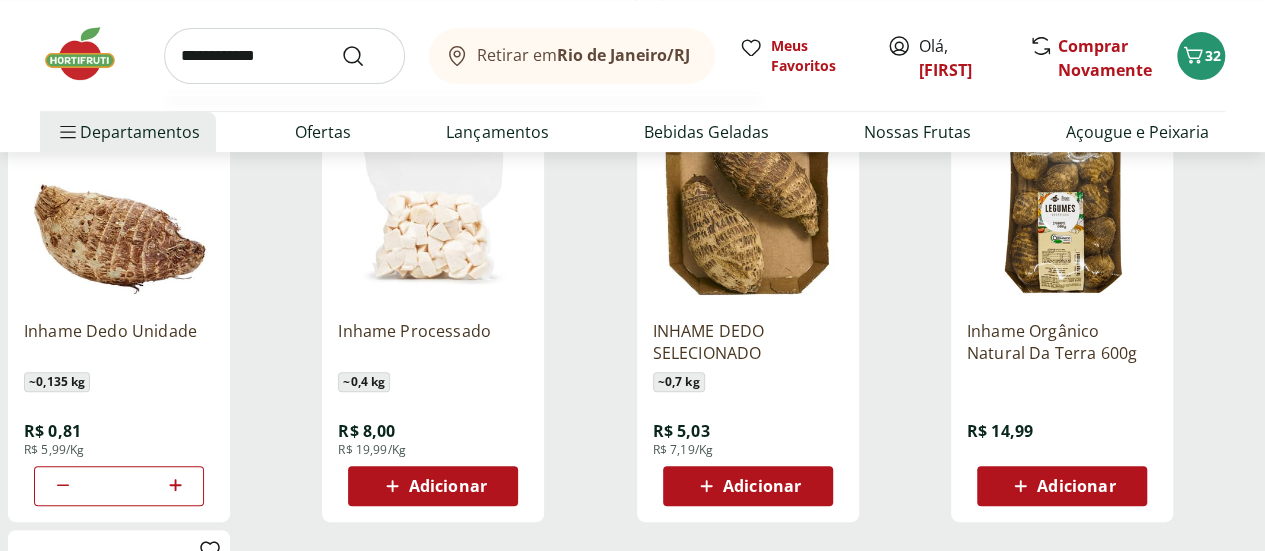 type on "**********" 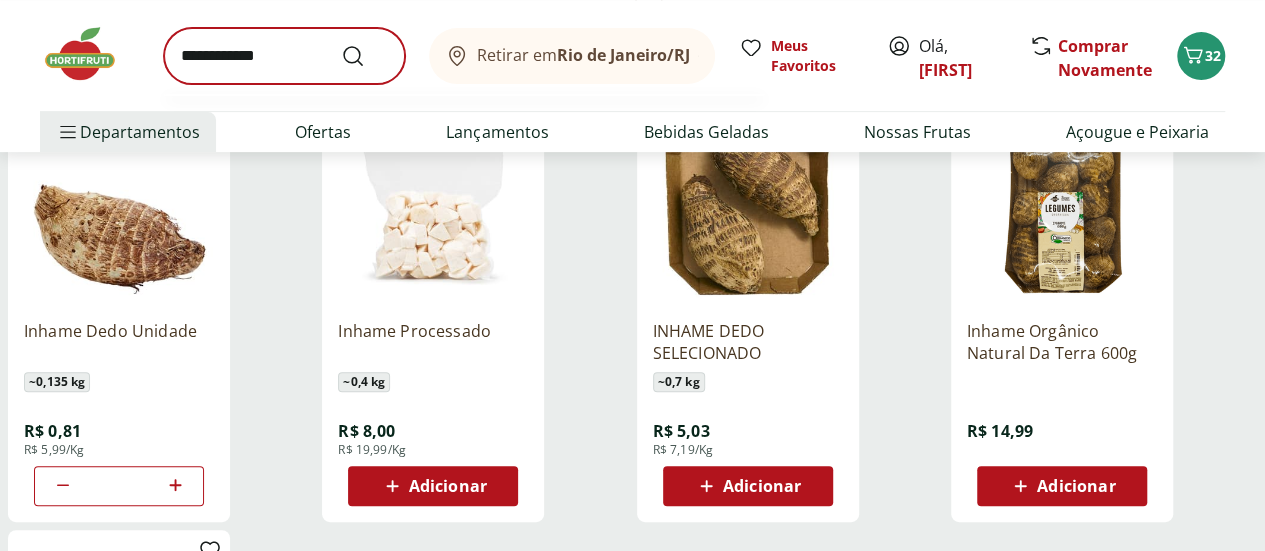 scroll, scrollTop: 0, scrollLeft: 0, axis: both 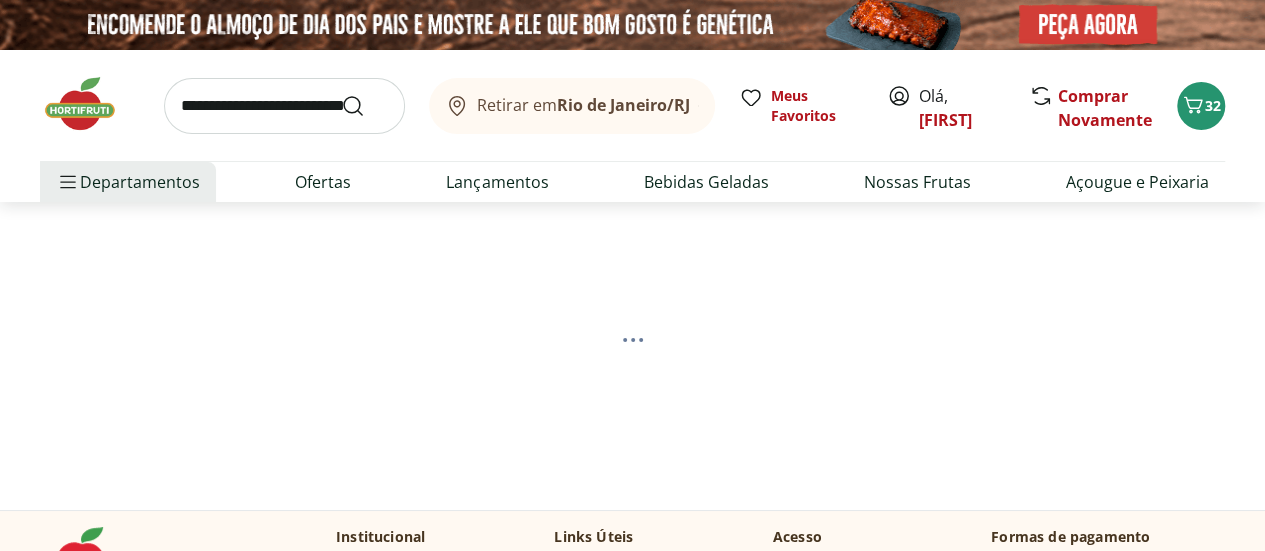 select on "**********" 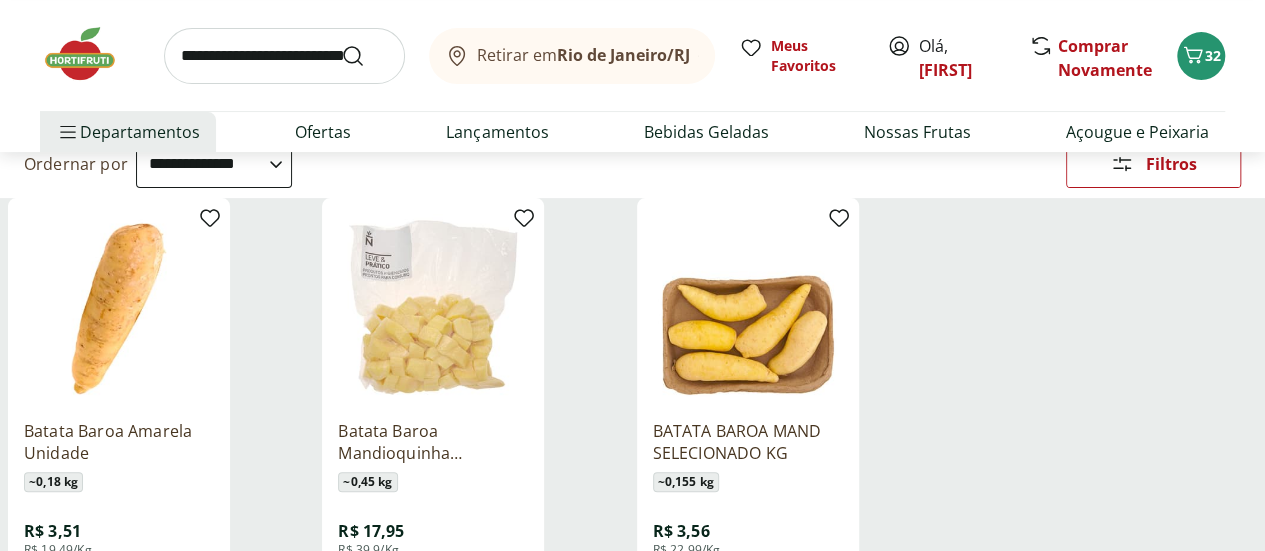 scroll, scrollTop: 300, scrollLeft: 0, axis: vertical 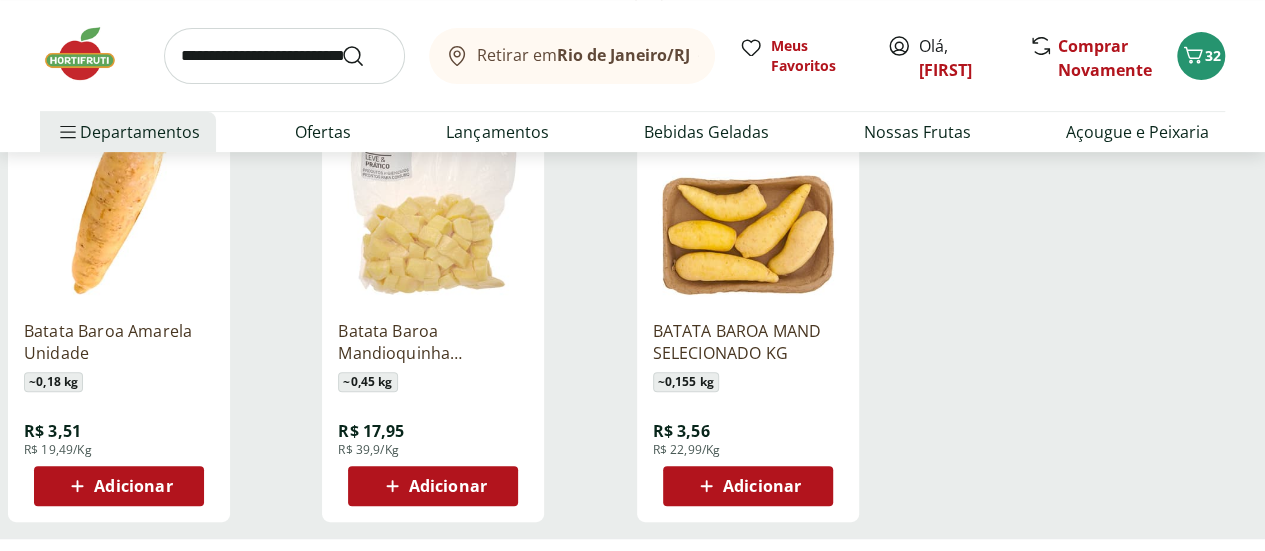click 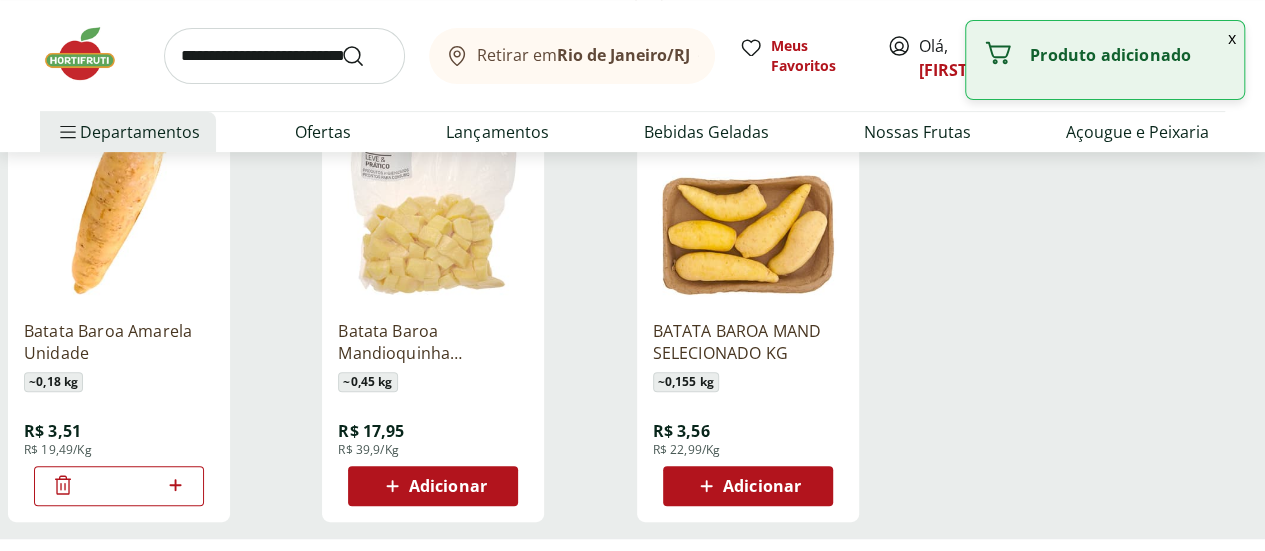 click 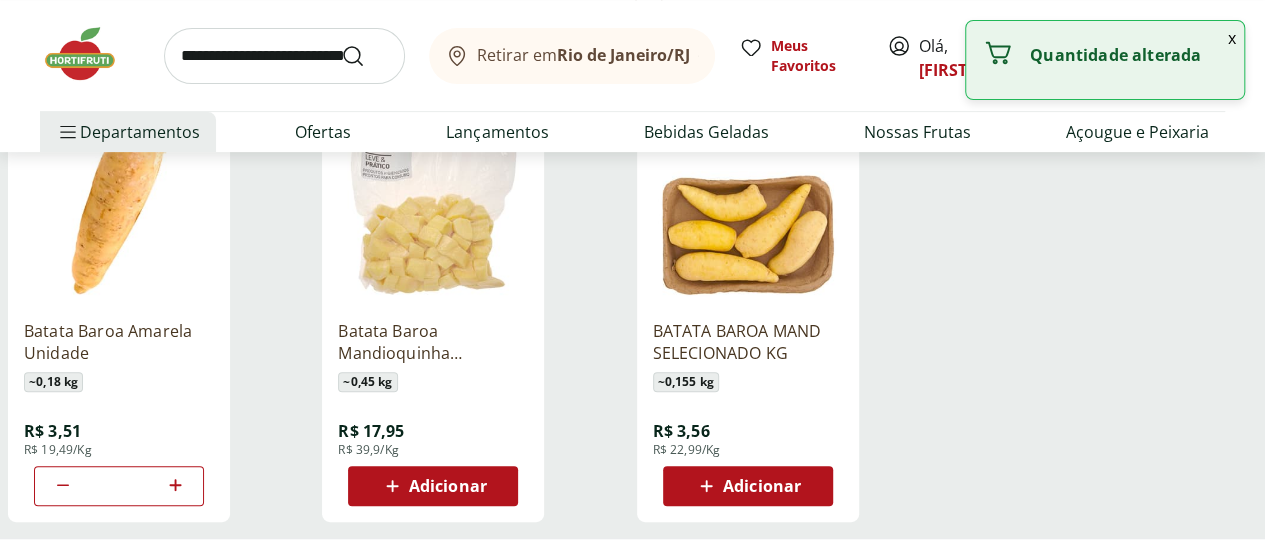 click 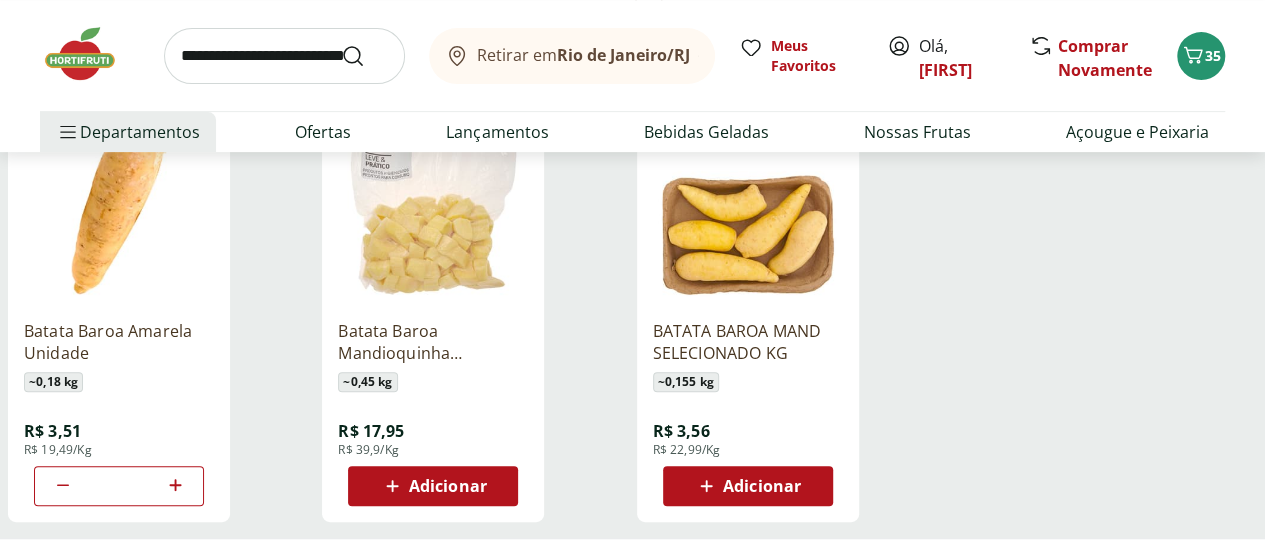 click at bounding box center (284, 56) 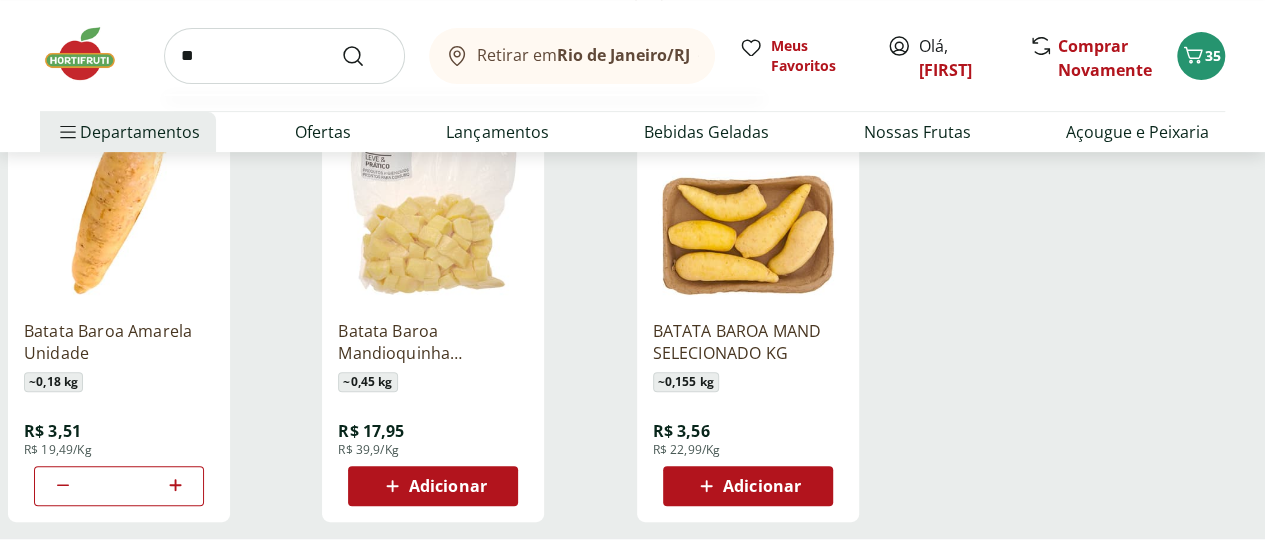type on "***" 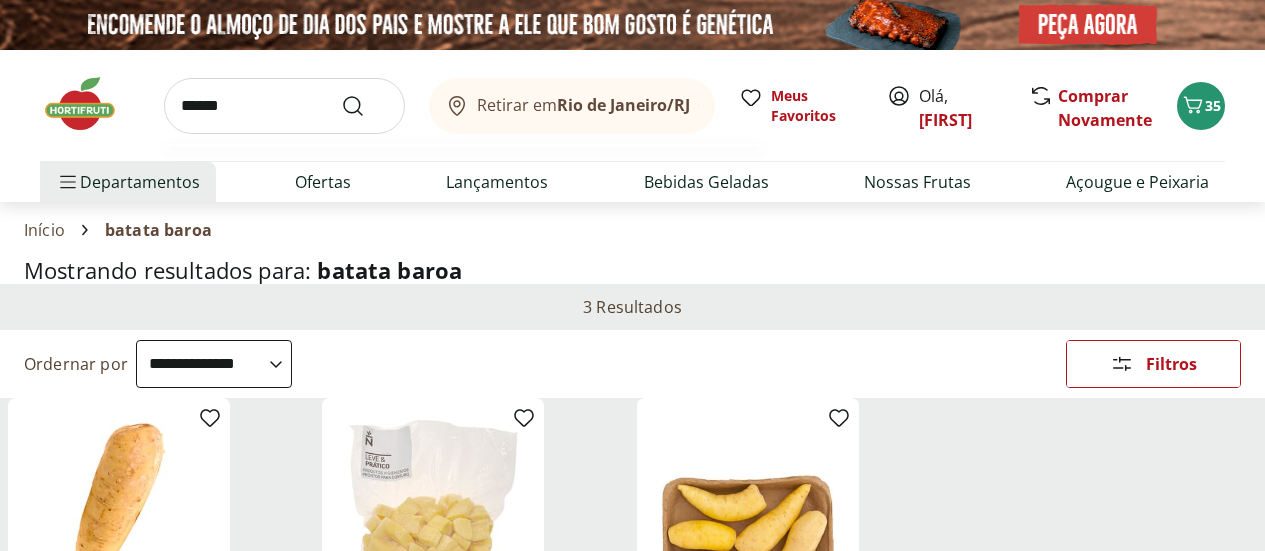 select on "**********" 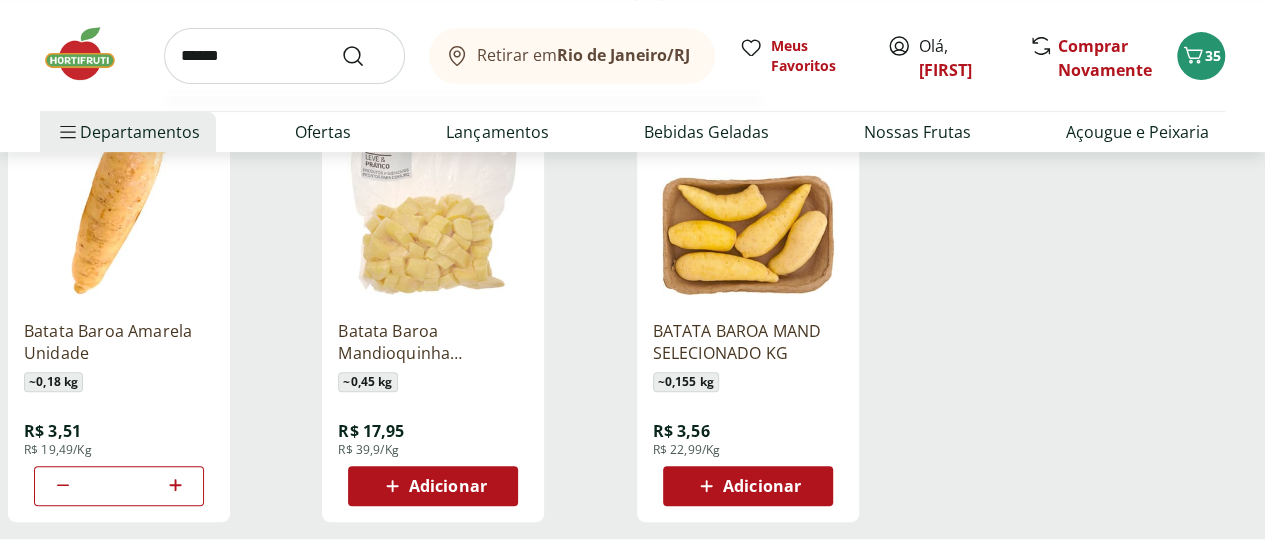 scroll, scrollTop: 0, scrollLeft: 0, axis: both 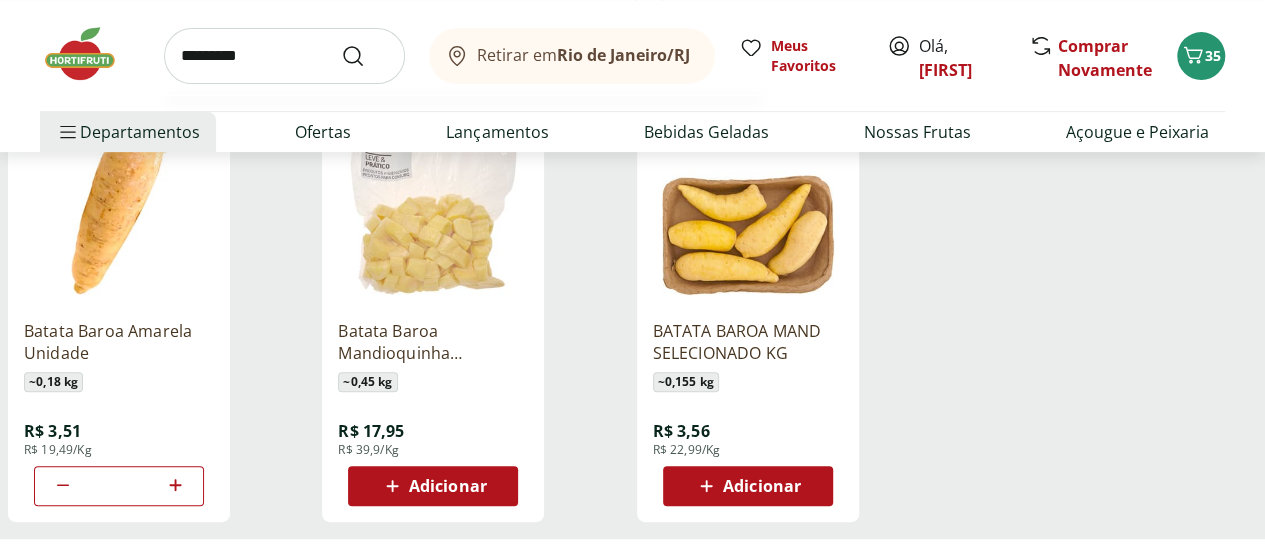 type on "*********" 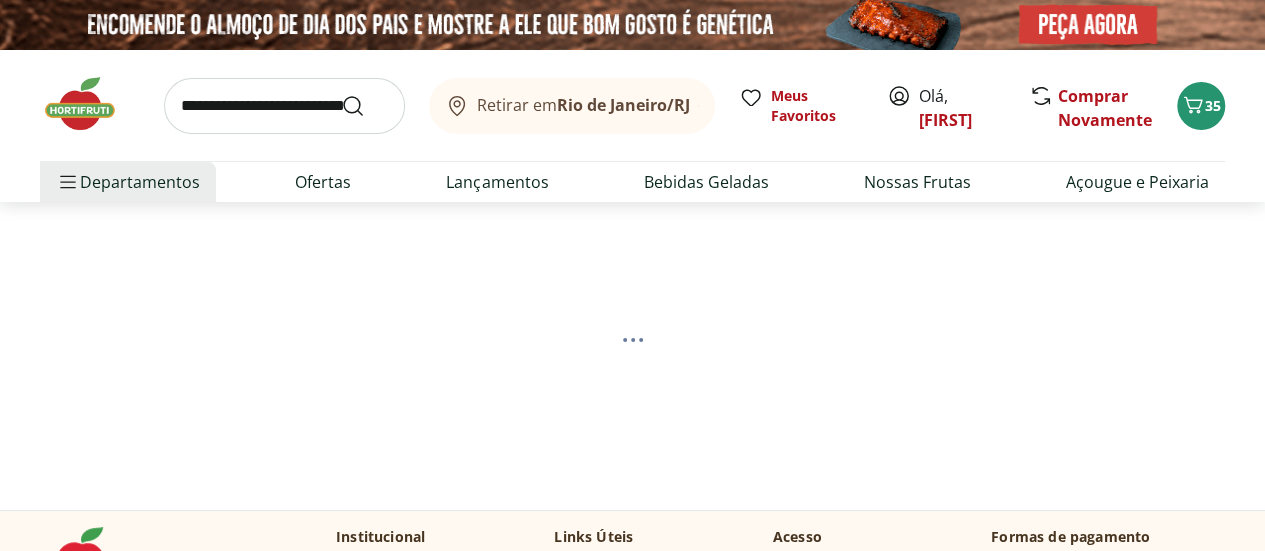 select on "**********" 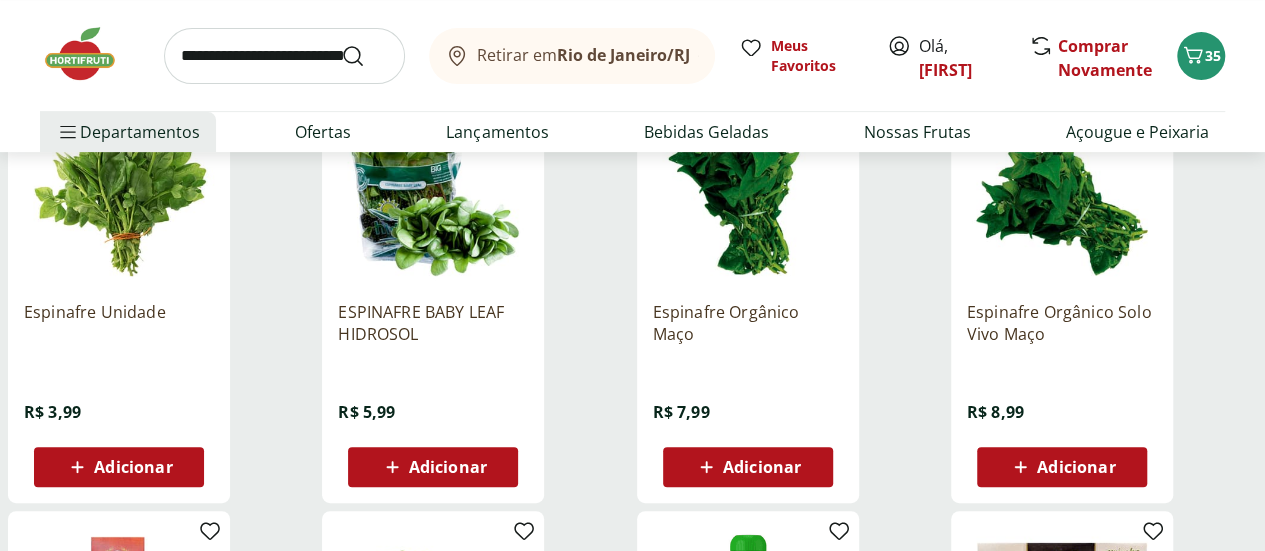 scroll, scrollTop: 300, scrollLeft: 0, axis: vertical 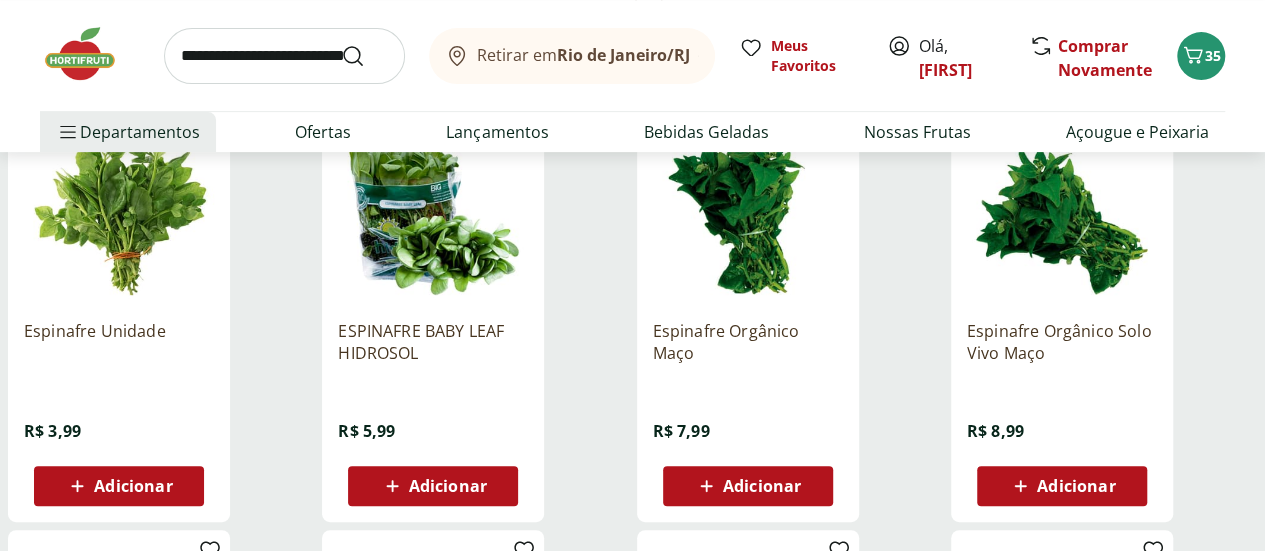 click on "Adicionar" at bounding box center [133, 486] 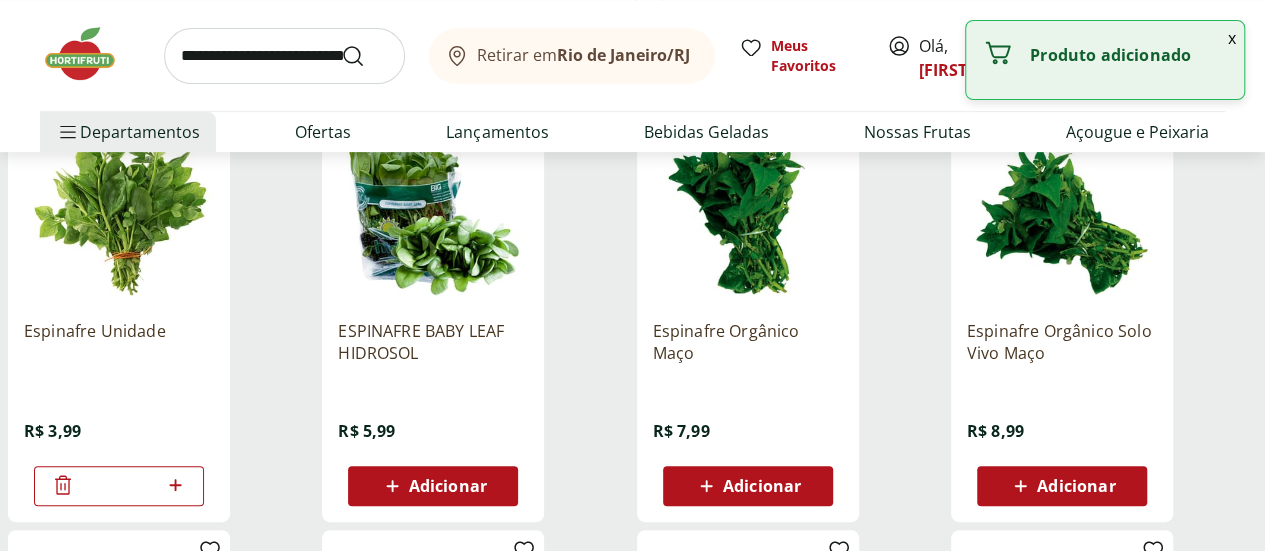 click at bounding box center (284, 56) 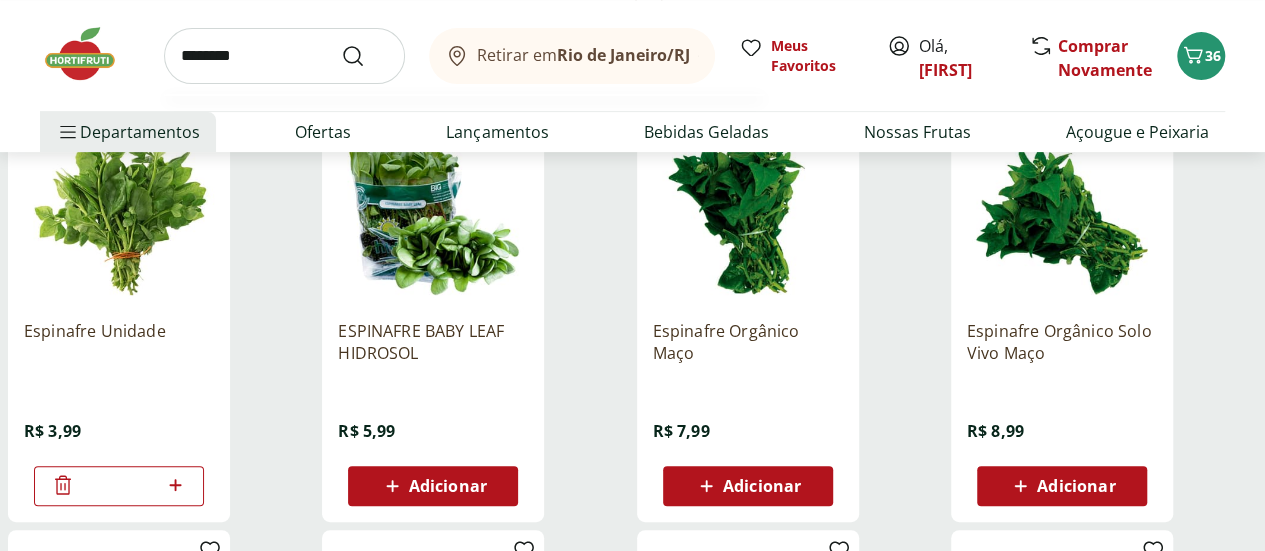 type on "********" 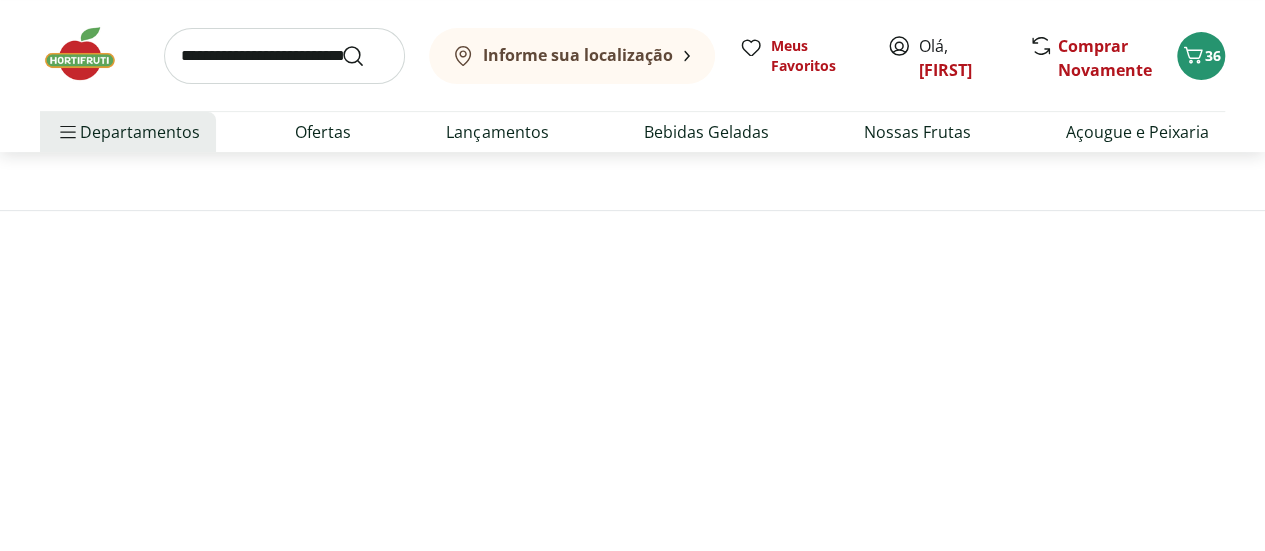 scroll, scrollTop: 0, scrollLeft: 0, axis: both 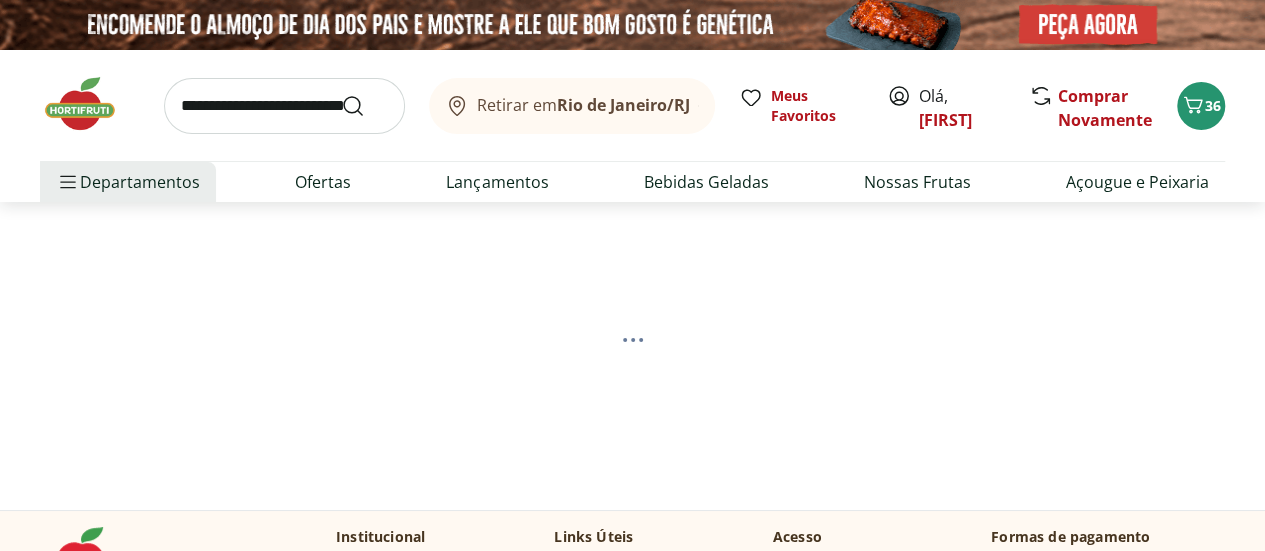 select on "**********" 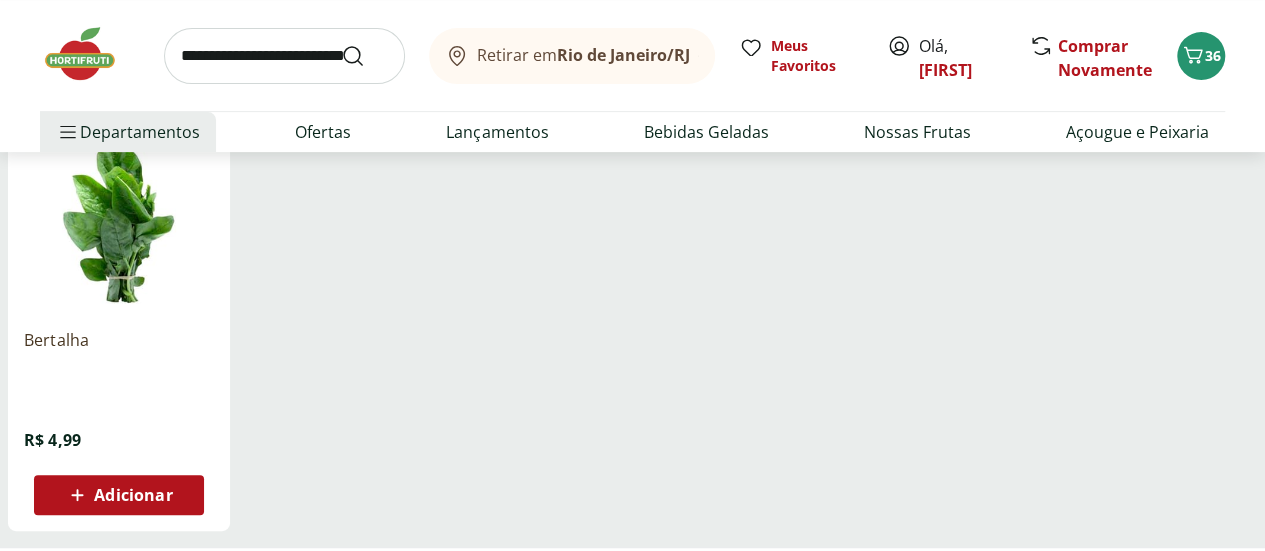 scroll, scrollTop: 300, scrollLeft: 0, axis: vertical 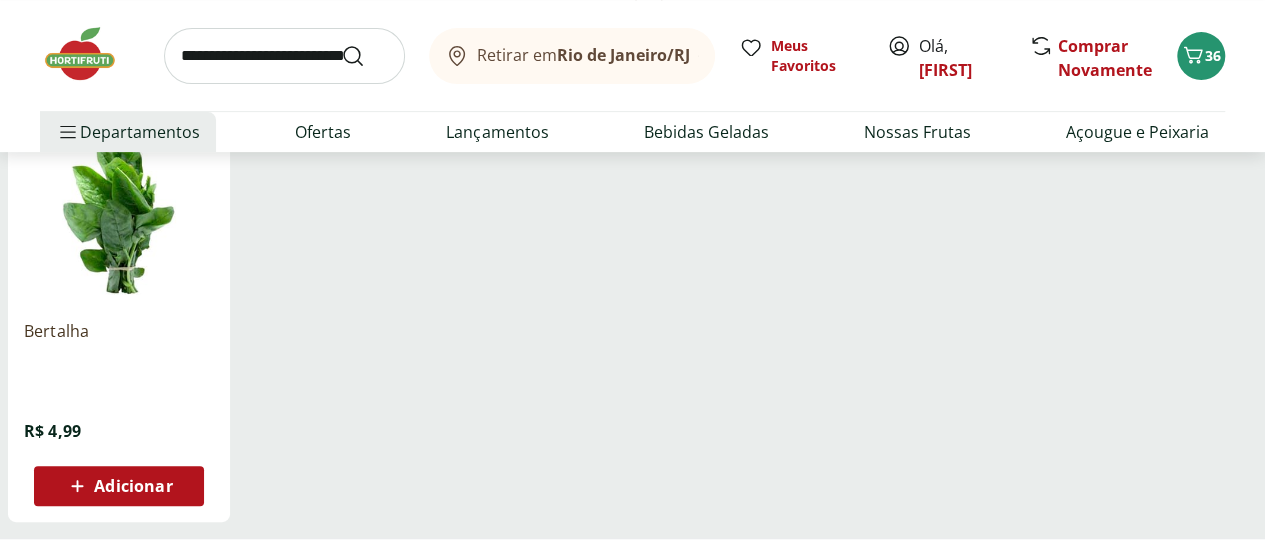 click on "Adicionar" at bounding box center (133, 486) 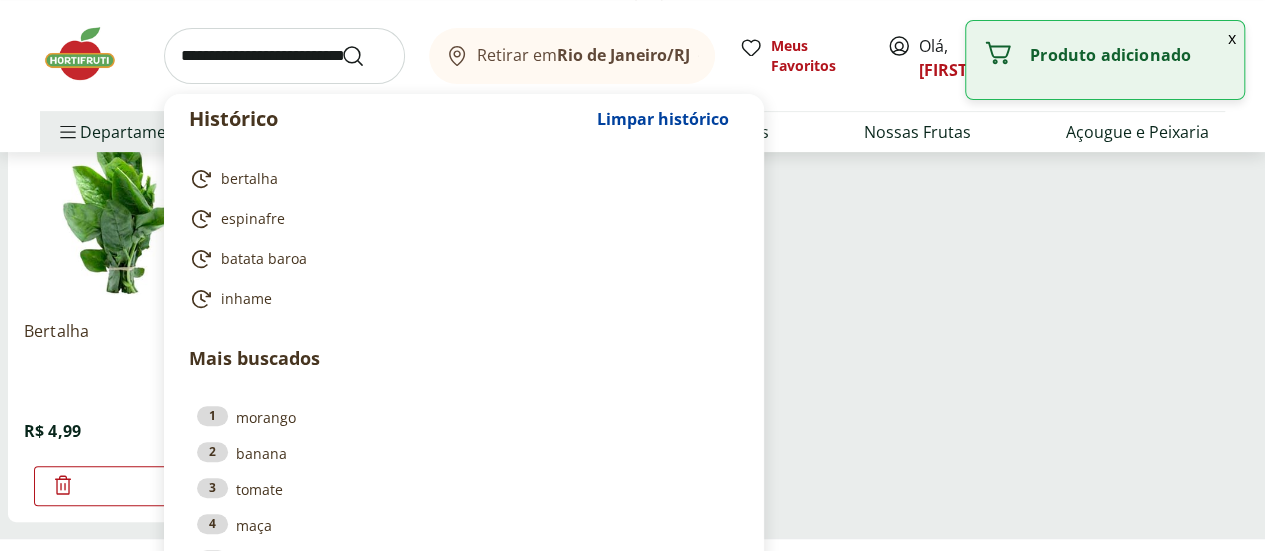 click at bounding box center (284, 56) 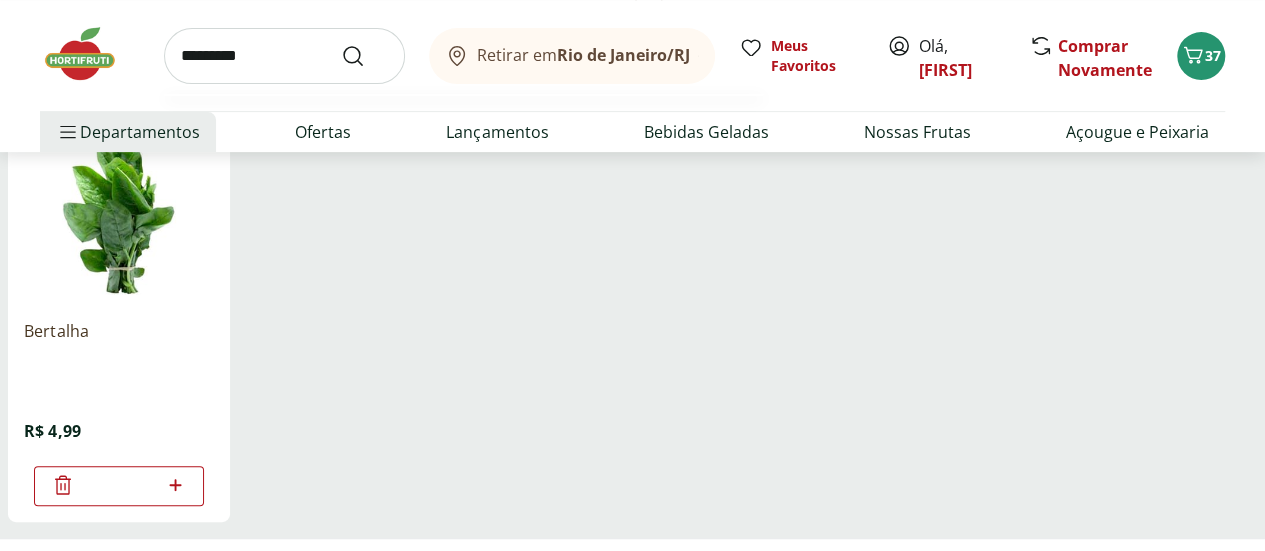 type on "*********" 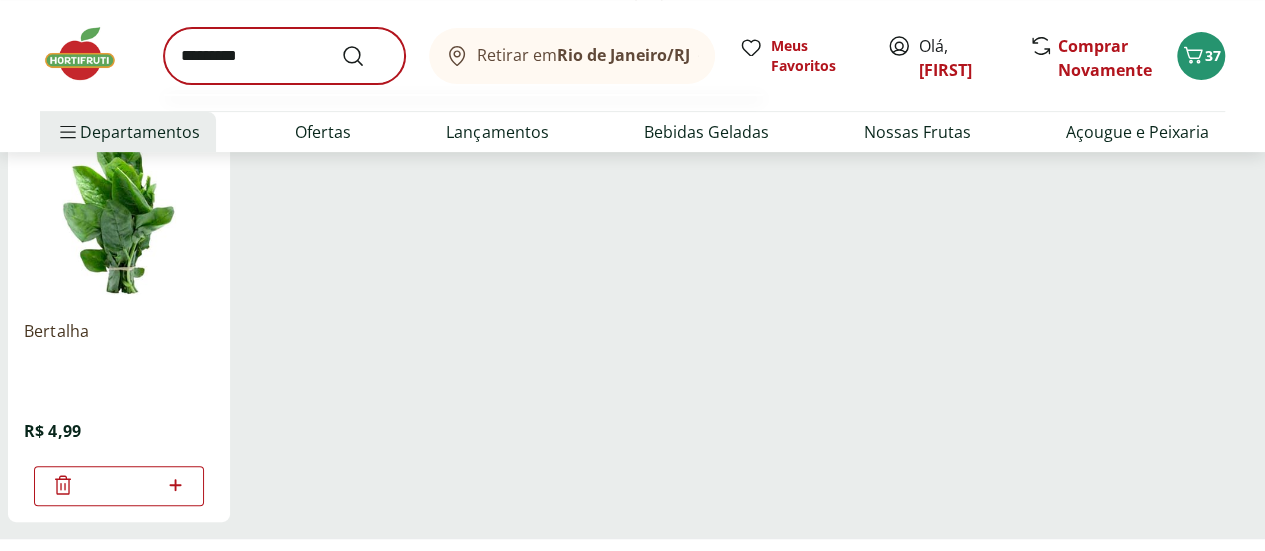 scroll, scrollTop: 0, scrollLeft: 0, axis: both 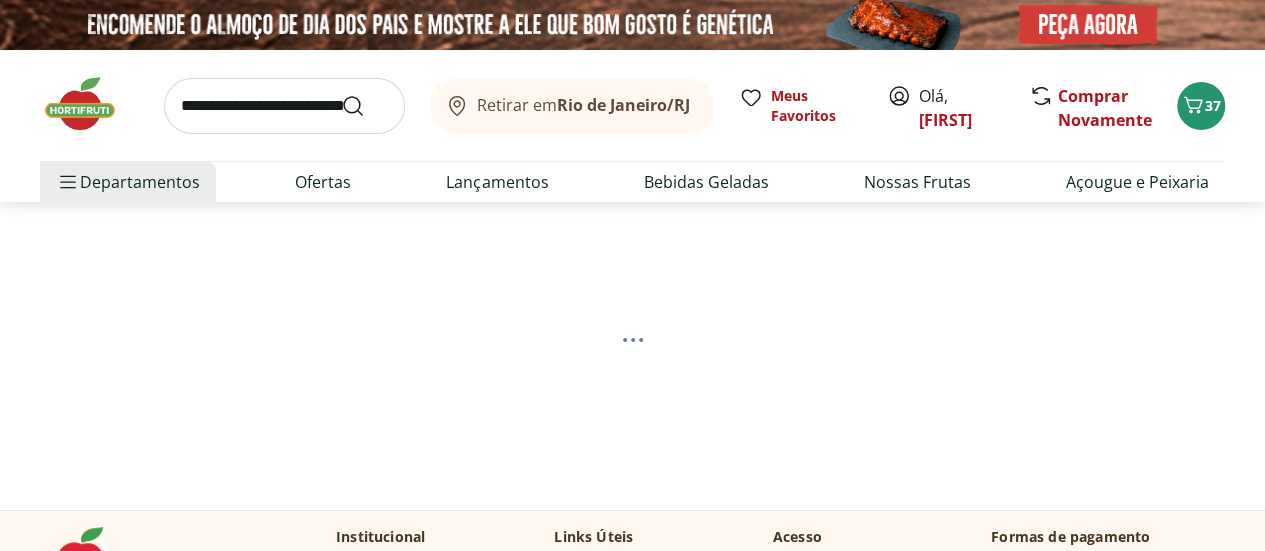 select on "**********" 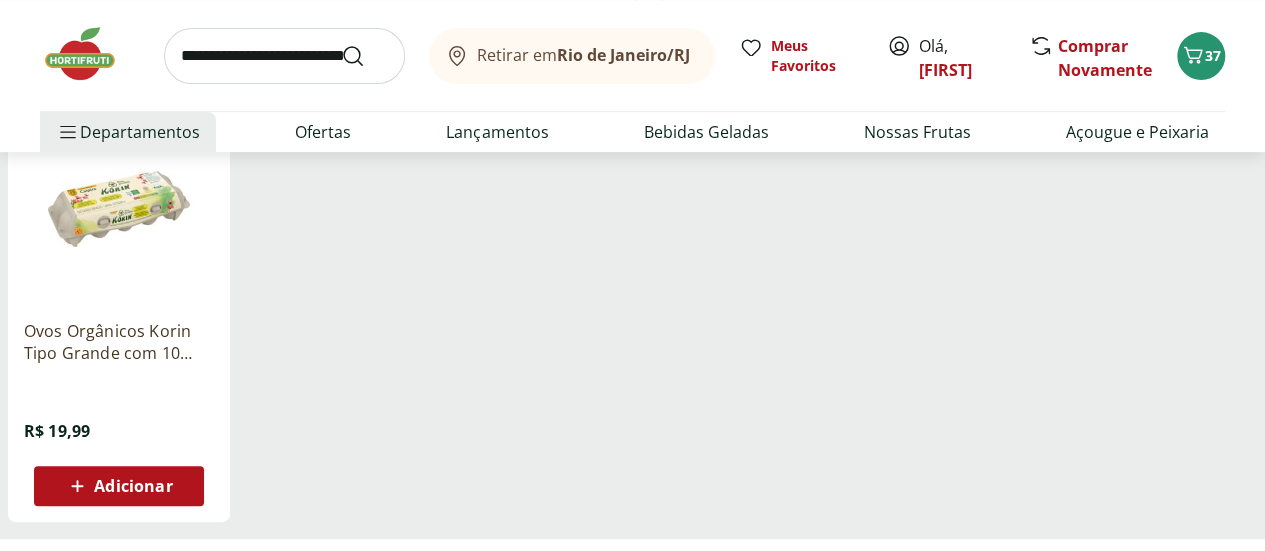 scroll, scrollTop: 400, scrollLeft: 0, axis: vertical 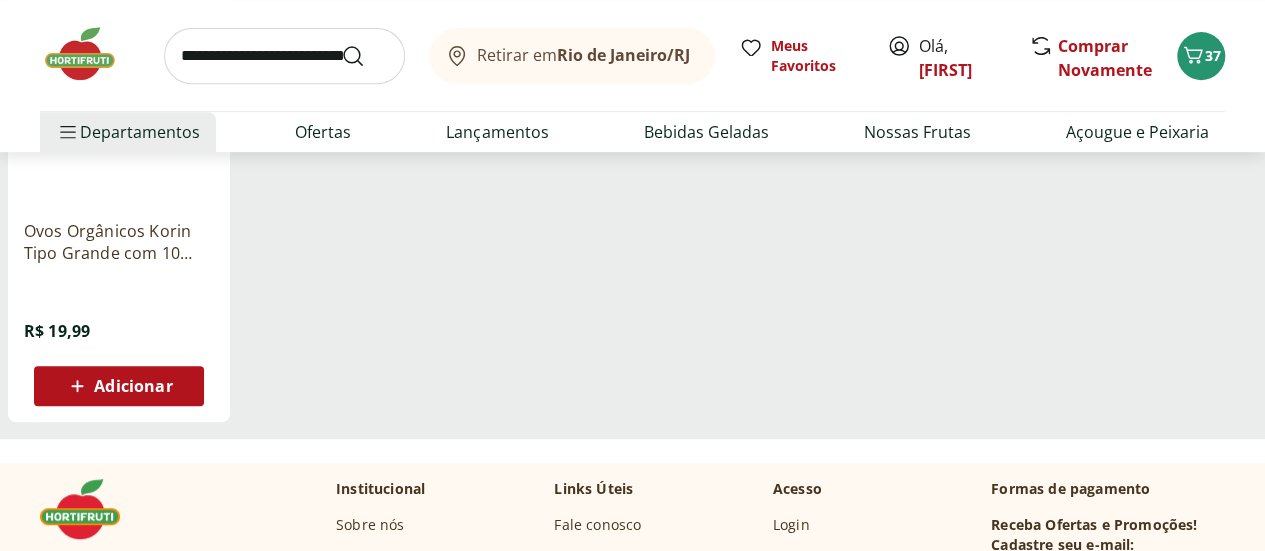 click on "Adicionar" at bounding box center [133, 386] 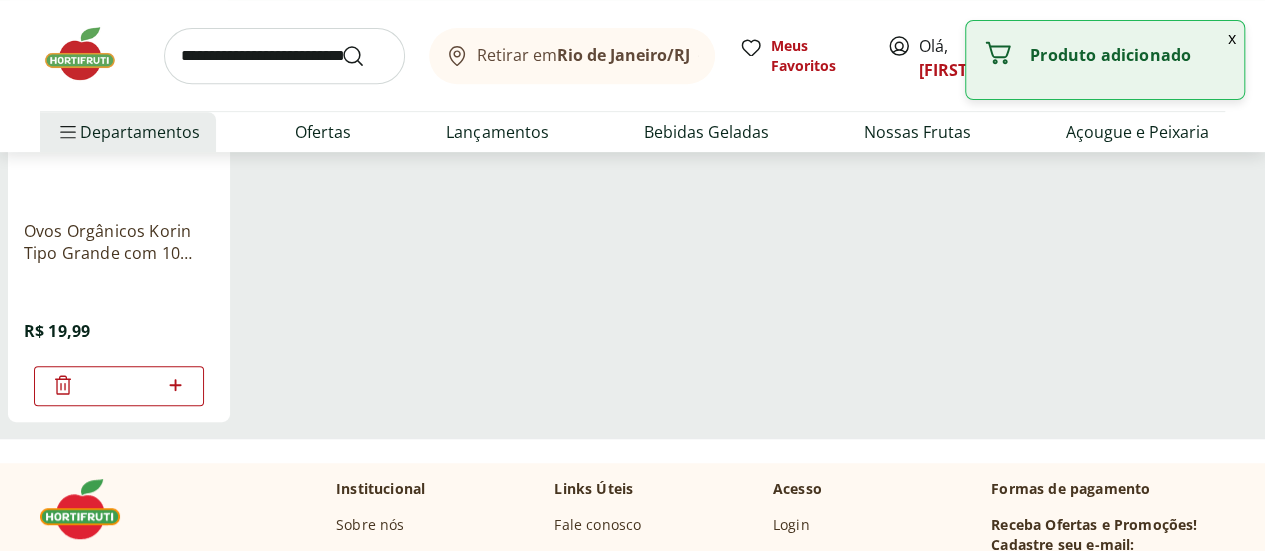 click 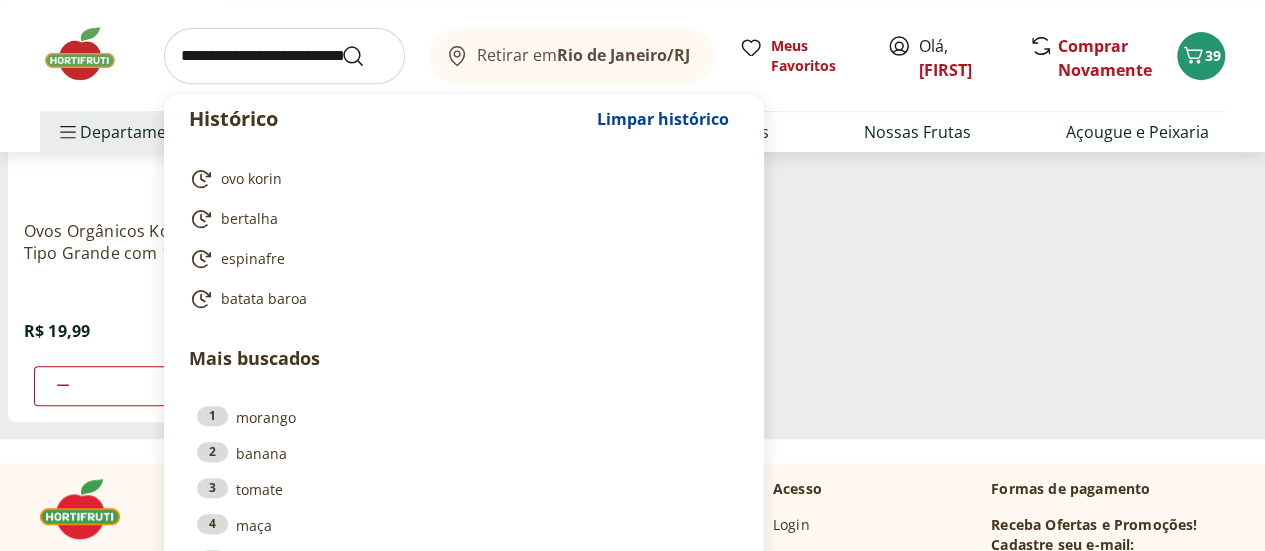 click at bounding box center [284, 56] 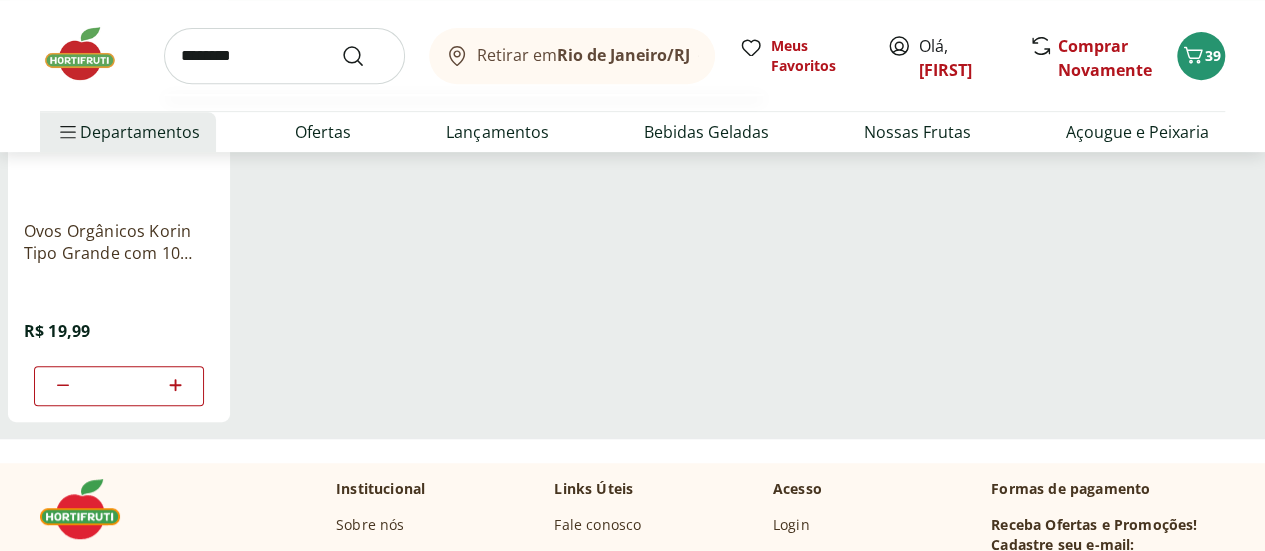 type on "*********" 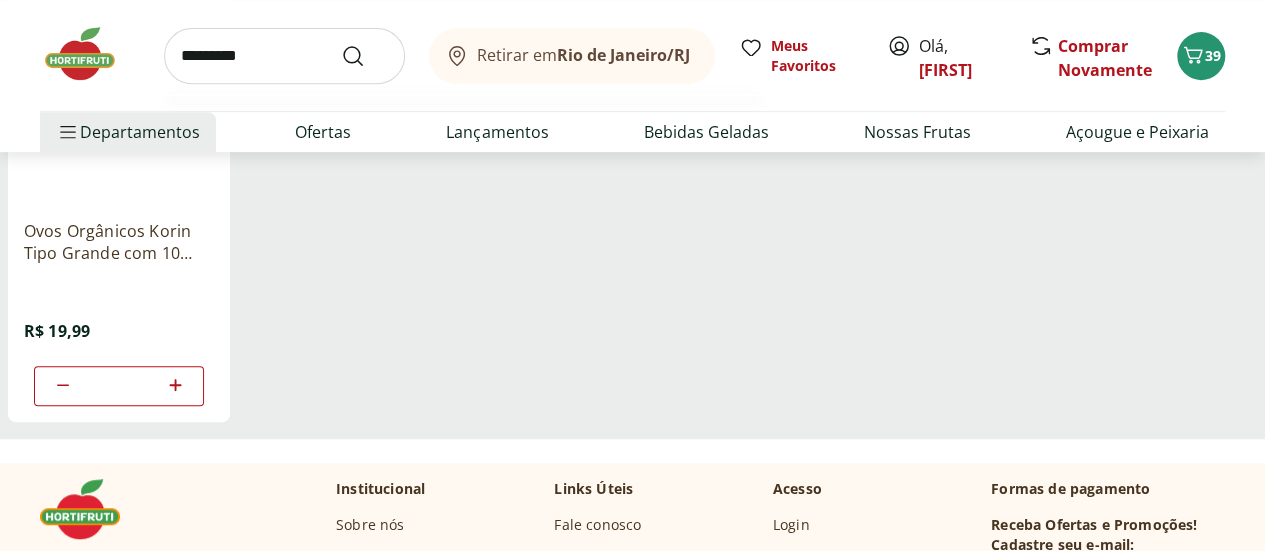 click at bounding box center [365, 56] 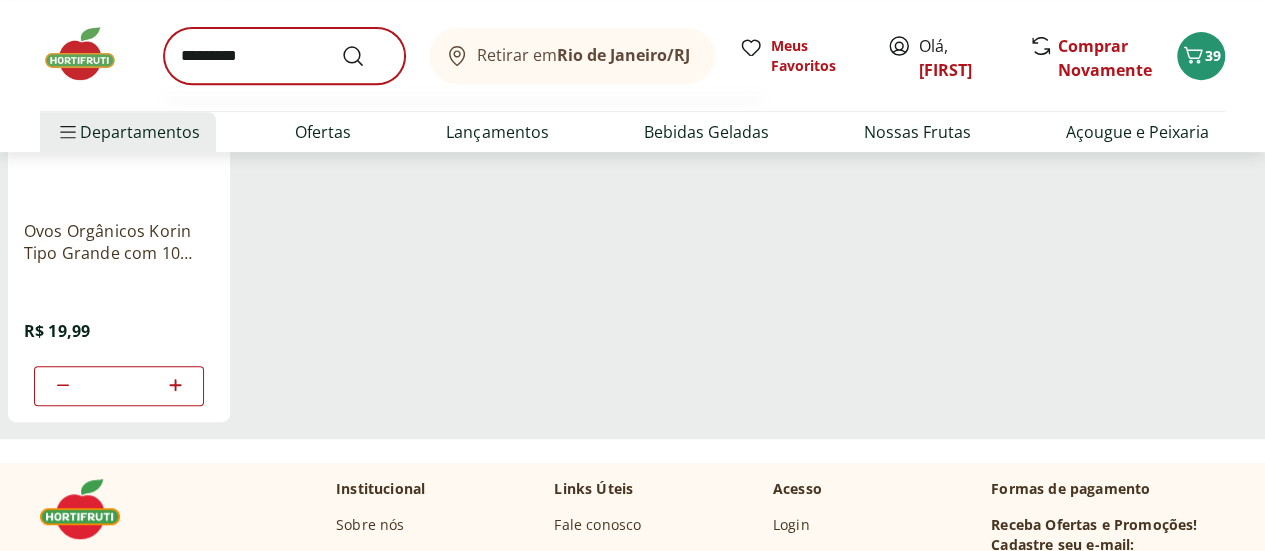 scroll, scrollTop: 0, scrollLeft: 0, axis: both 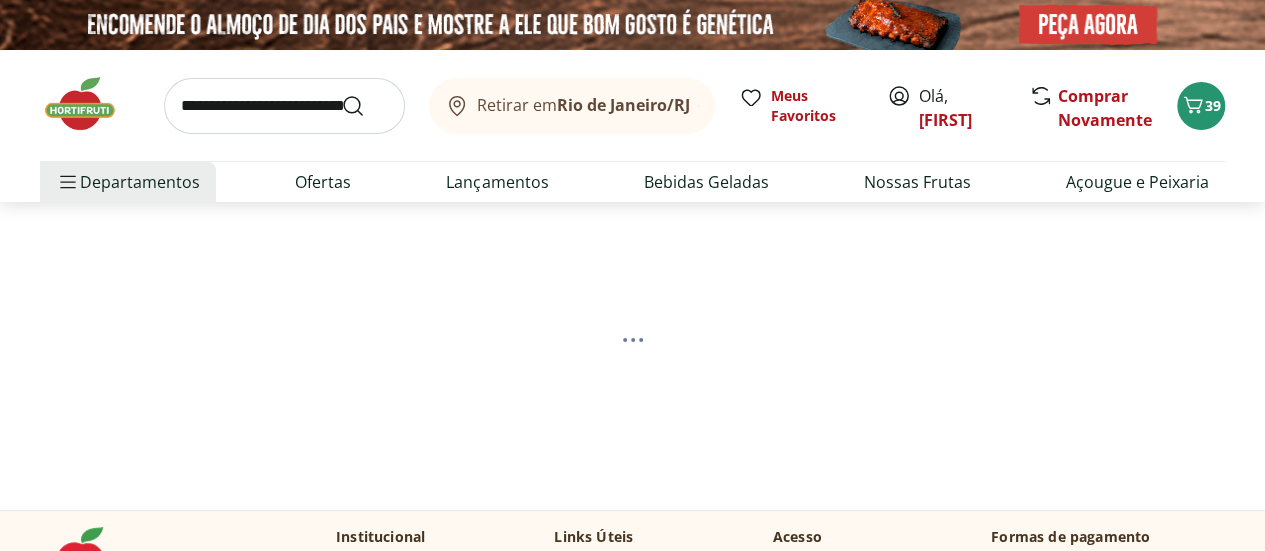 select on "**********" 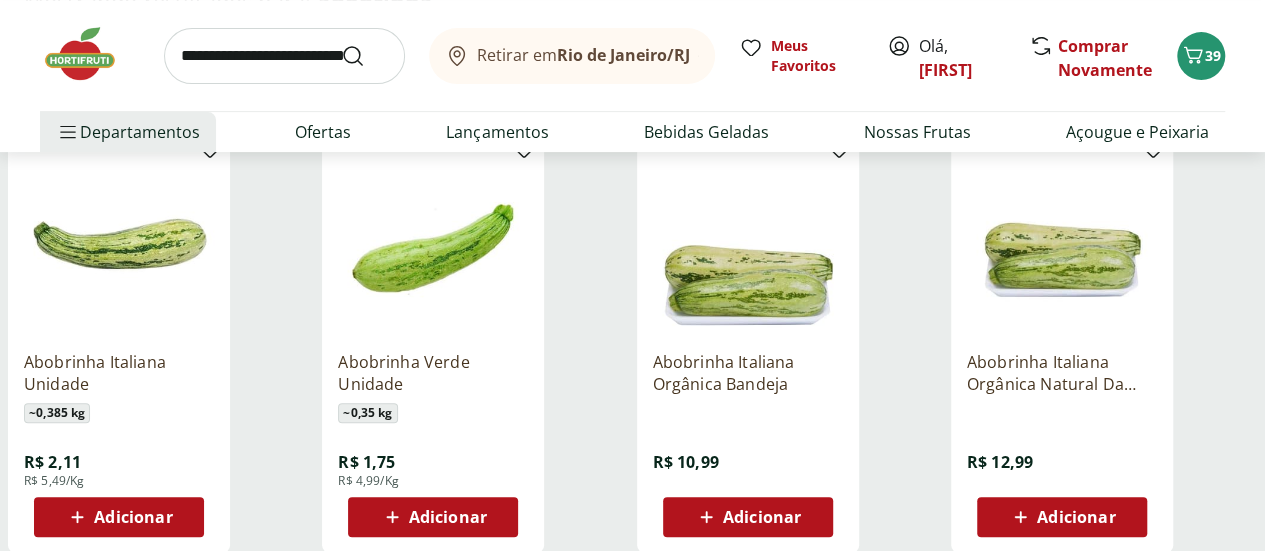 scroll, scrollTop: 300, scrollLeft: 0, axis: vertical 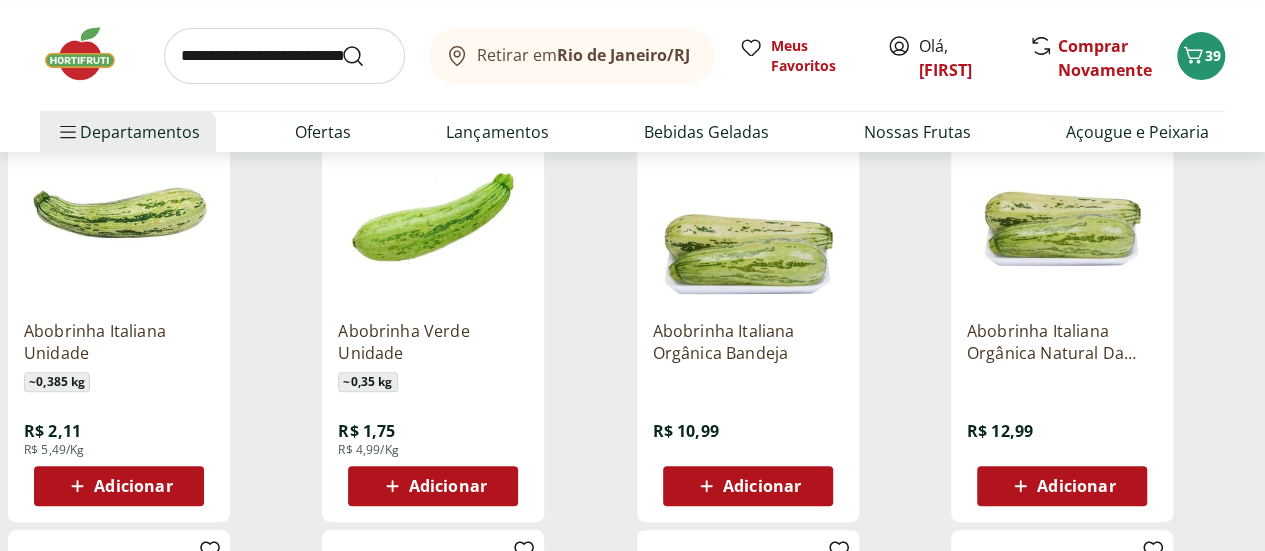 click on "Adicionar" at bounding box center [133, 486] 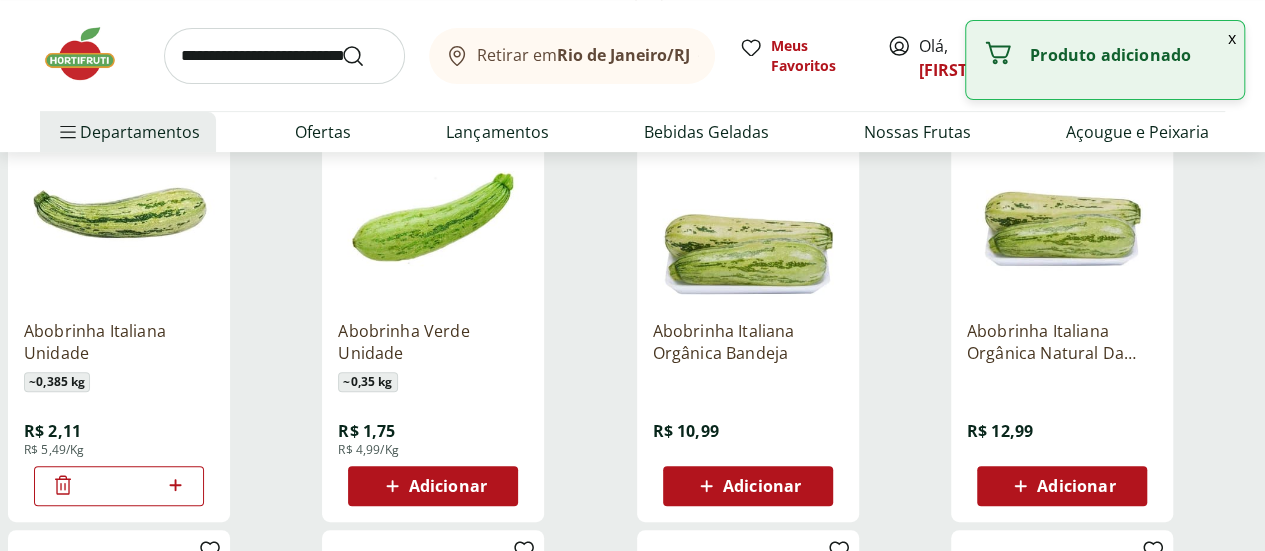 drag, startPoint x: 487, startPoint y: 494, endPoint x: 584, endPoint y: 457, distance: 103.81715 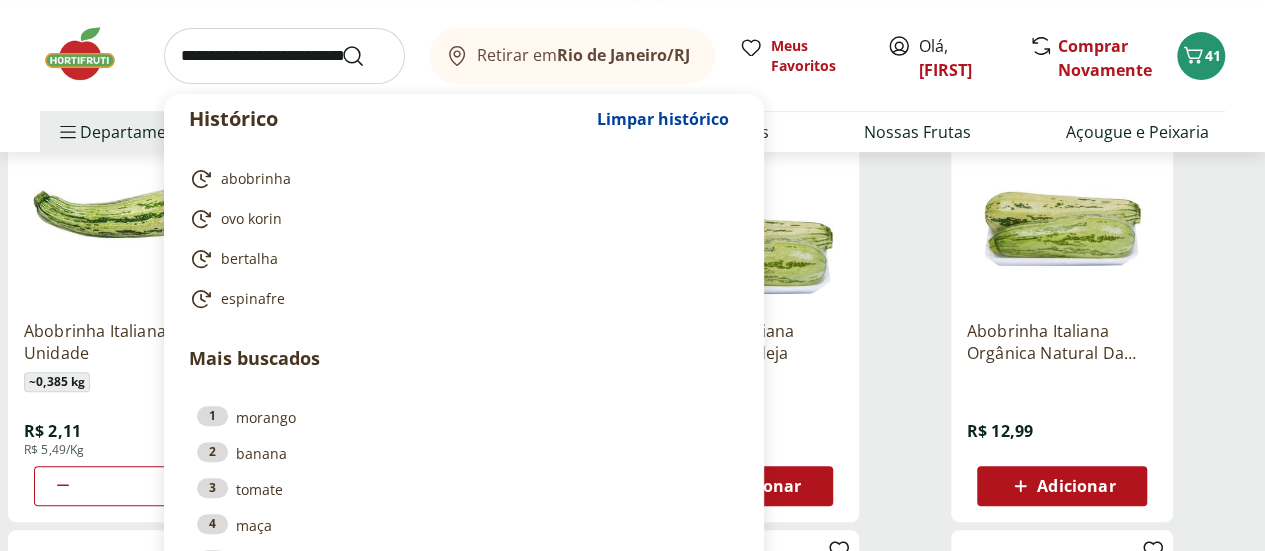 click at bounding box center (284, 56) 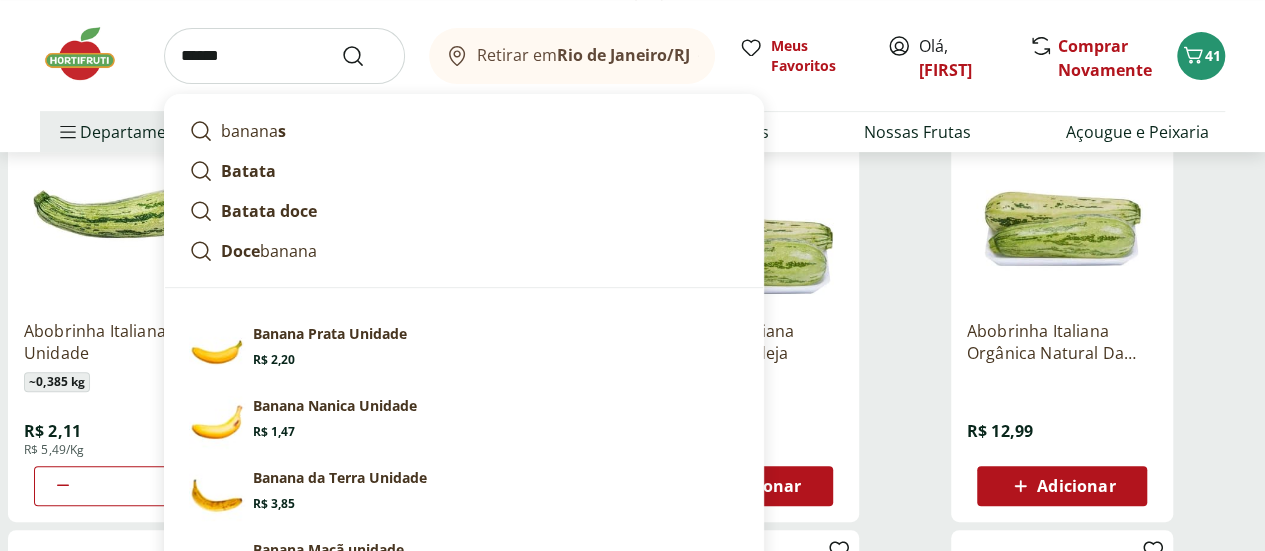 type on "******" 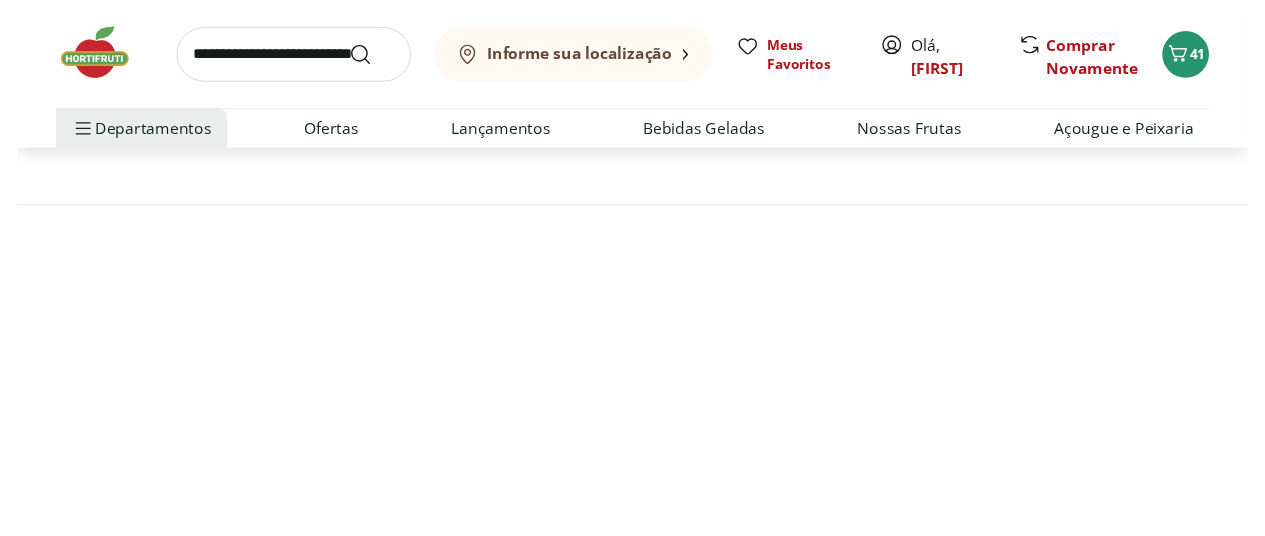 scroll, scrollTop: 0, scrollLeft: 0, axis: both 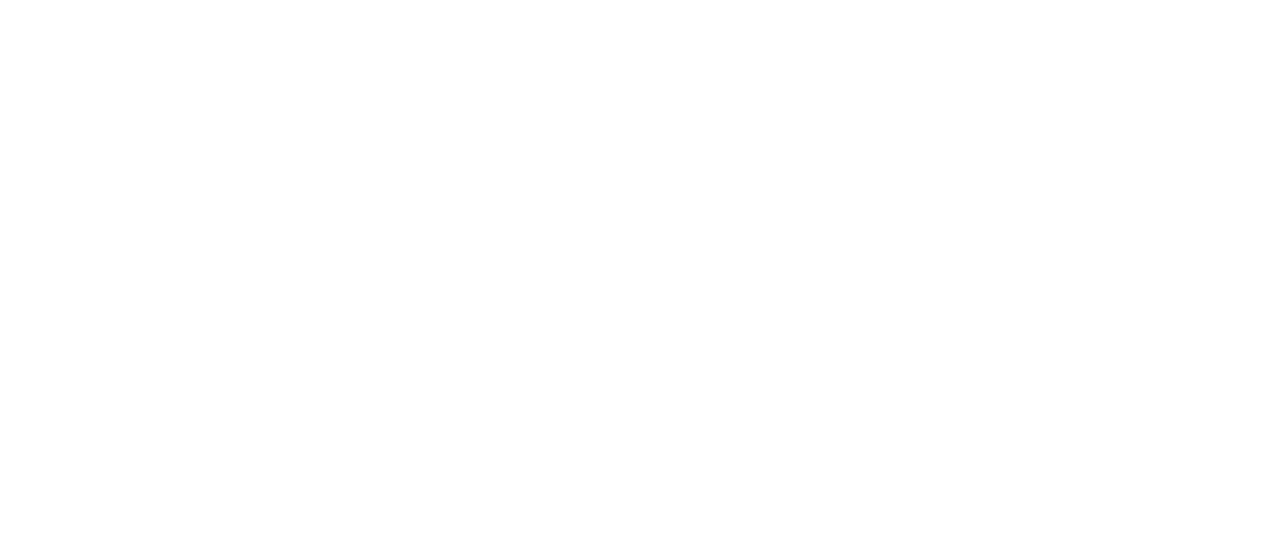 select on "**********" 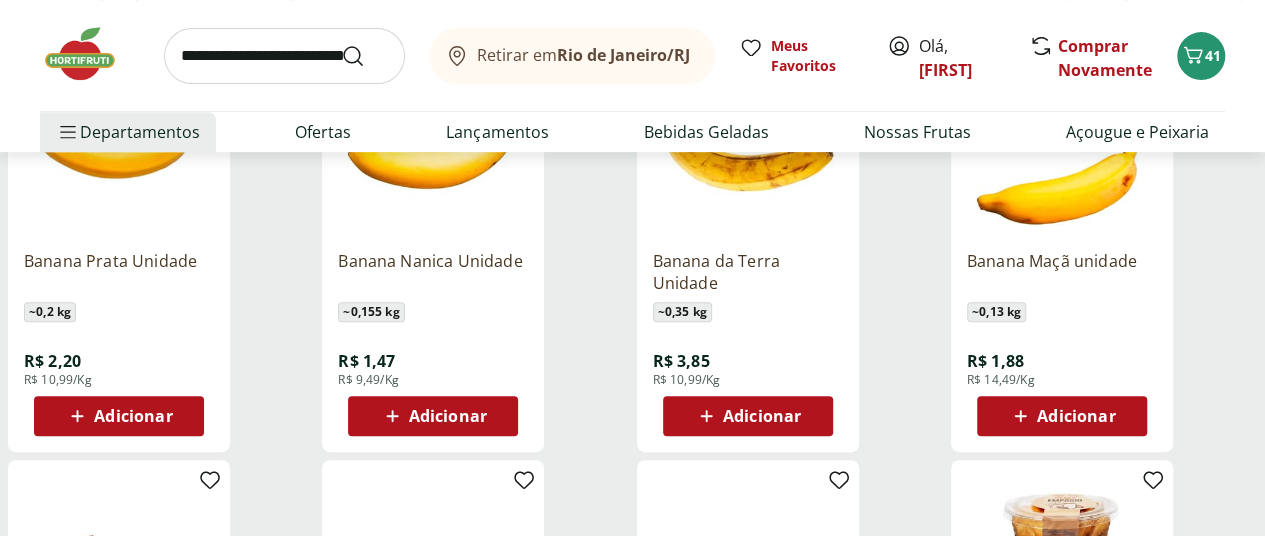 scroll, scrollTop: 400, scrollLeft: 0, axis: vertical 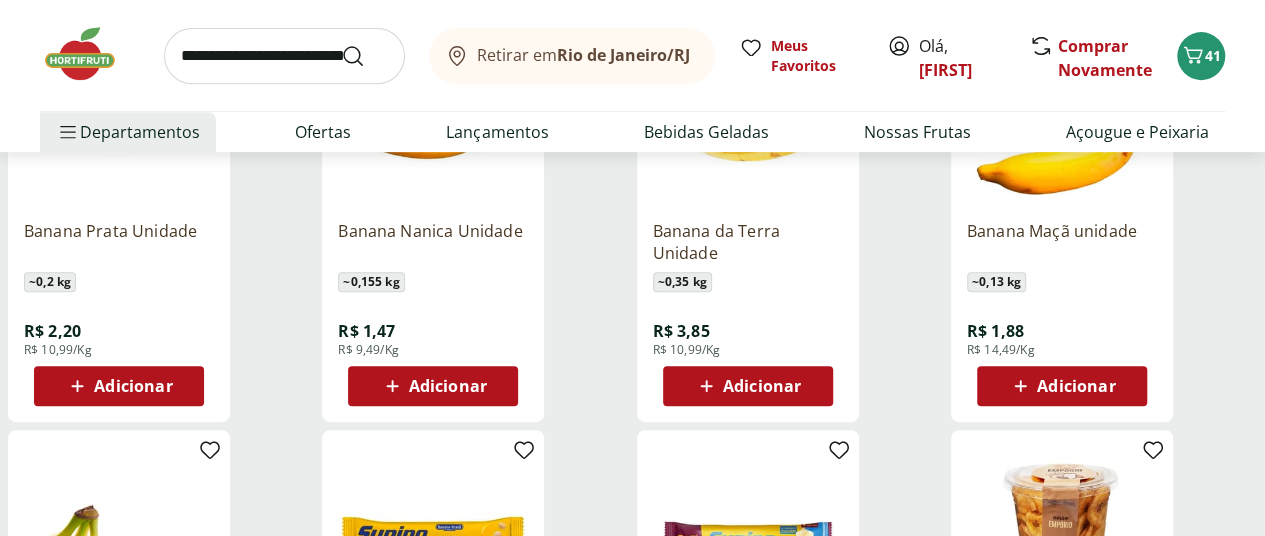 click on "Adicionar" at bounding box center [133, 386] 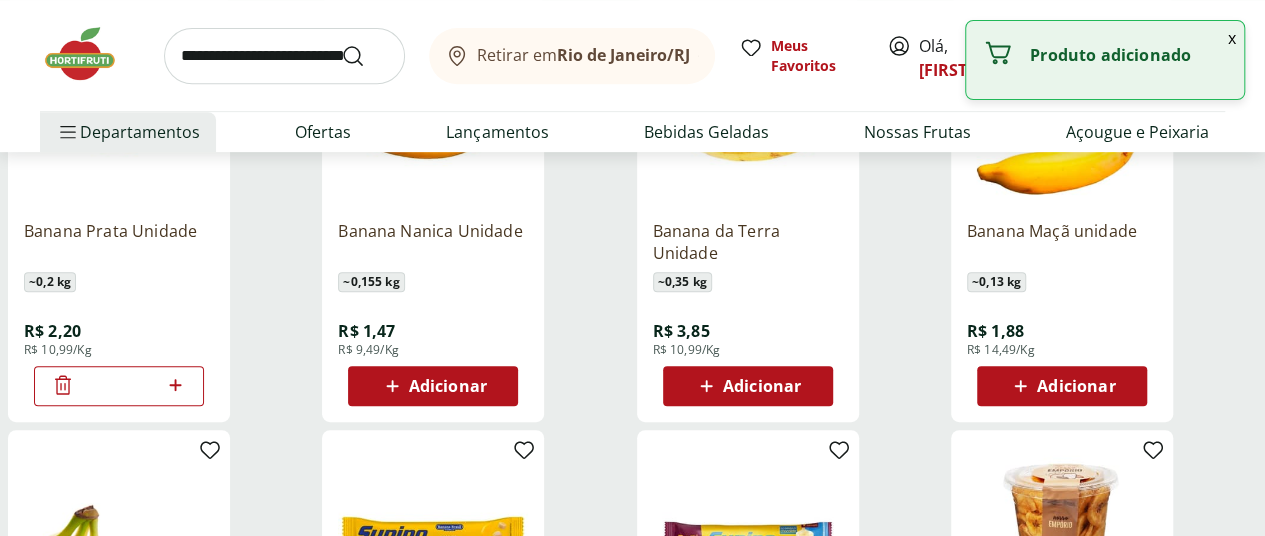 click 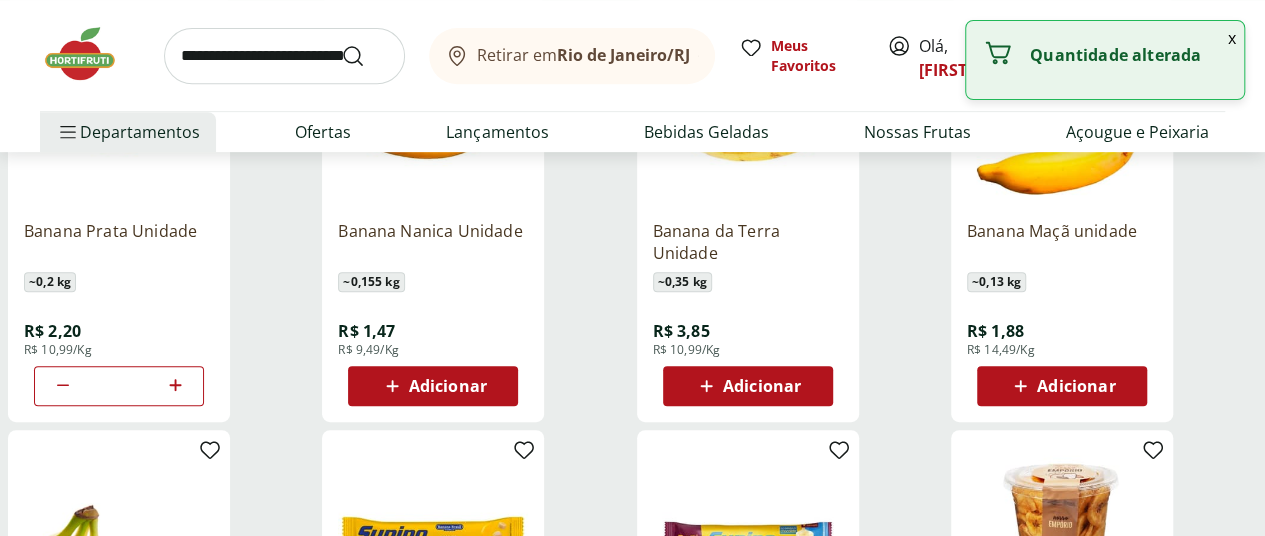 click 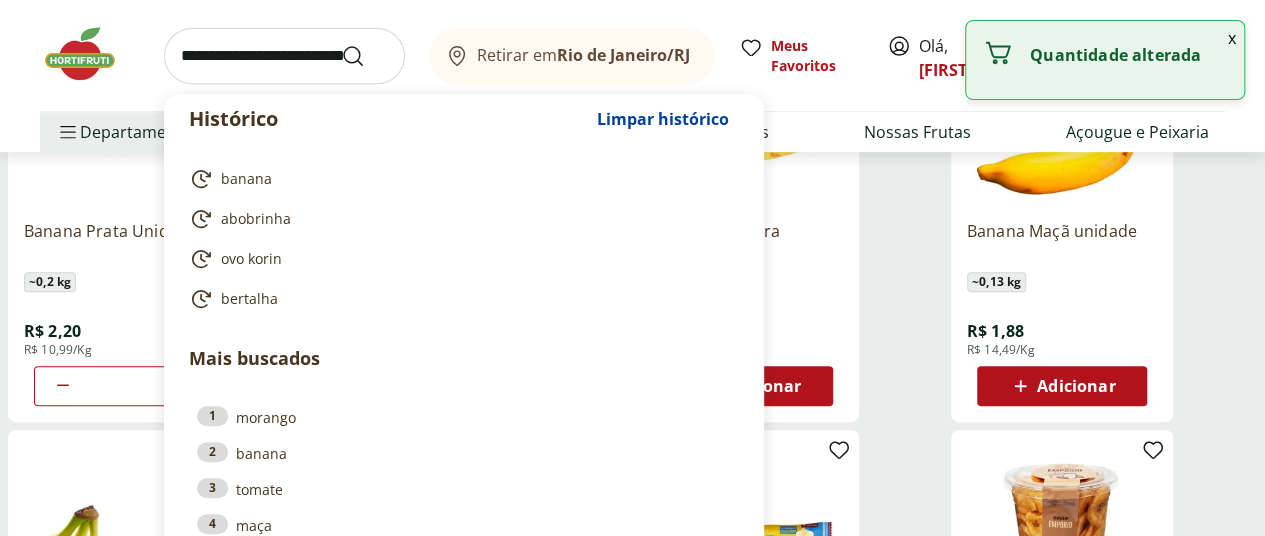 click at bounding box center [284, 56] 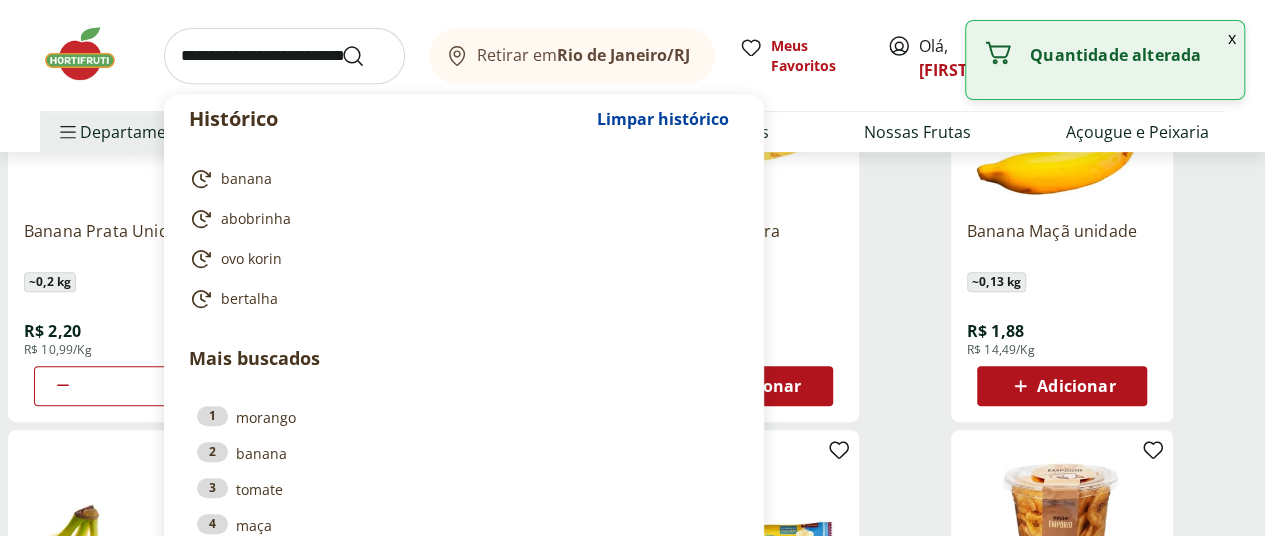 type on "**" 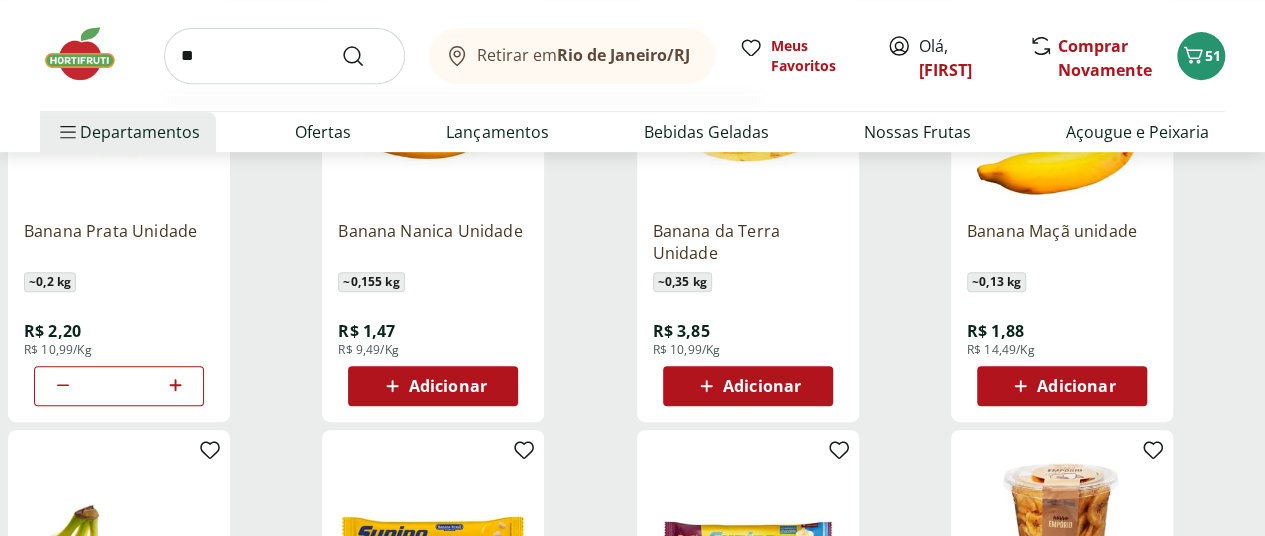type on "*" 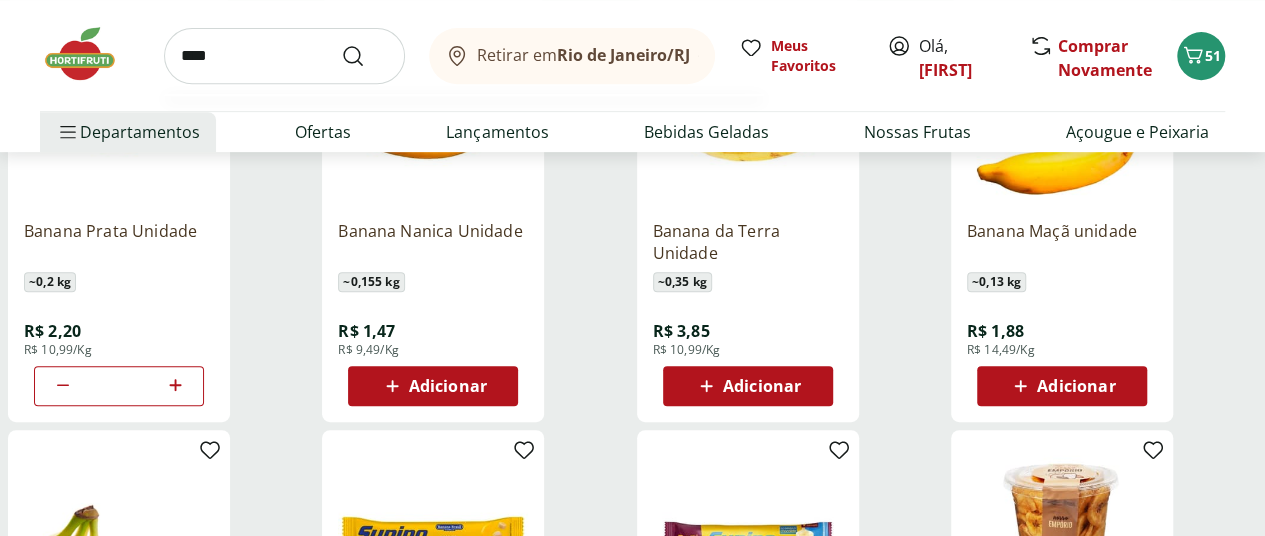 type on "****" 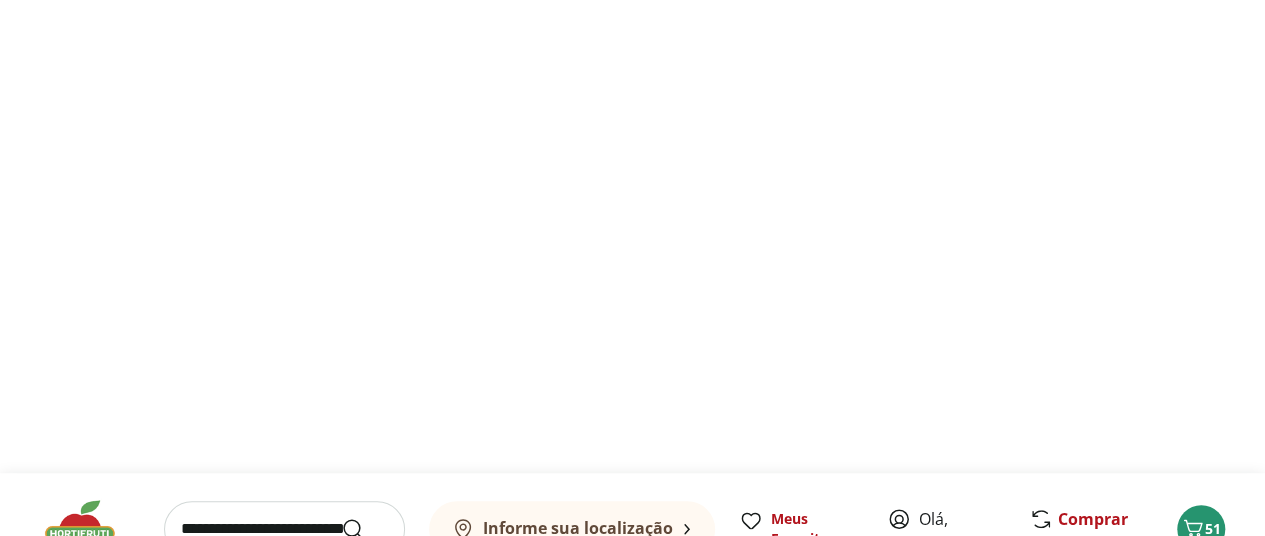 scroll, scrollTop: 0, scrollLeft: 0, axis: both 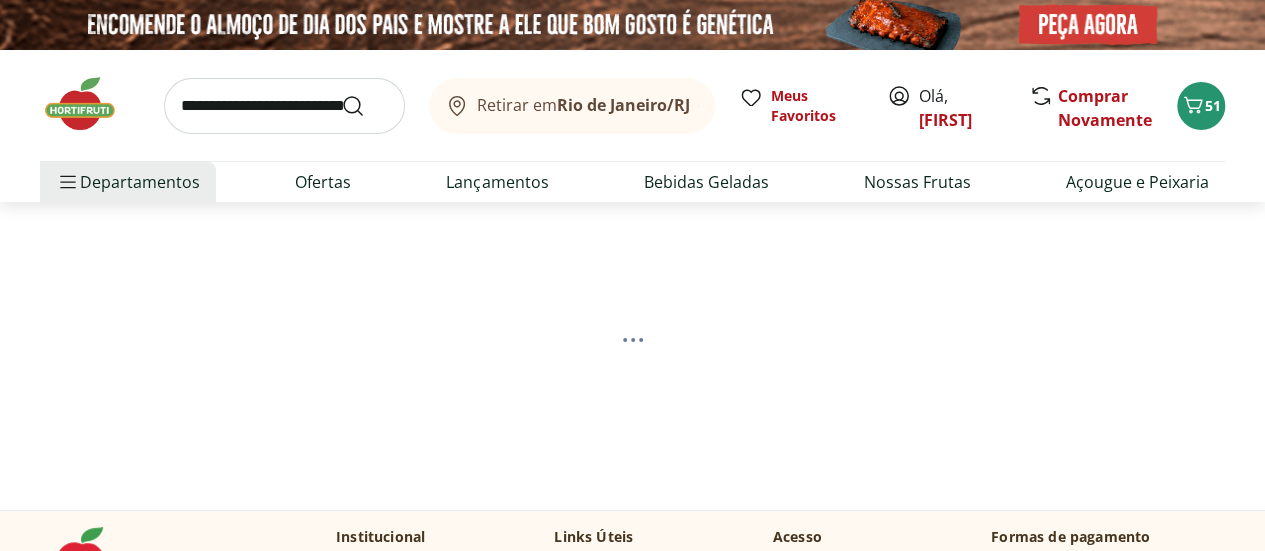 select on "**********" 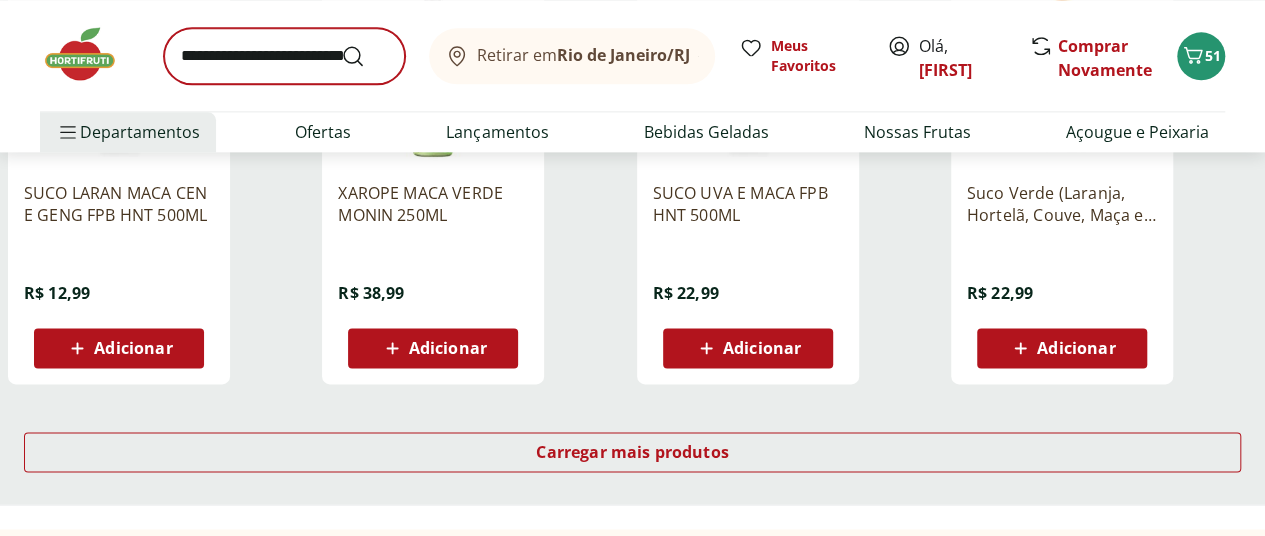 scroll, scrollTop: 1300, scrollLeft: 0, axis: vertical 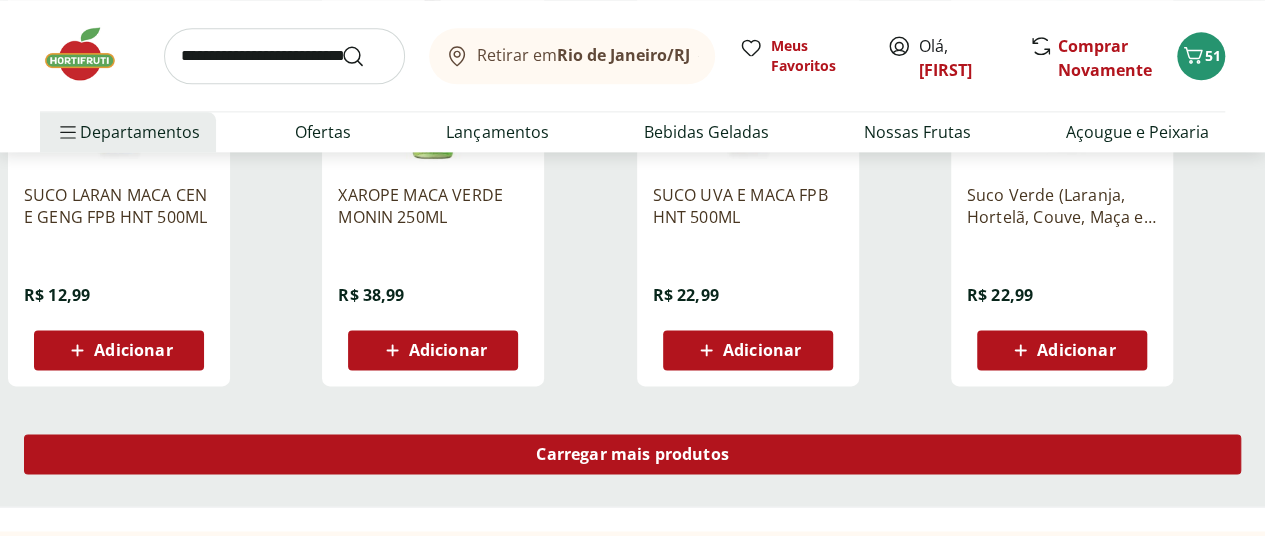 click on "Carregar mais produtos" at bounding box center [632, 454] 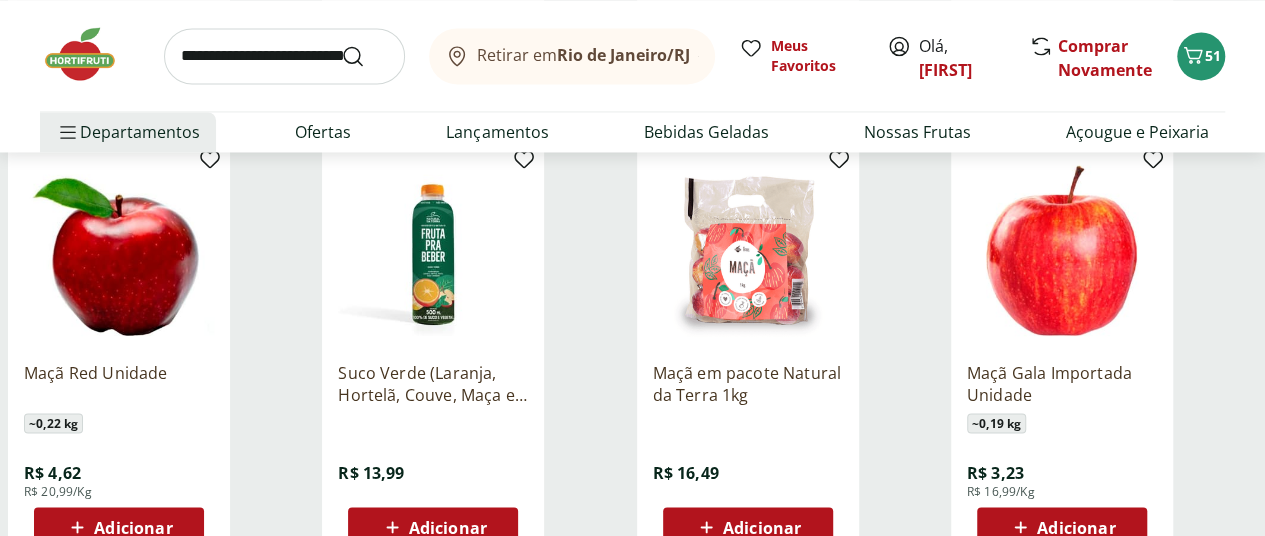 scroll, scrollTop: 1600, scrollLeft: 0, axis: vertical 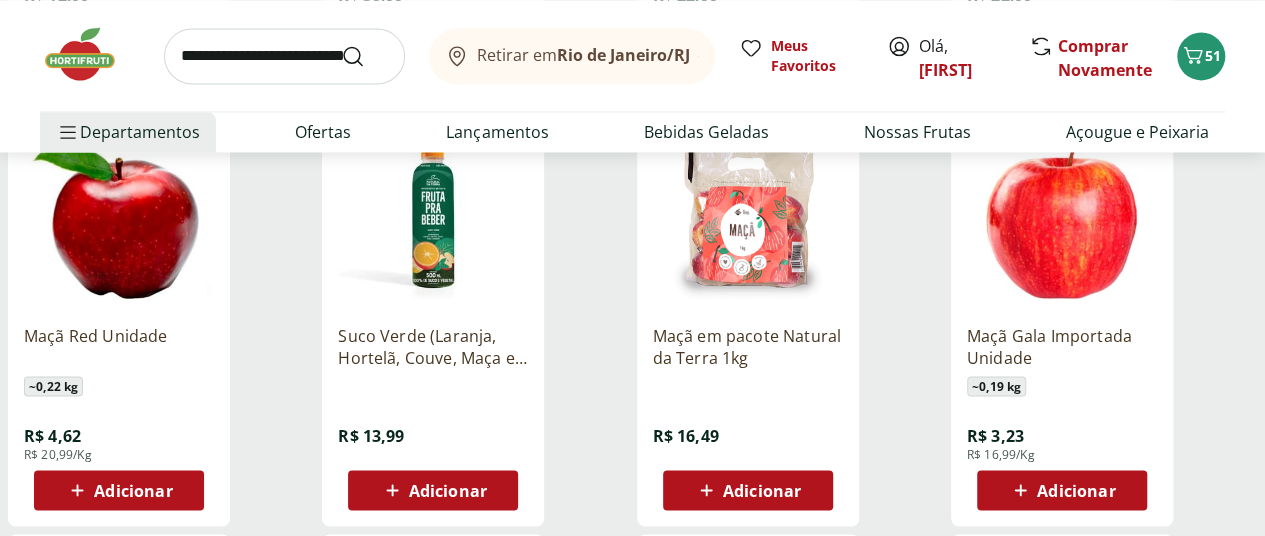 click on "Adicionar" at bounding box center [1076, 490] 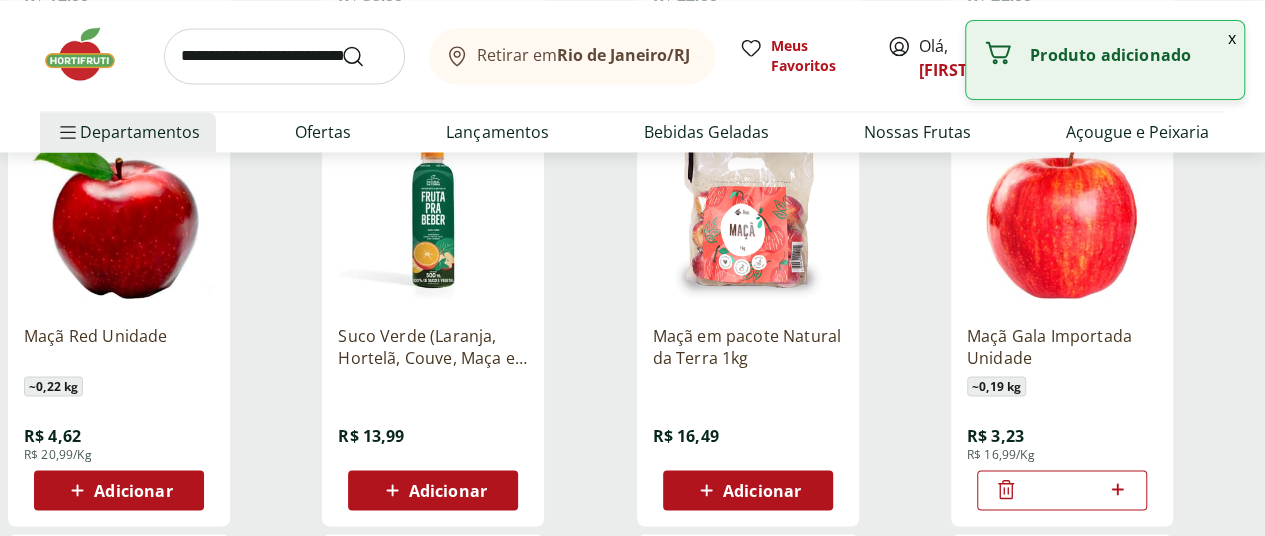 click 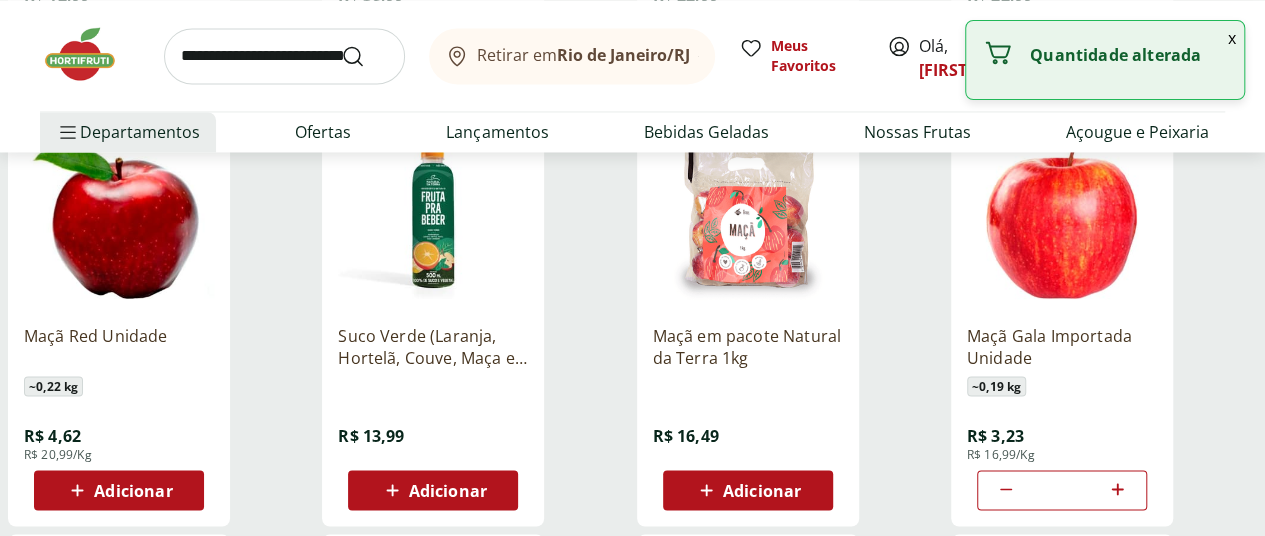 click 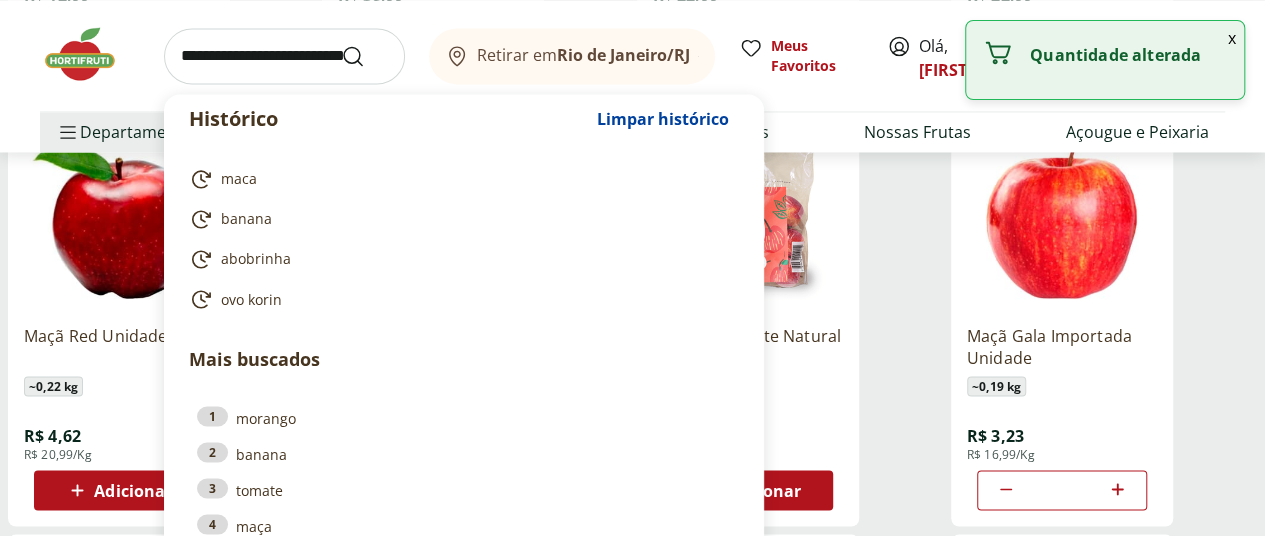 click at bounding box center [284, 56] 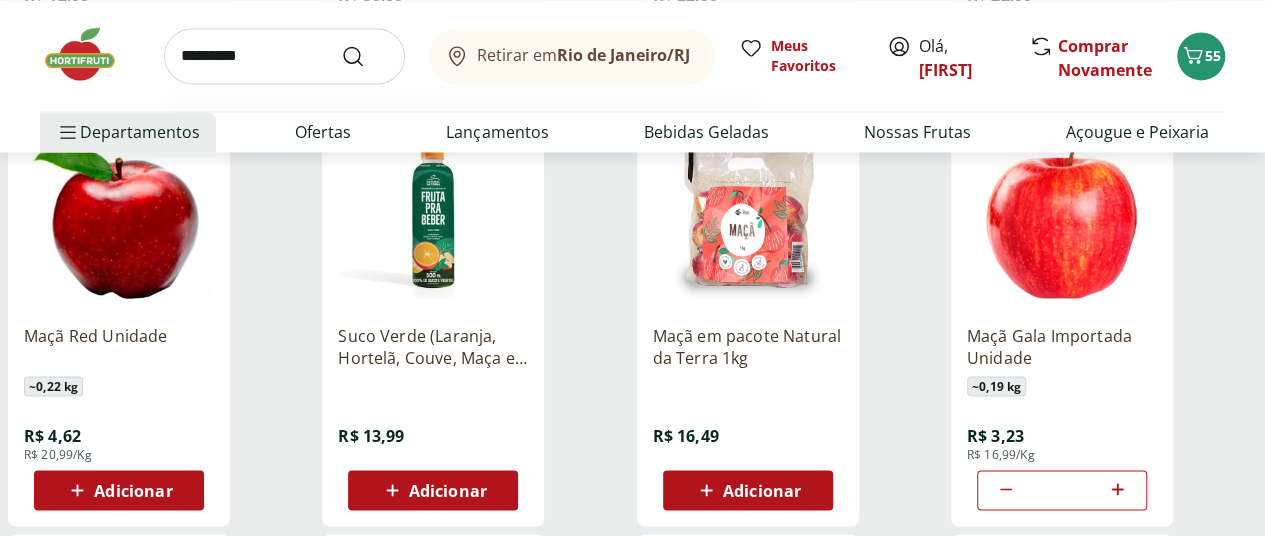 type on "*********" 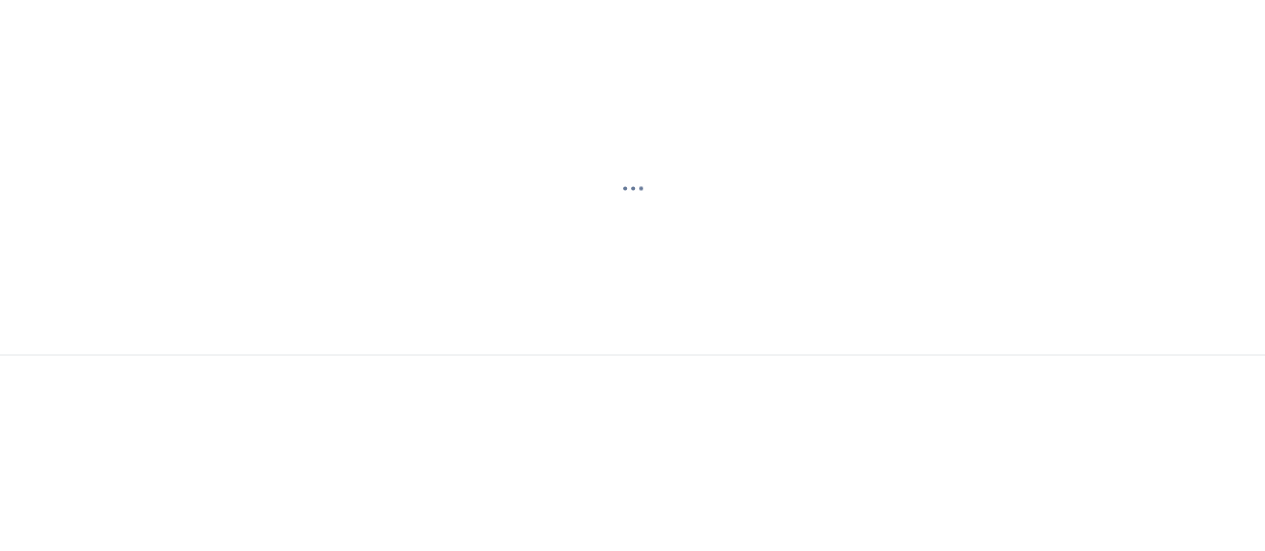 scroll, scrollTop: 0, scrollLeft: 0, axis: both 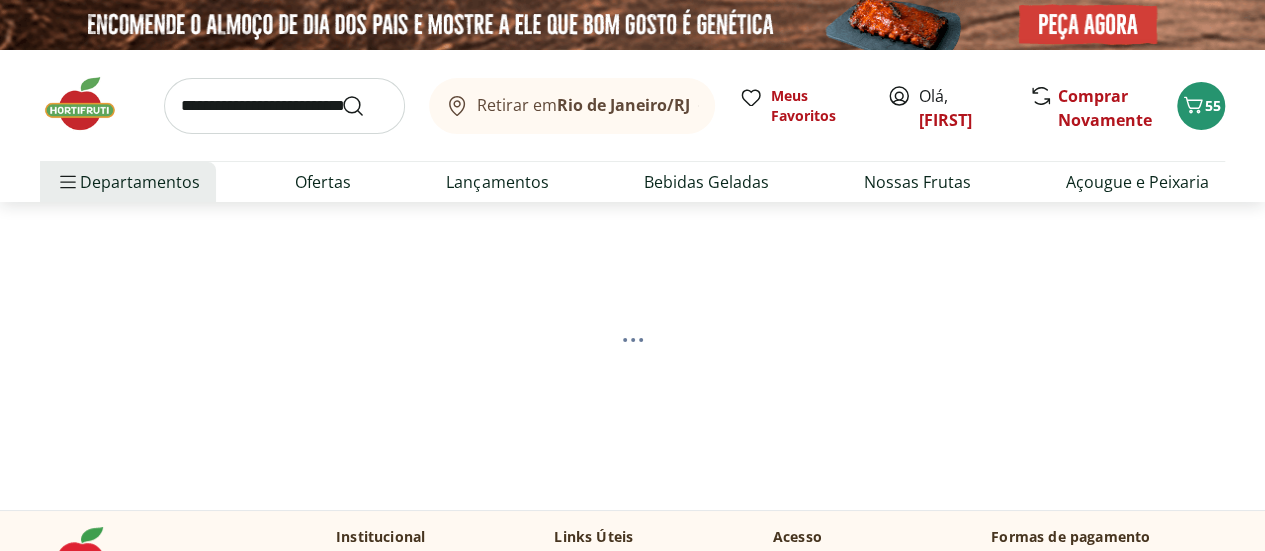 select on "**********" 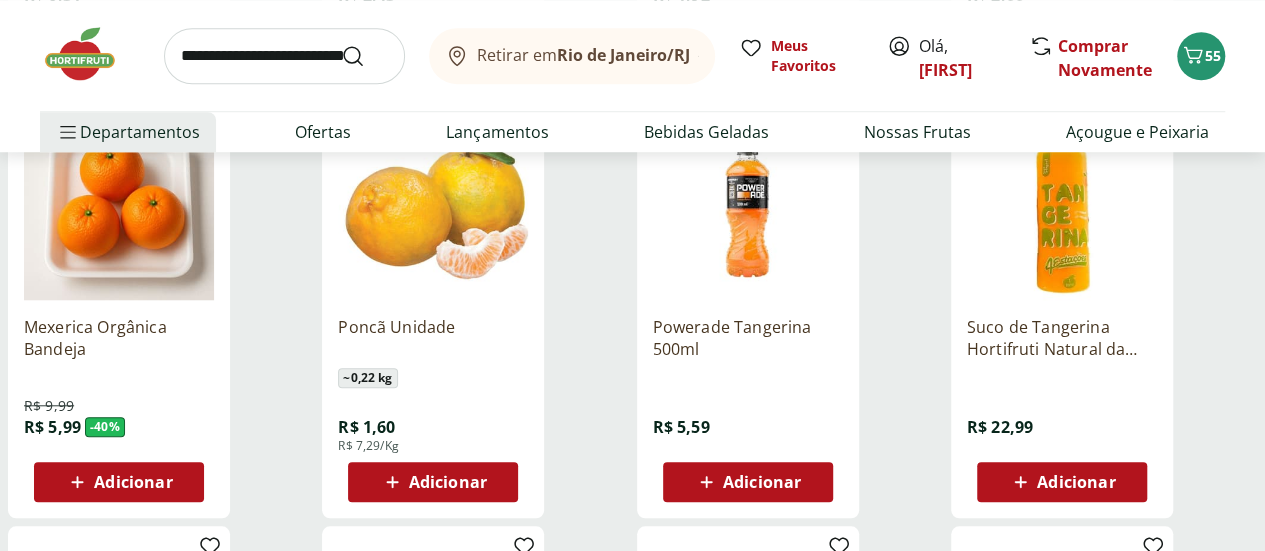 scroll, scrollTop: 900, scrollLeft: 0, axis: vertical 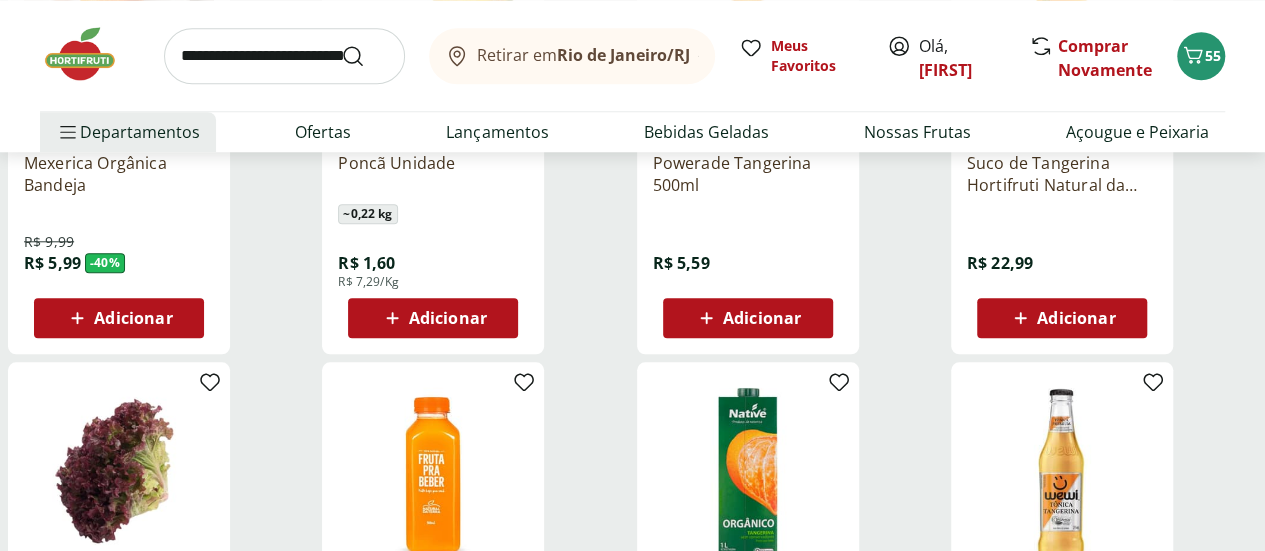 click on "Adicionar" at bounding box center [448, 318] 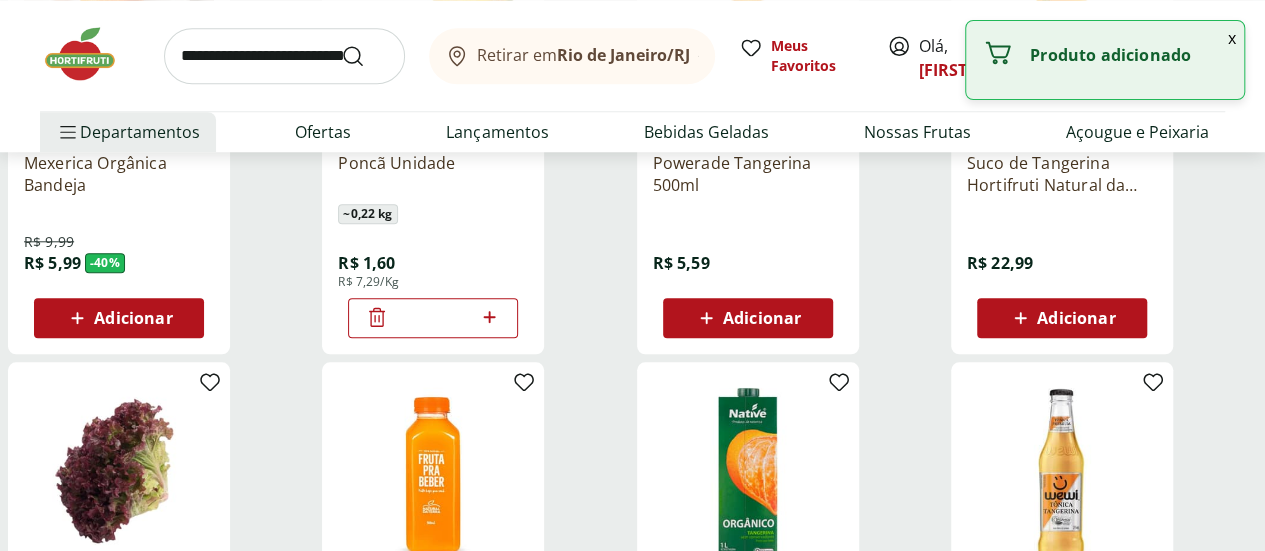 click 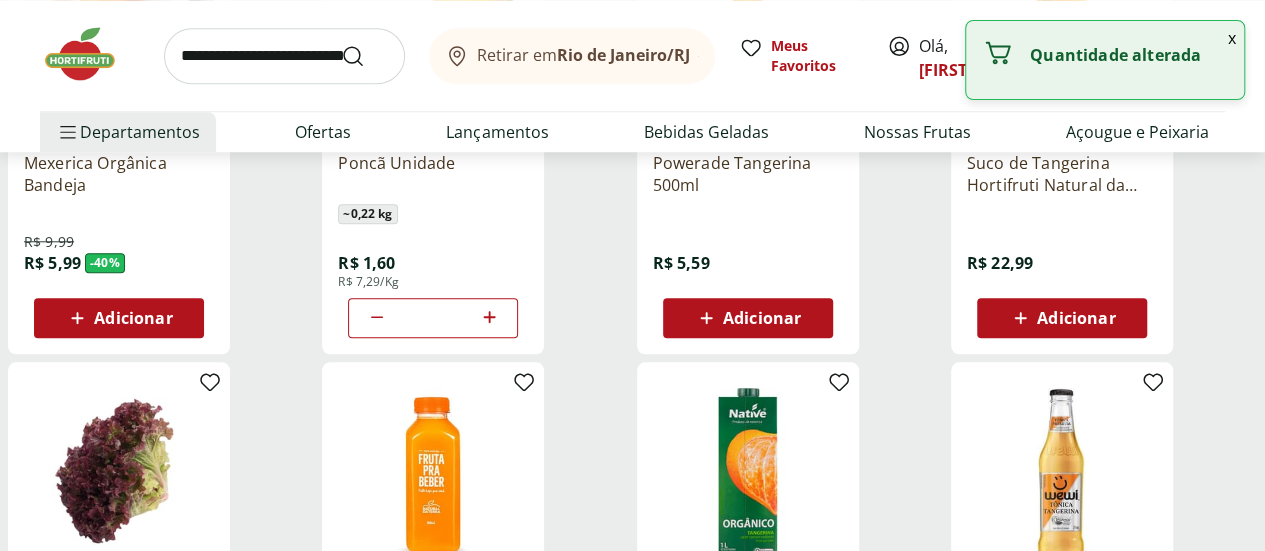 click 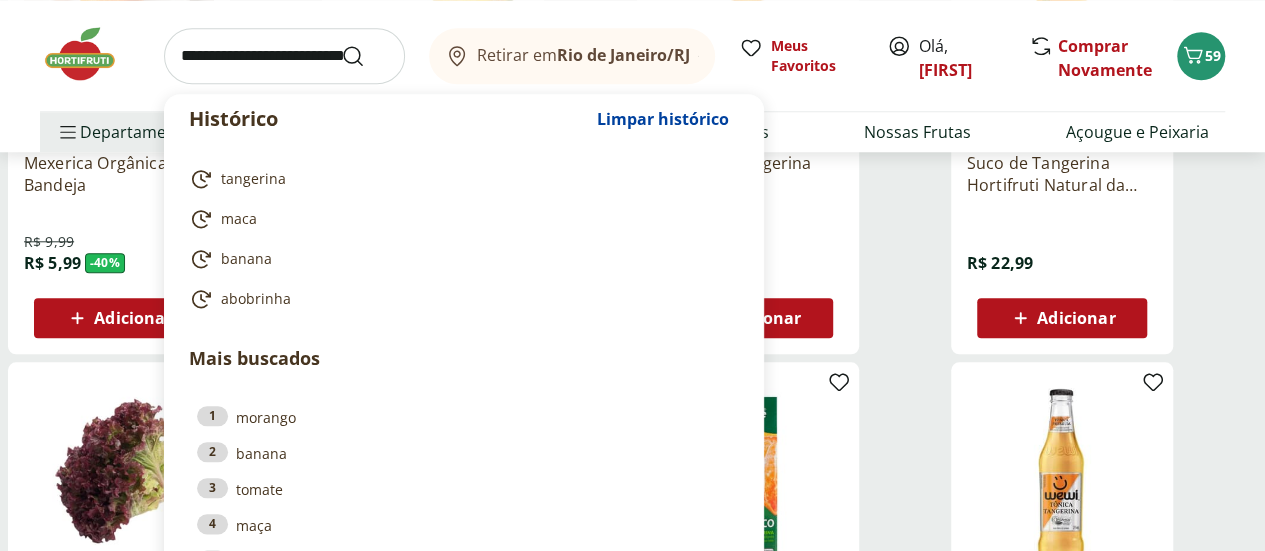 type on "*" 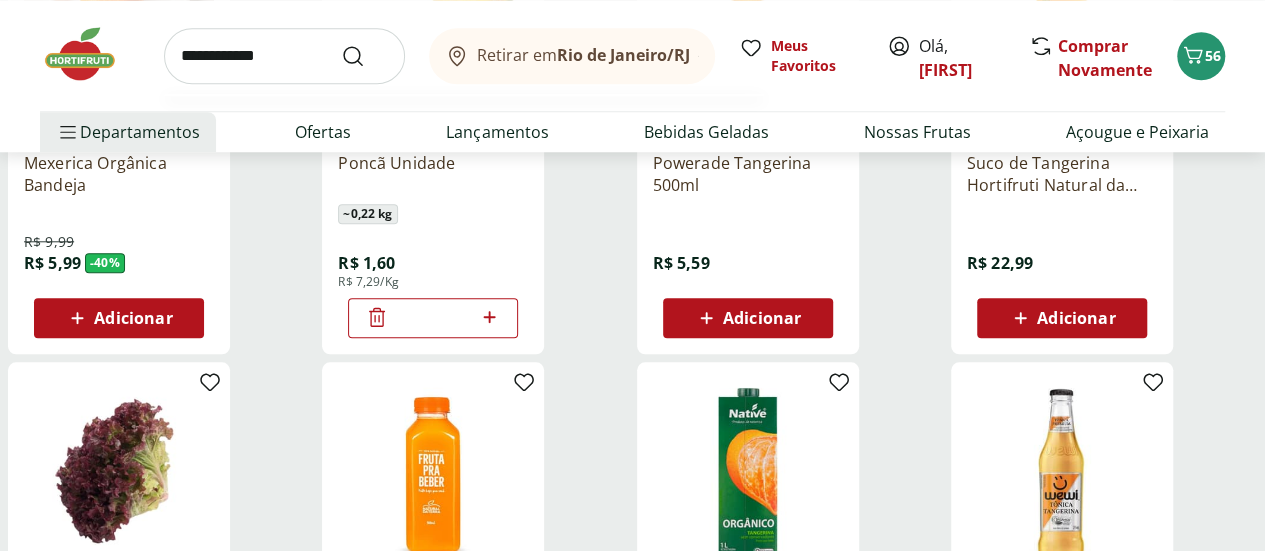 type on "**********" 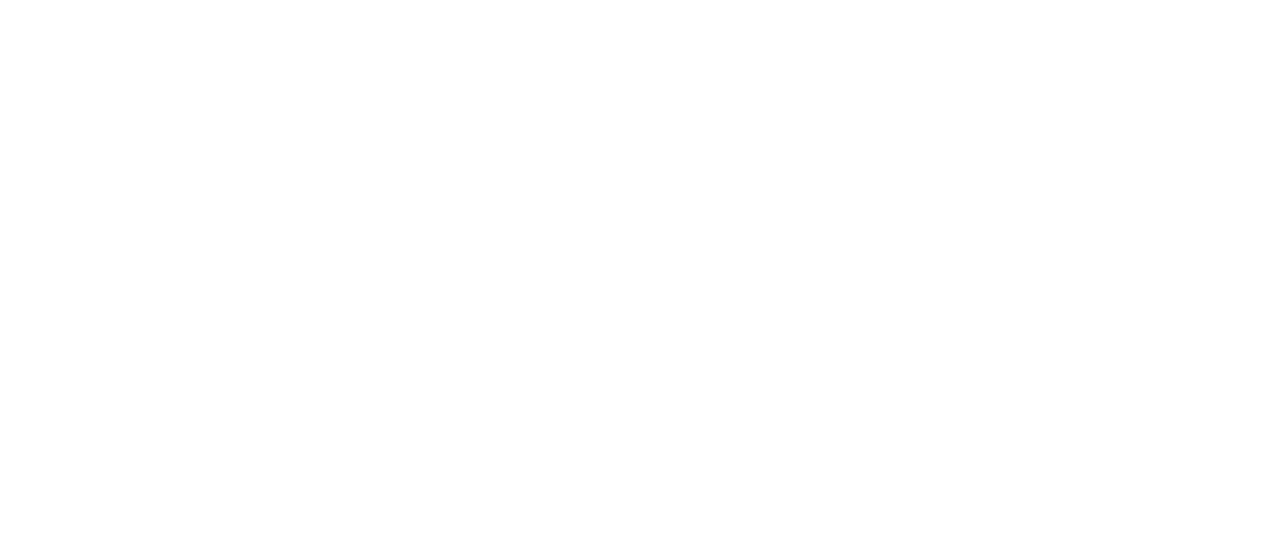 scroll, scrollTop: 0, scrollLeft: 0, axis: both 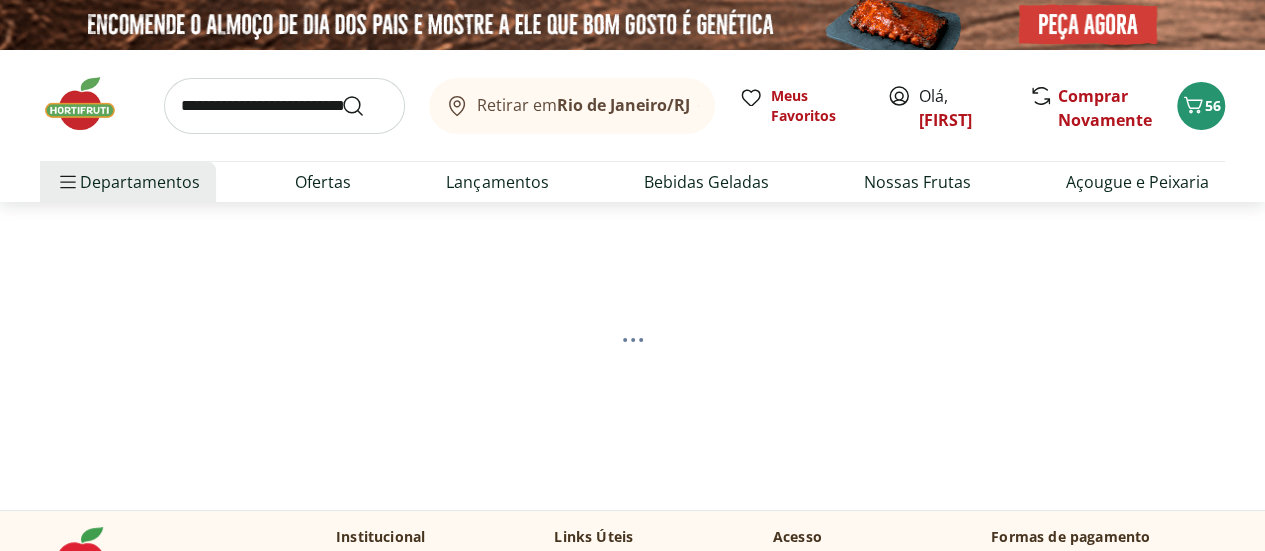 select on "**********" 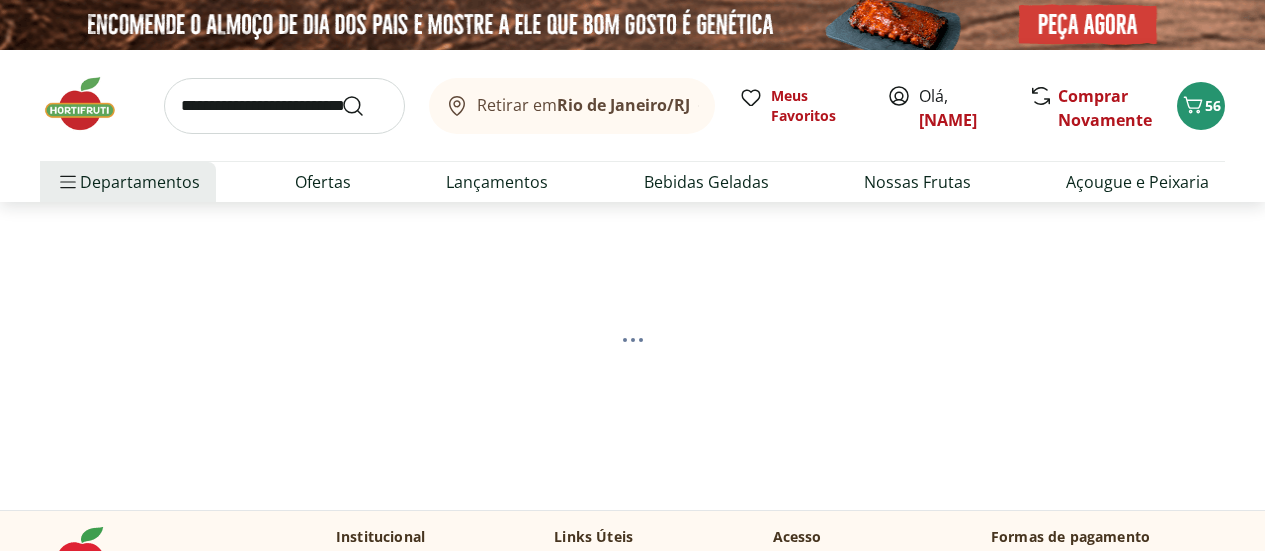scroll, scrollTop: 0, scrollLeft: 0, axis: both 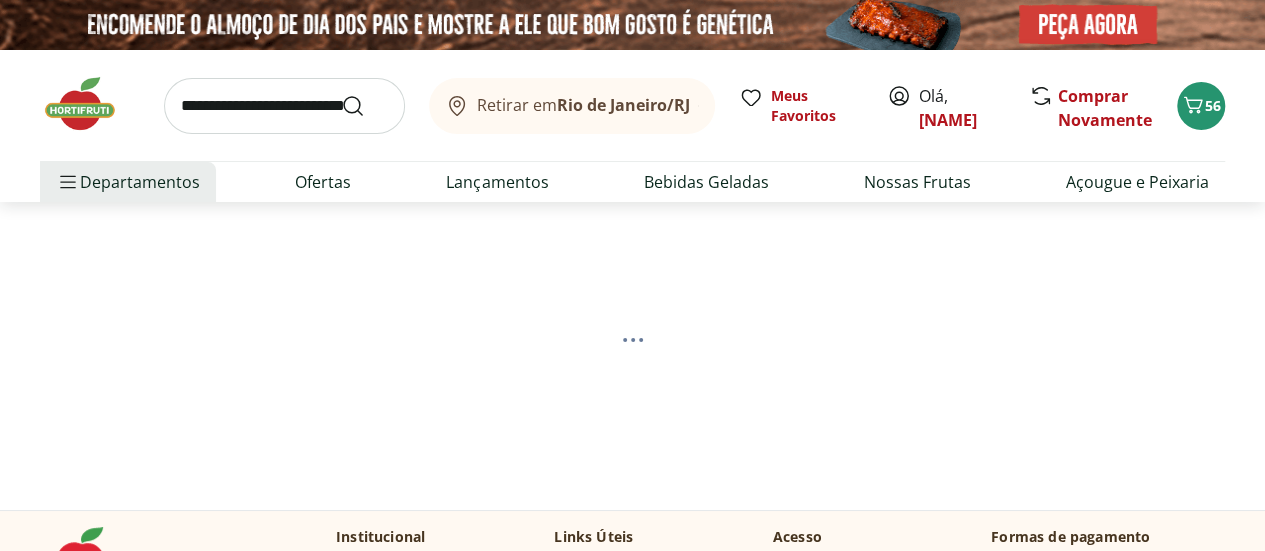 select on "**********" 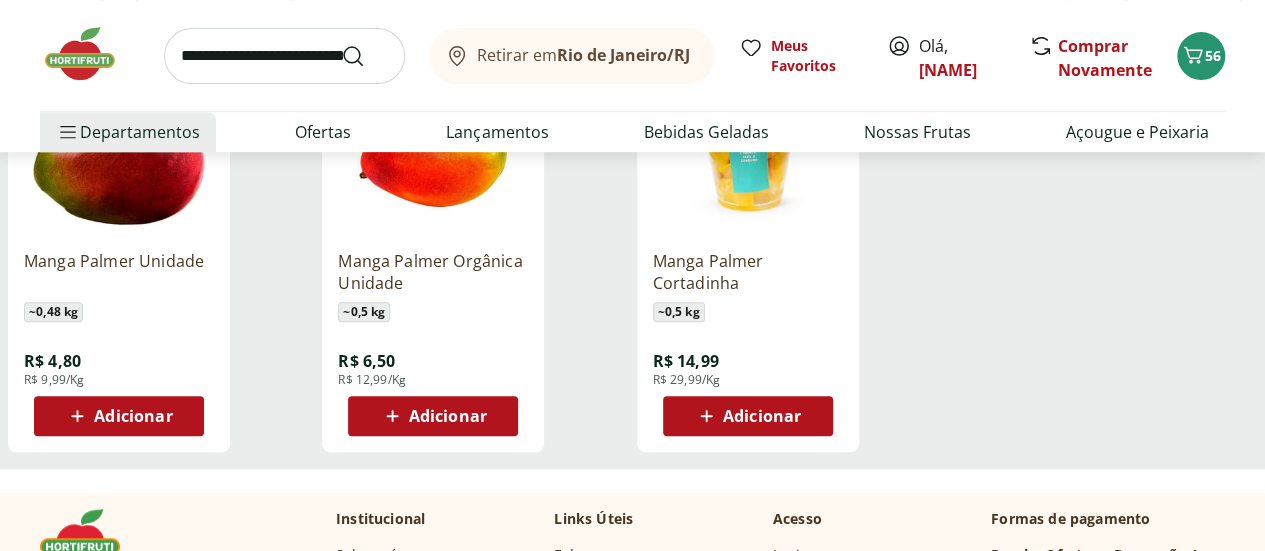 scroll, scrollTop: 400, scrollLeft: 0, axis: vertical 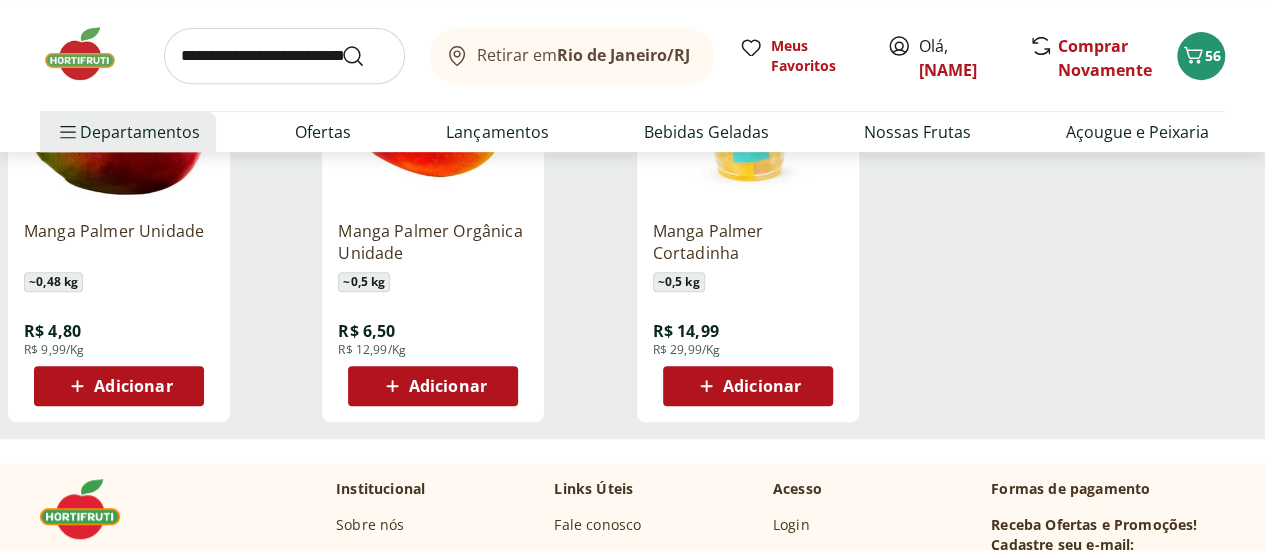 click on "Adicionar" at bounding box center [133, 386] 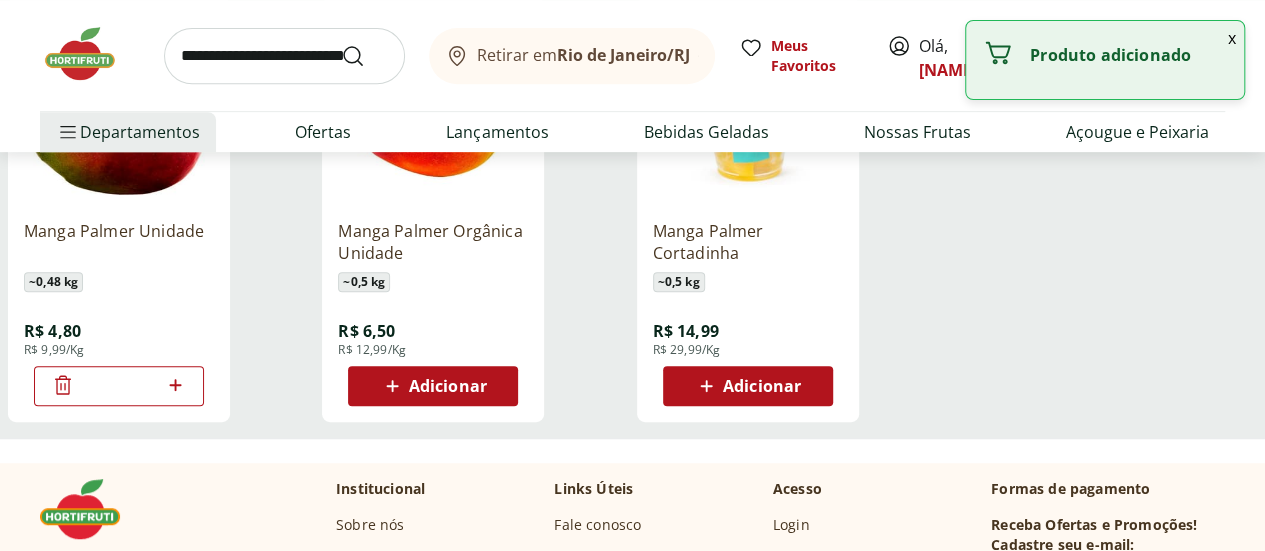 click 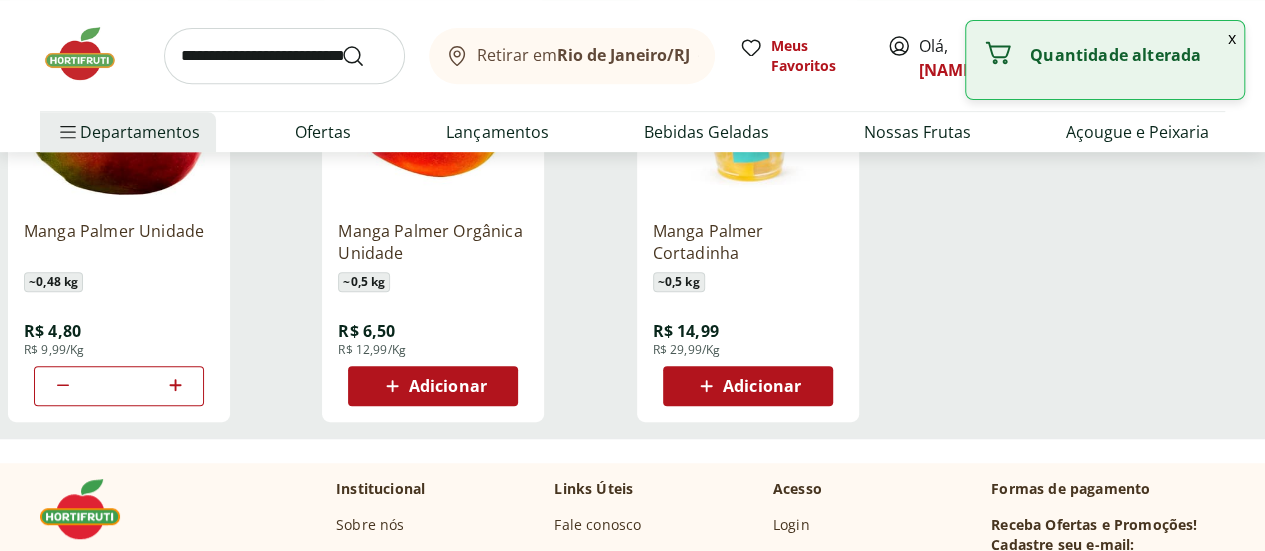 click 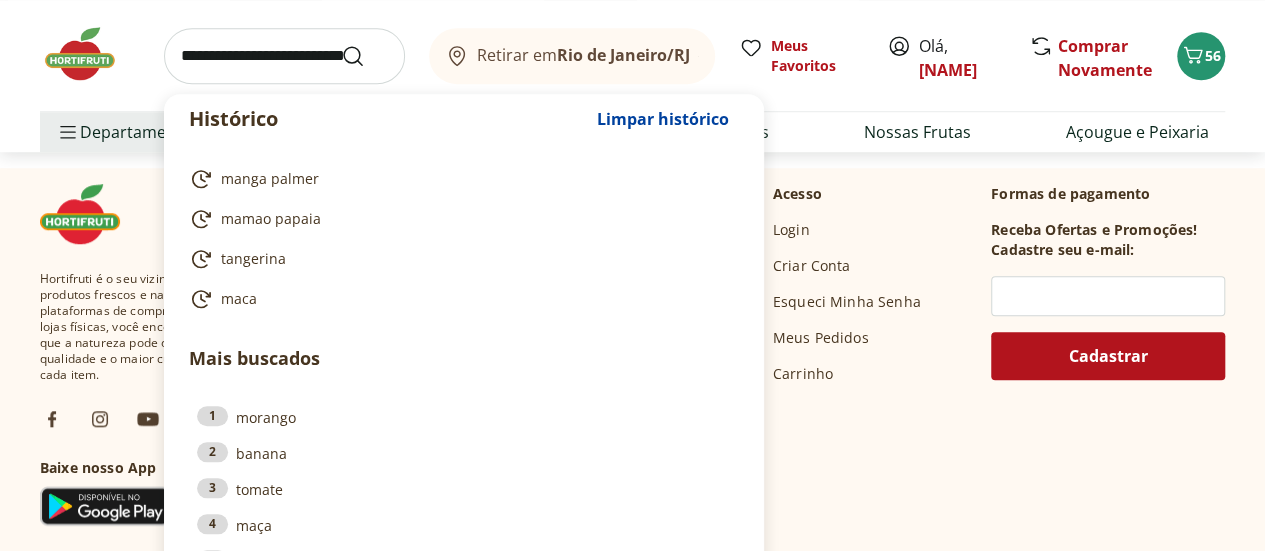 scroll, scrollTop: 700, scrollLeft: 0, axis: vertical 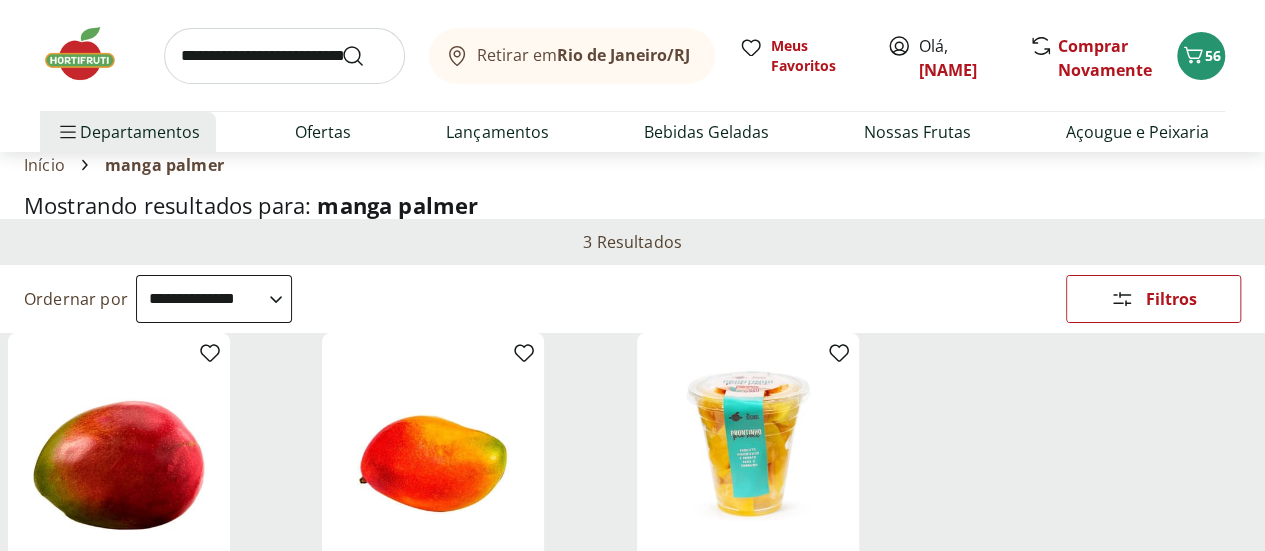 click on "Manga Palmer Unidade ~ 0,48 kg R$ 4,80 R$ 9,99/Kg Adicionar Manga Palmer Orgânica Unidade ~ 0,5 kg R$ 6,50 R$ 12,99/Kg Adicionar Manga Palmer Cortadinha ~ 0,5 kg R$ 14,99 R$ 29,99/Kg Adicionar" at bounding box center (632, 553) 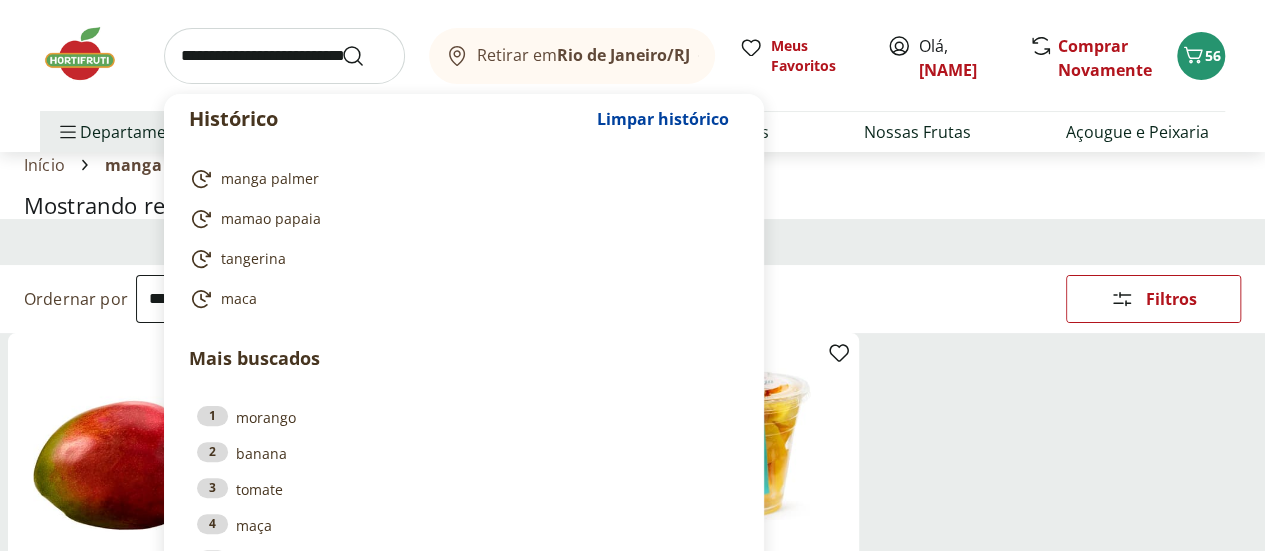 click at bounding box center (284, 56) 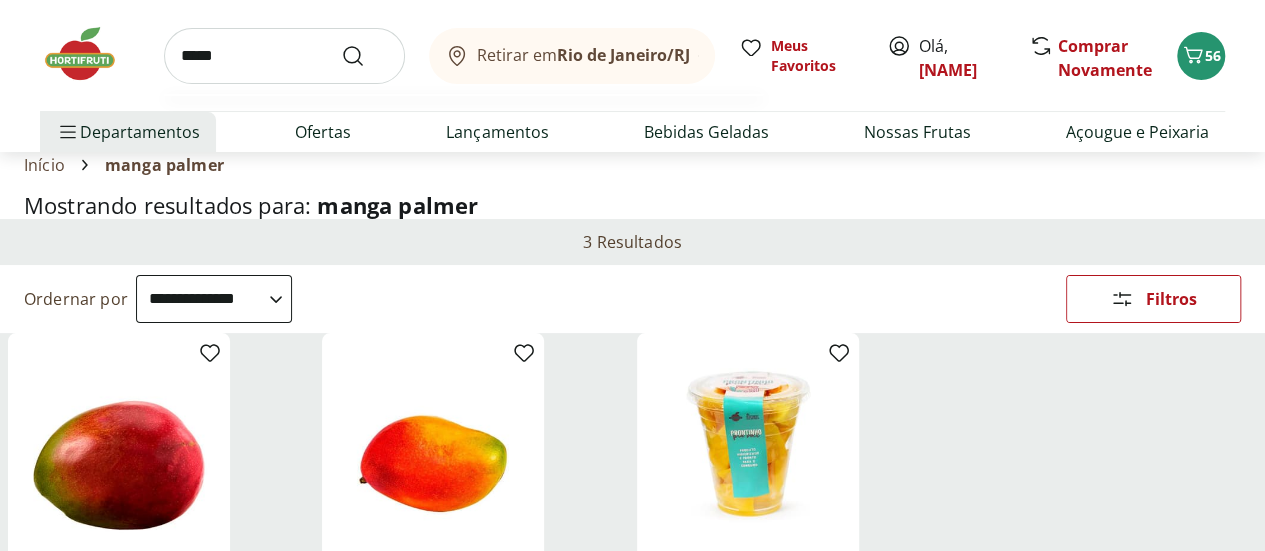 type on "*****" 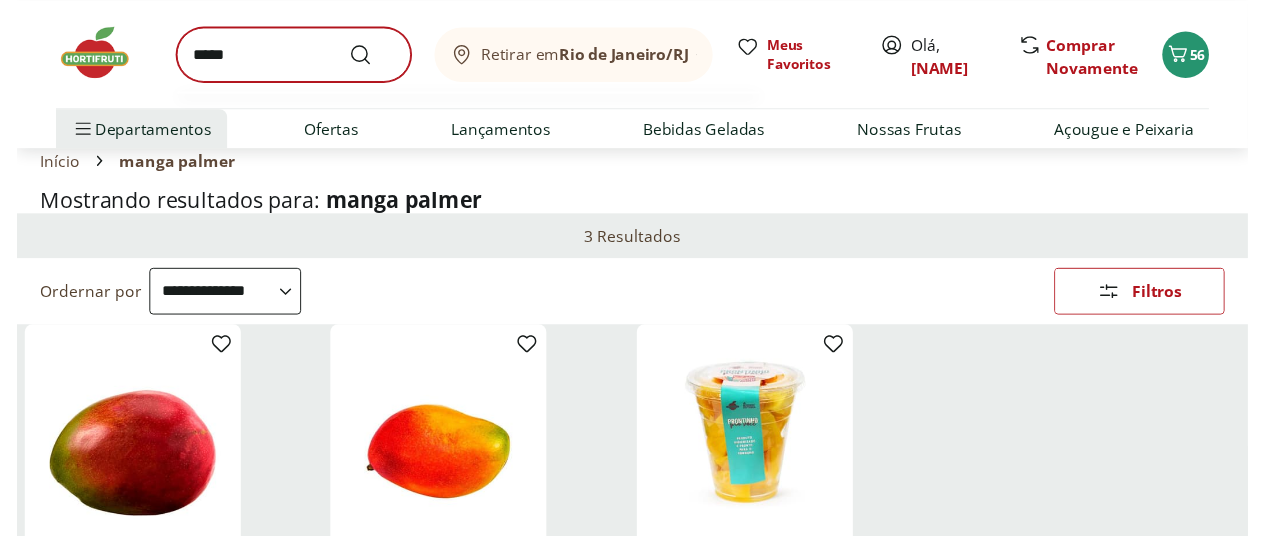 scroll, scrollTop: 0, scrollLeft: 0, axis: both 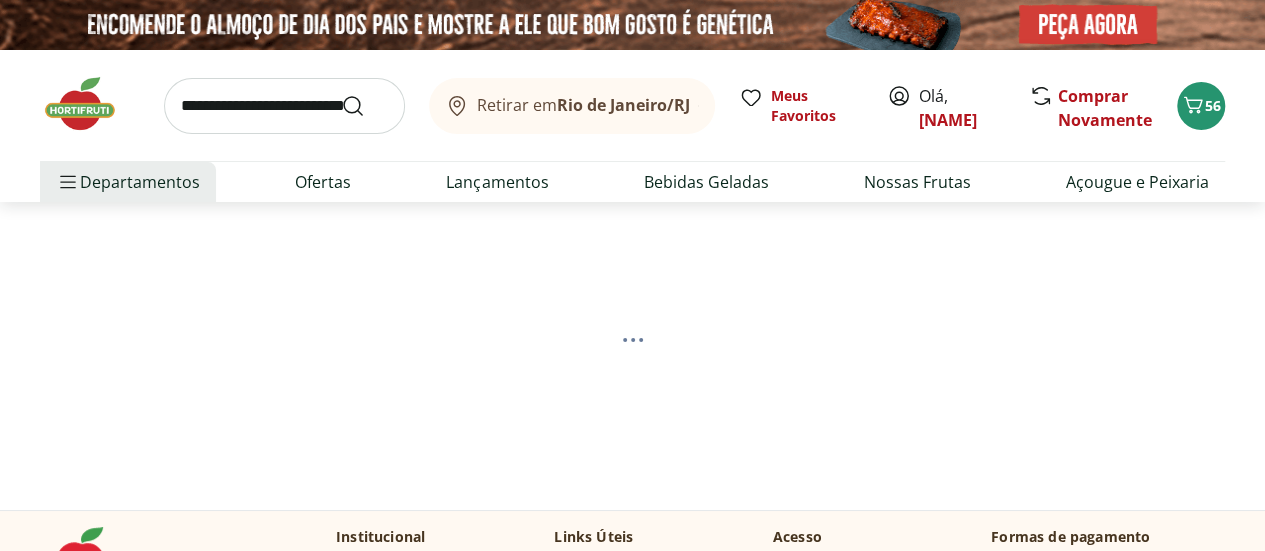 select on "**********" 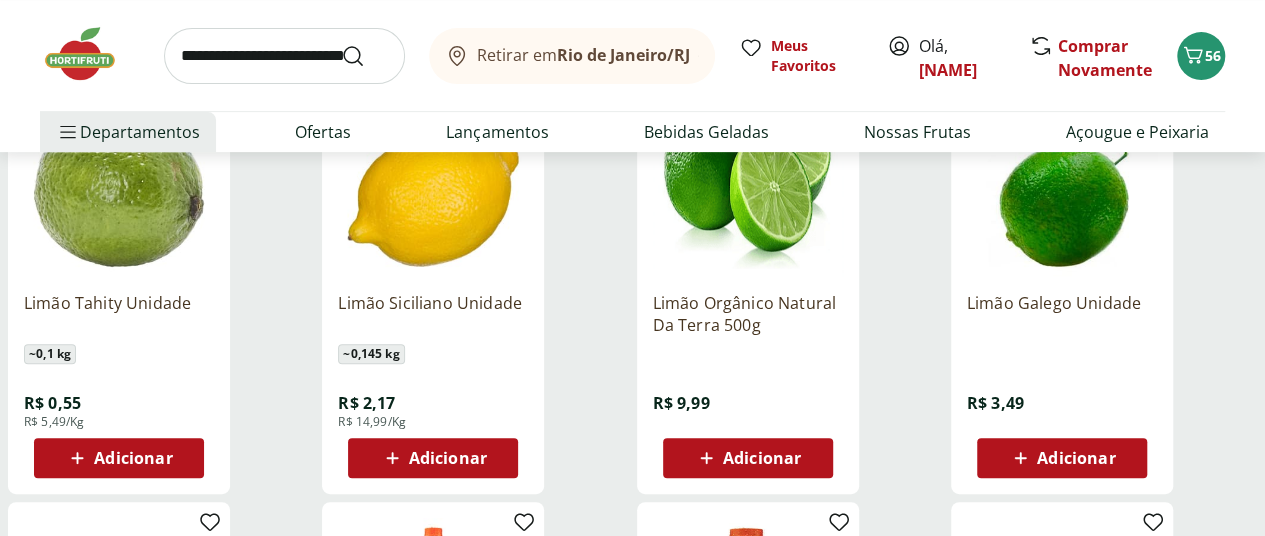 scroll, scrollTop: 400, scrollLeft: 0, axis: vertical 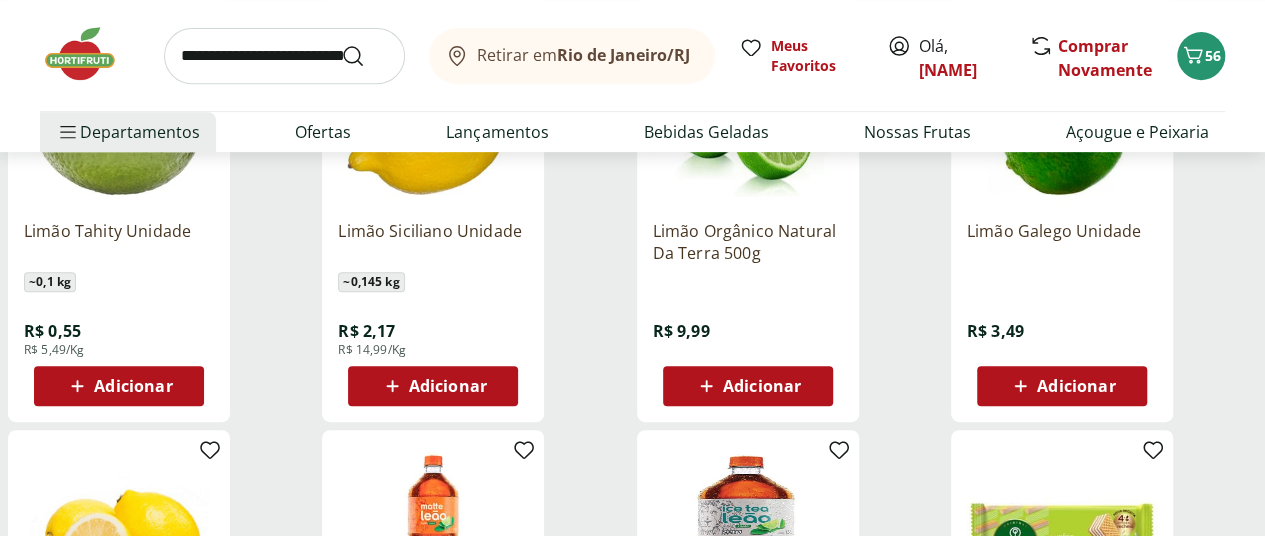 click on "Adicionar" at bounding box center [133, 386] 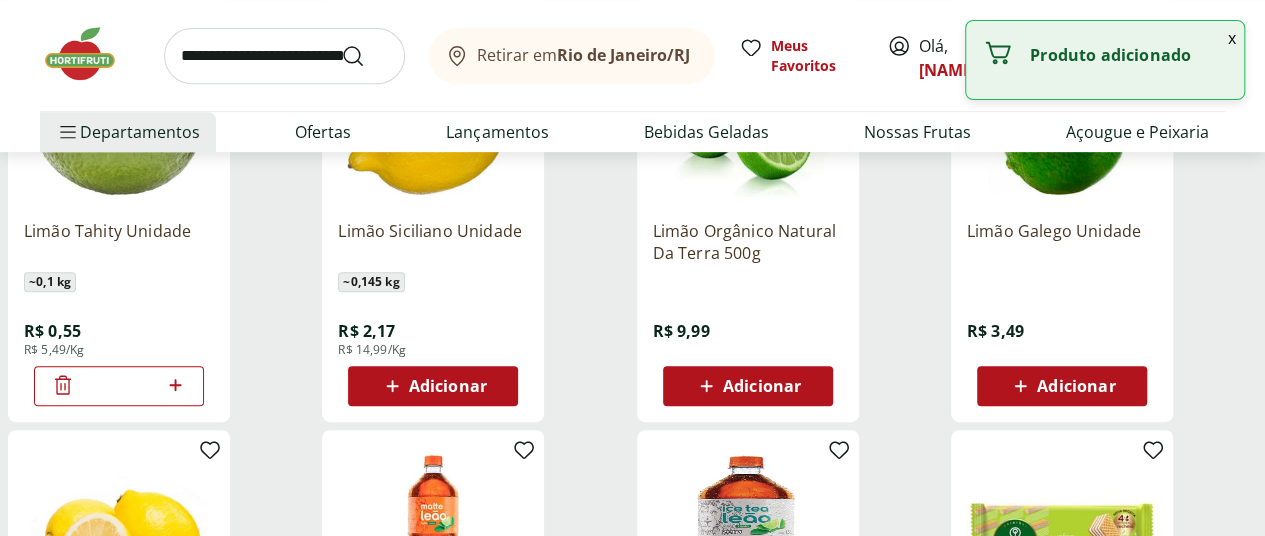 click 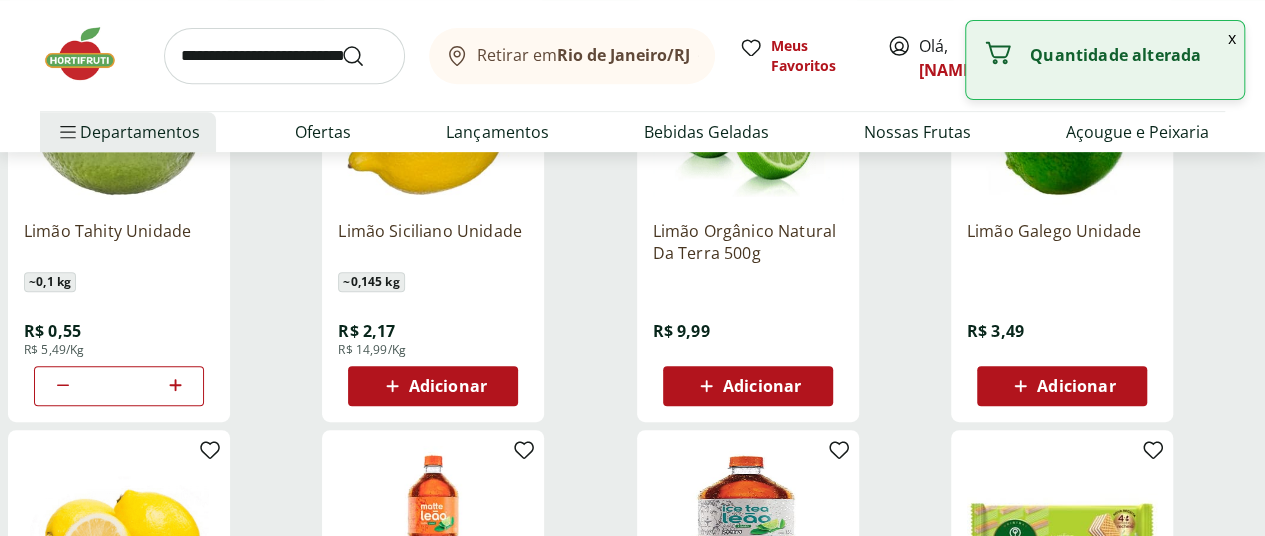 click 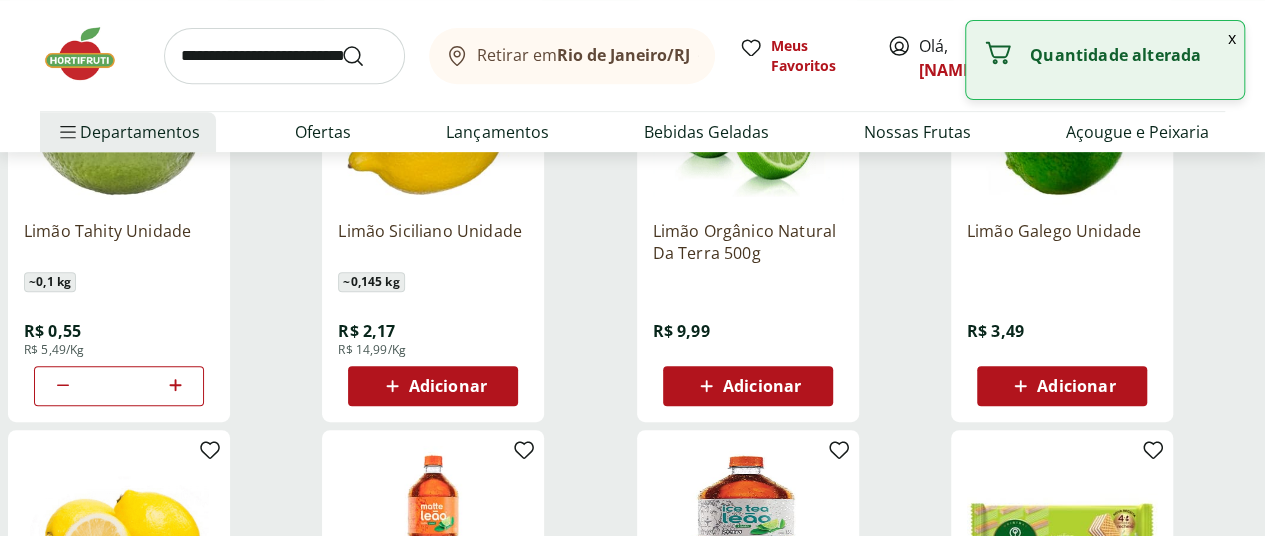 click 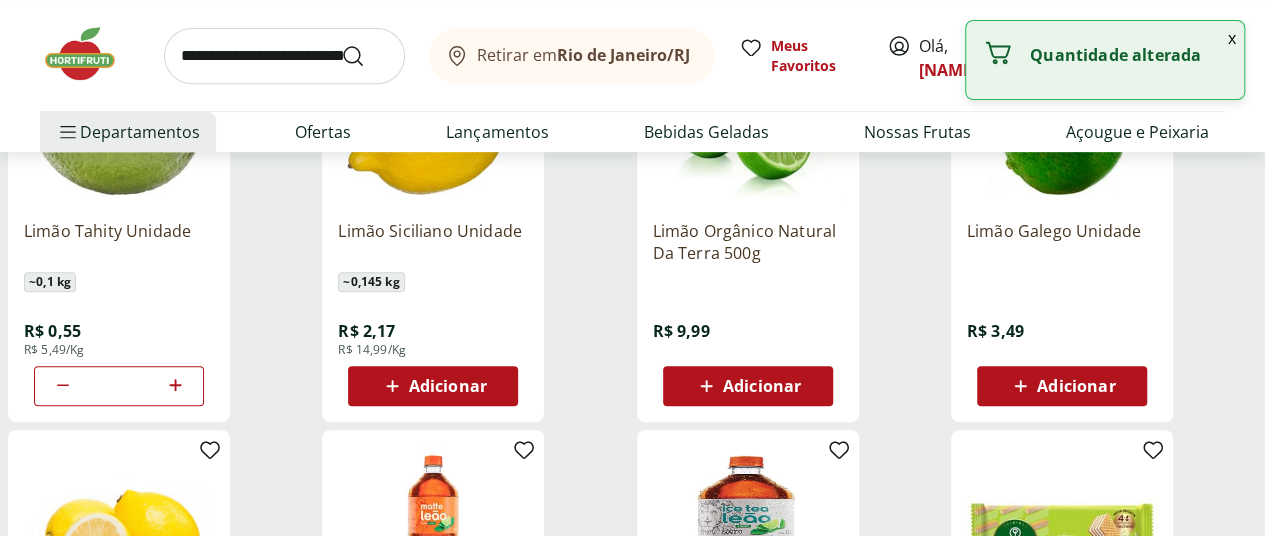 click 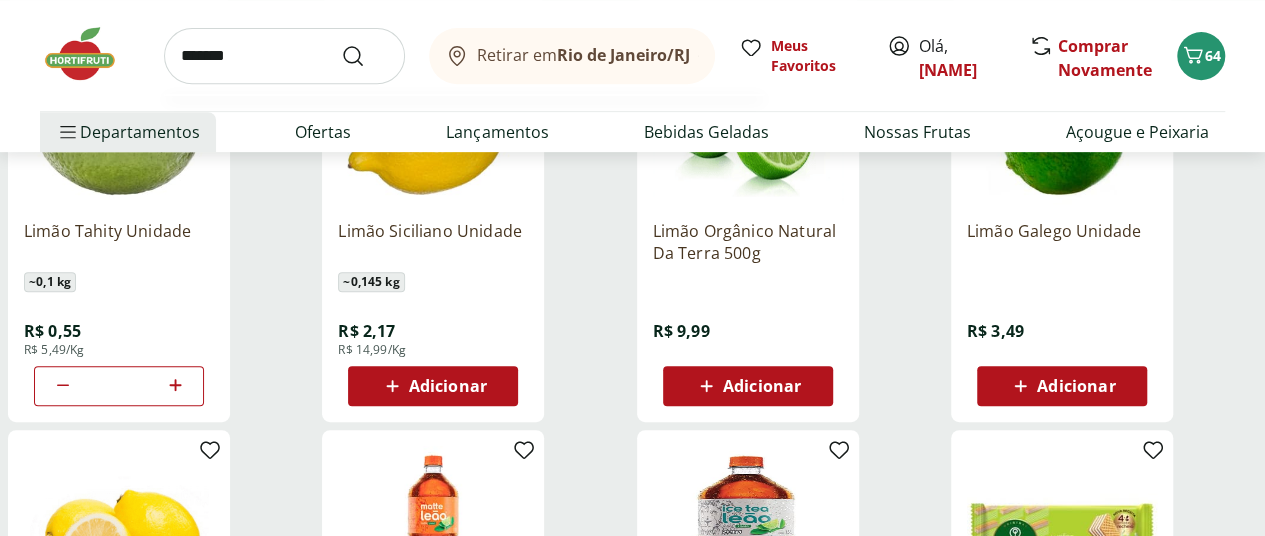 type on "********" 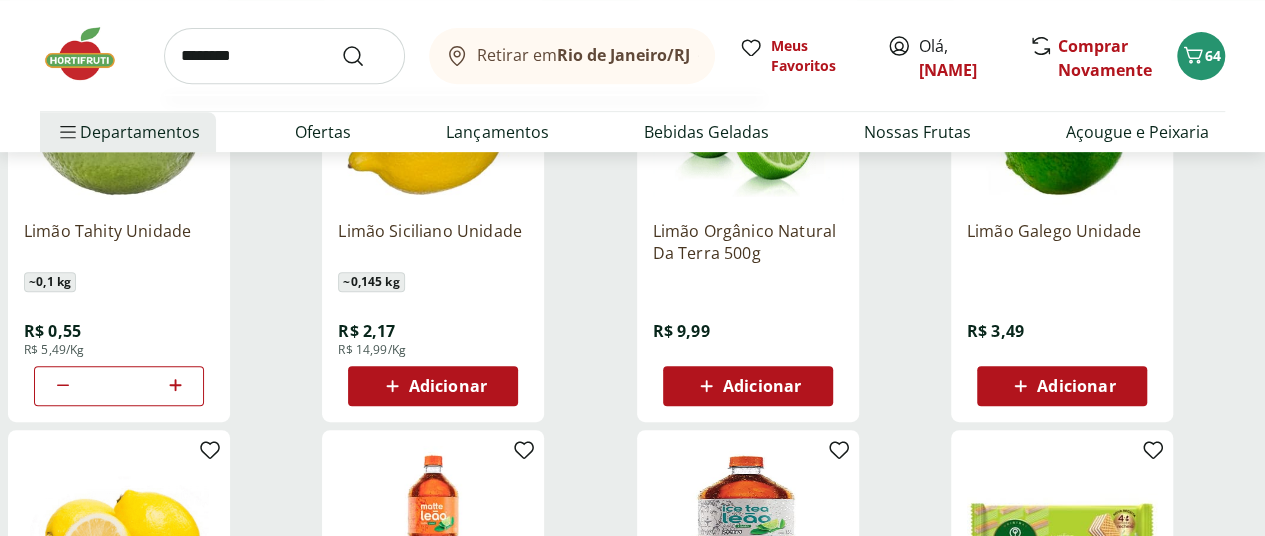 click at bounding box center [365, 56] 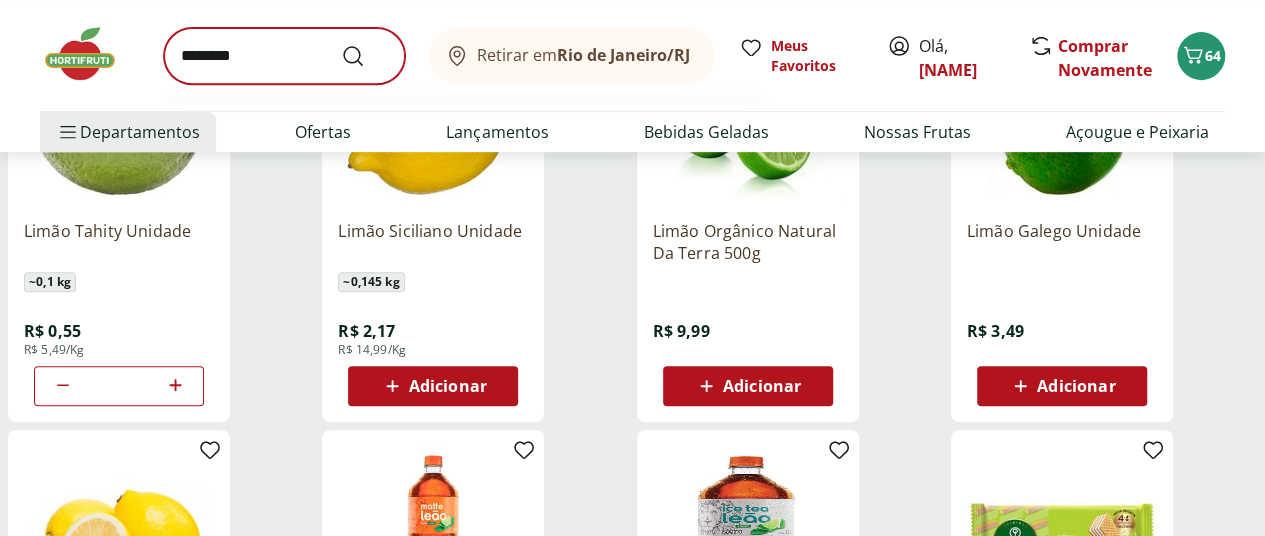 scroll, scrollTop: 0, scrollLeft: 0, axis: both 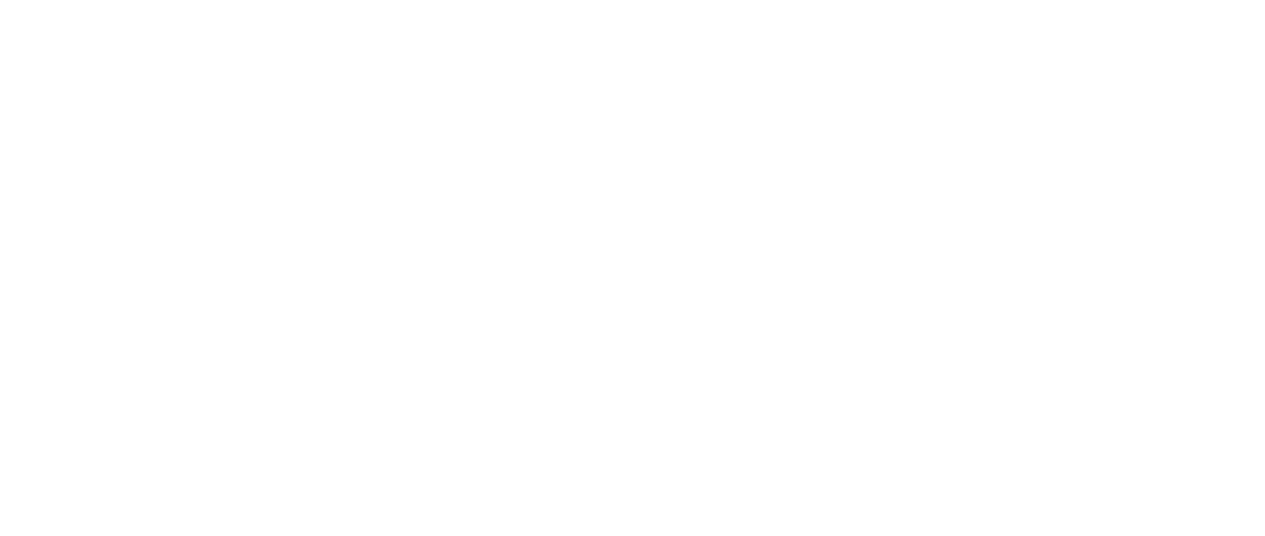 select on "**********" 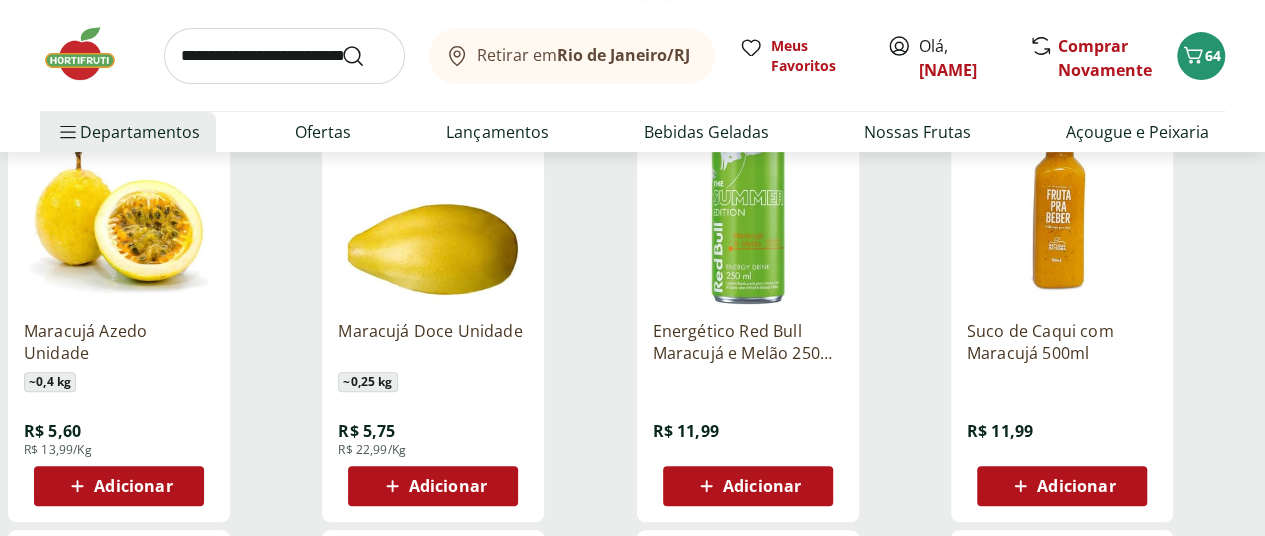 scroll, scrollTop: 400, scrollLeft: 0, axis: vertical 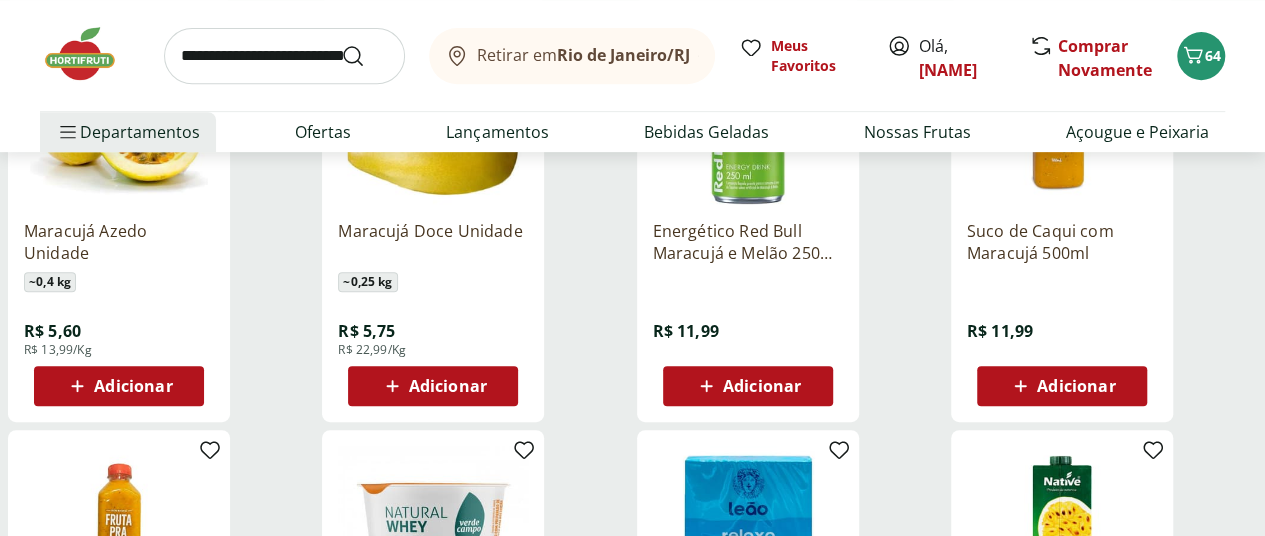 click on "Adicionar" at bounding box center [133, 386] 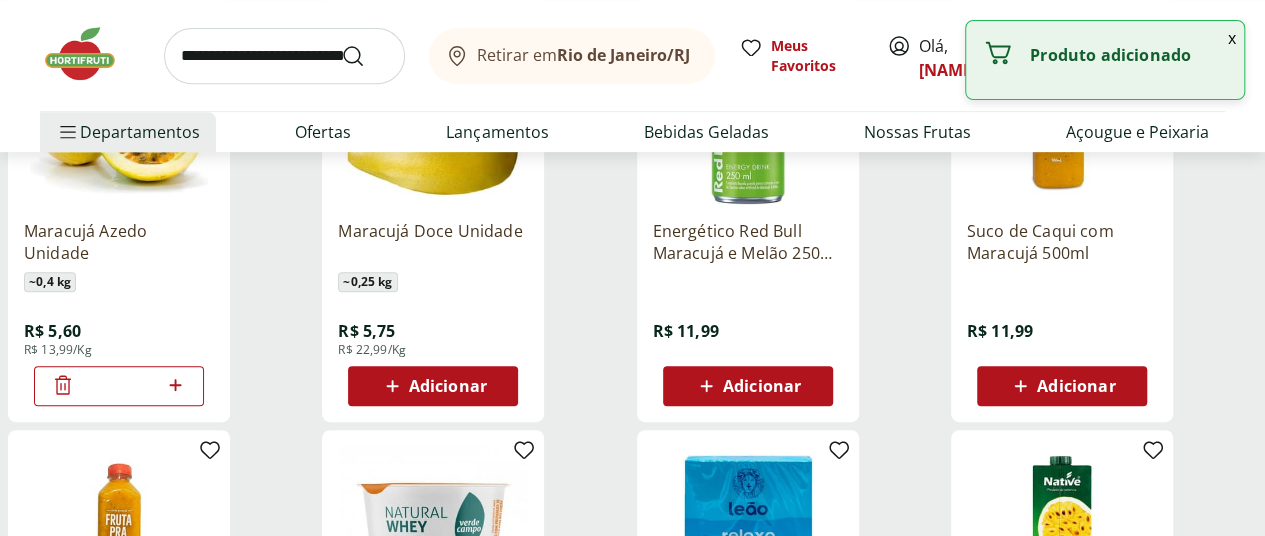 click 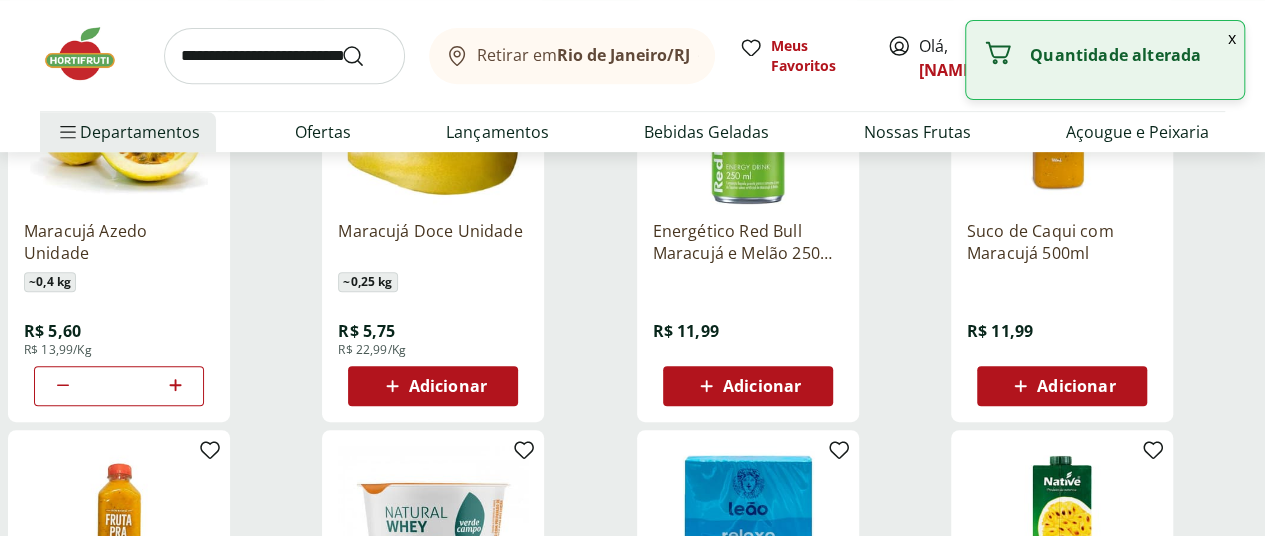 click 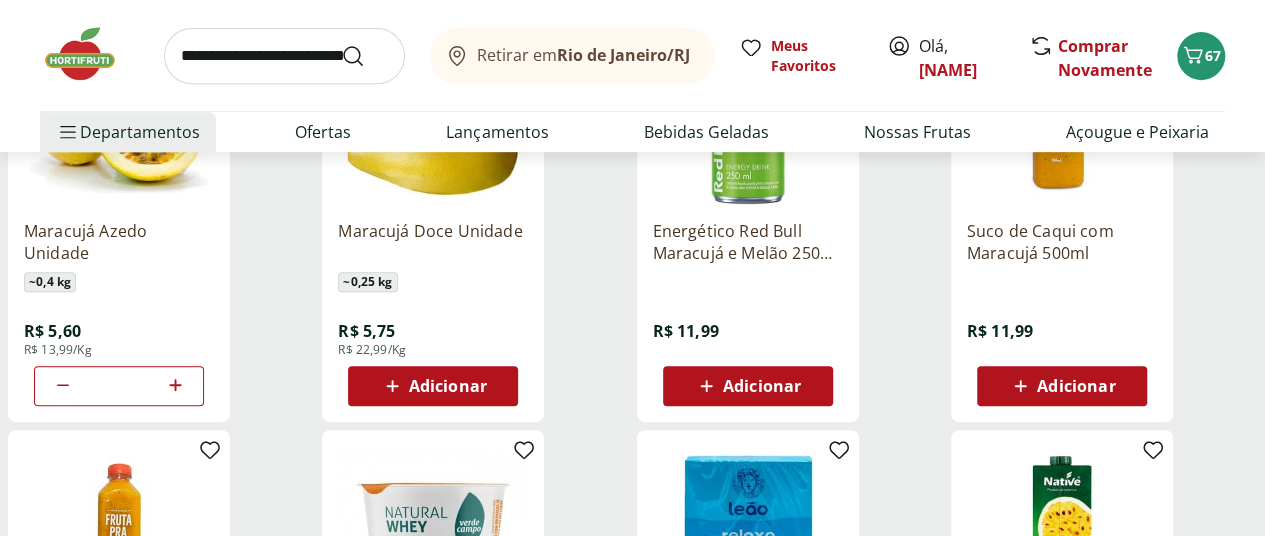 click at bounding box center (284, 56) 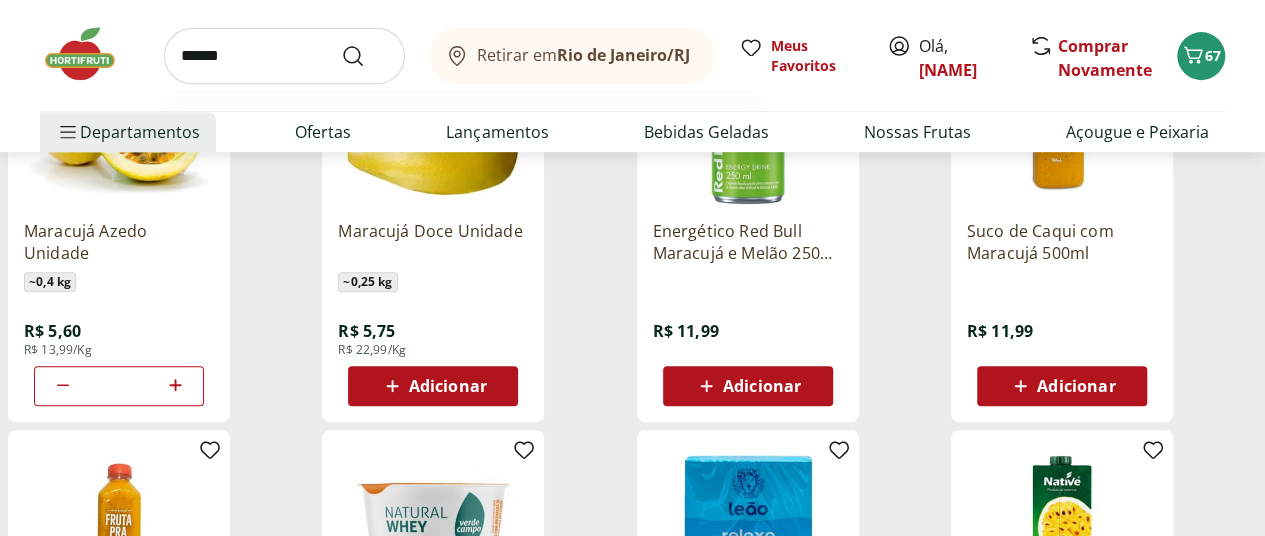type on "******" 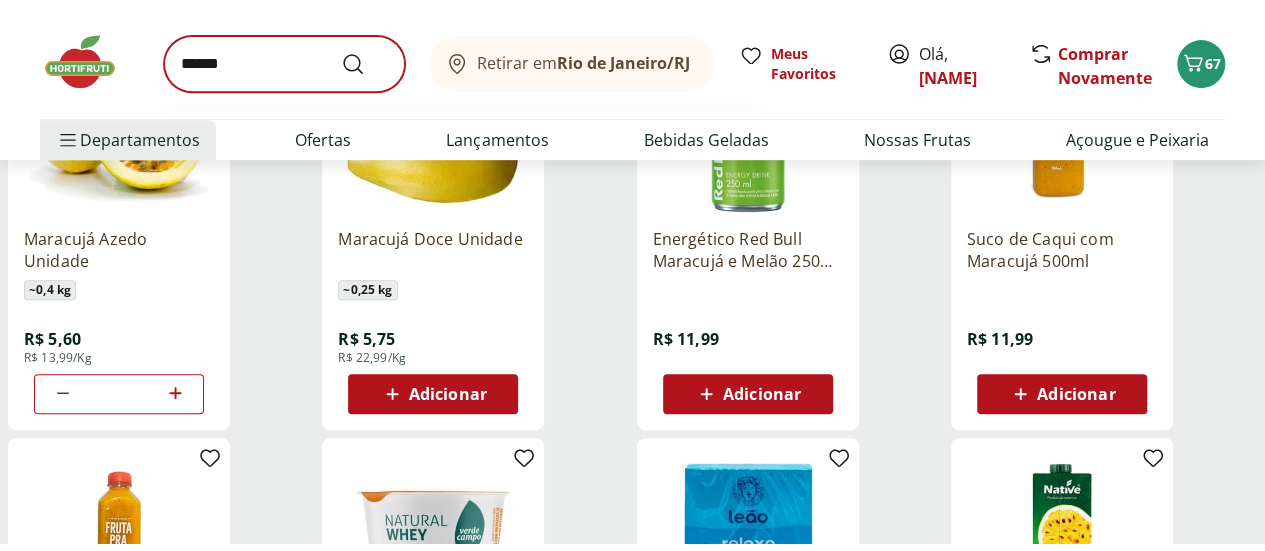 scroll, scrollTop: 0, scrollLeft: 0, axis: both 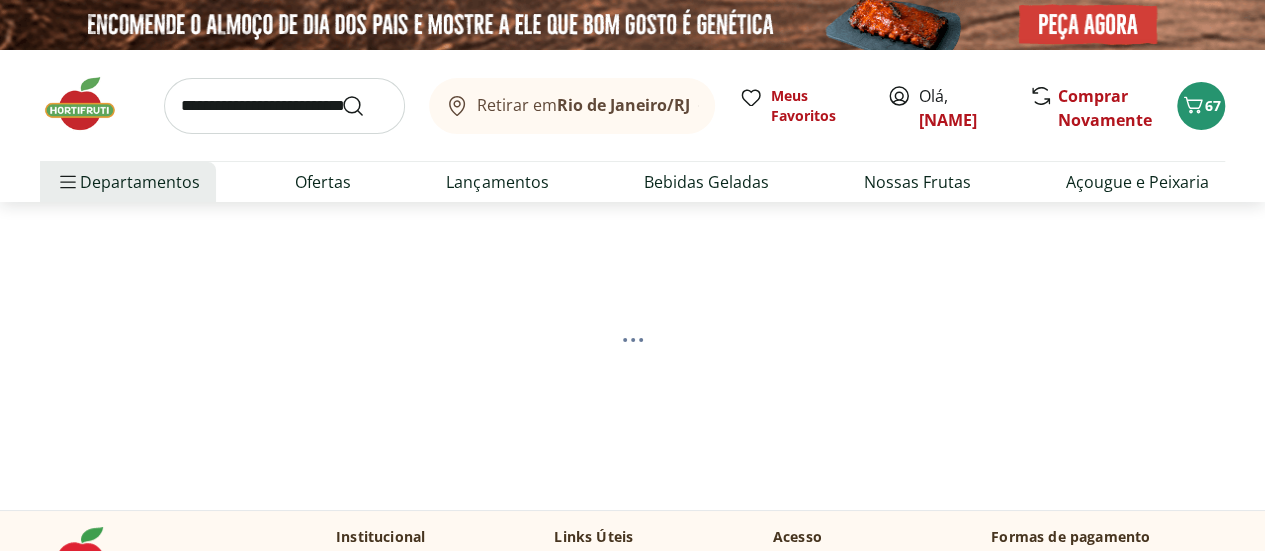 select on "**********" 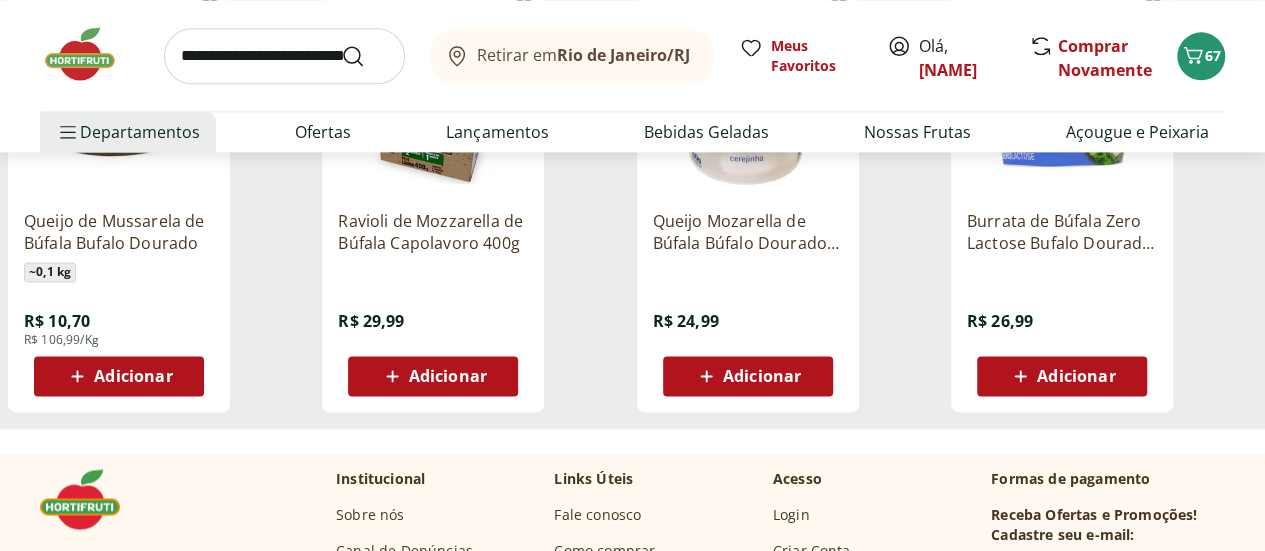 scroll, scrollTop: 1300, scrollLeft: 0, axis: vertical 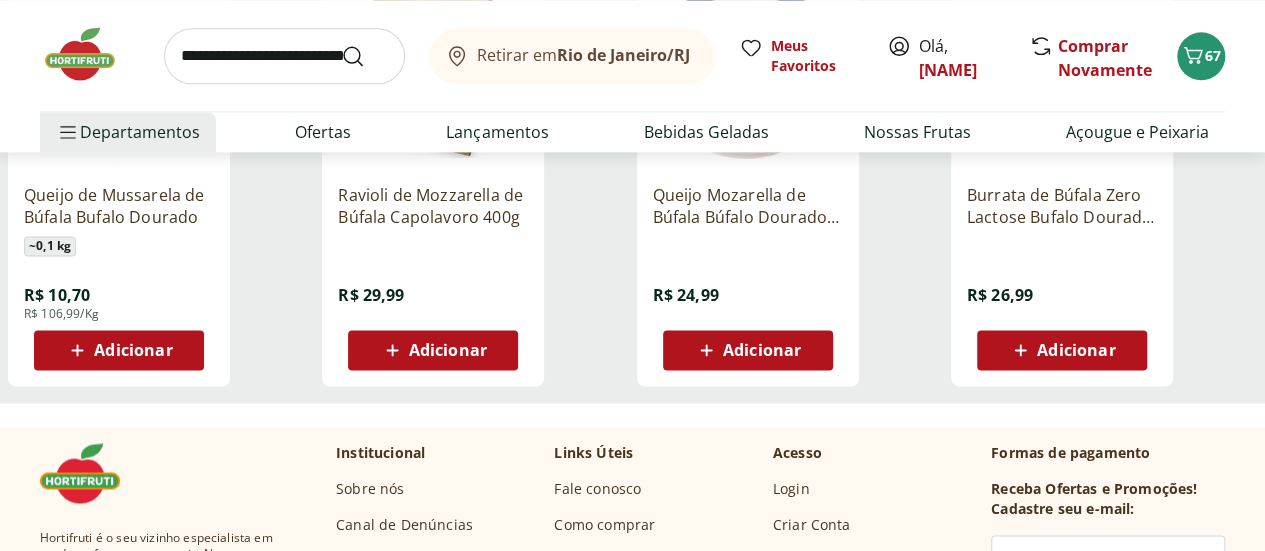 click on "Adicionar" at bounding box center [133, 350] 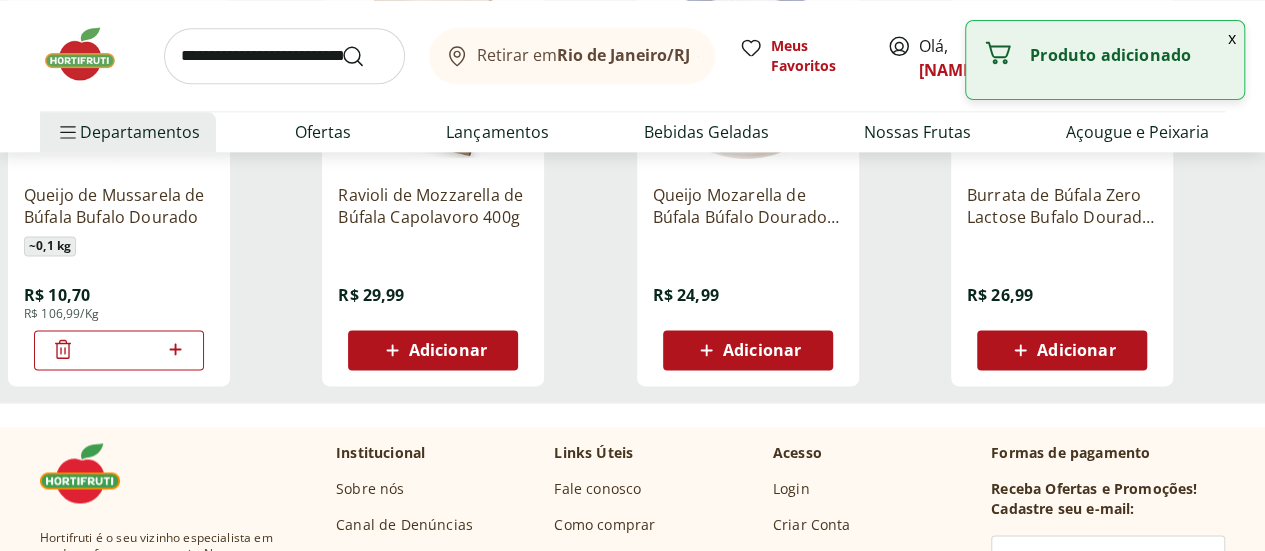 click 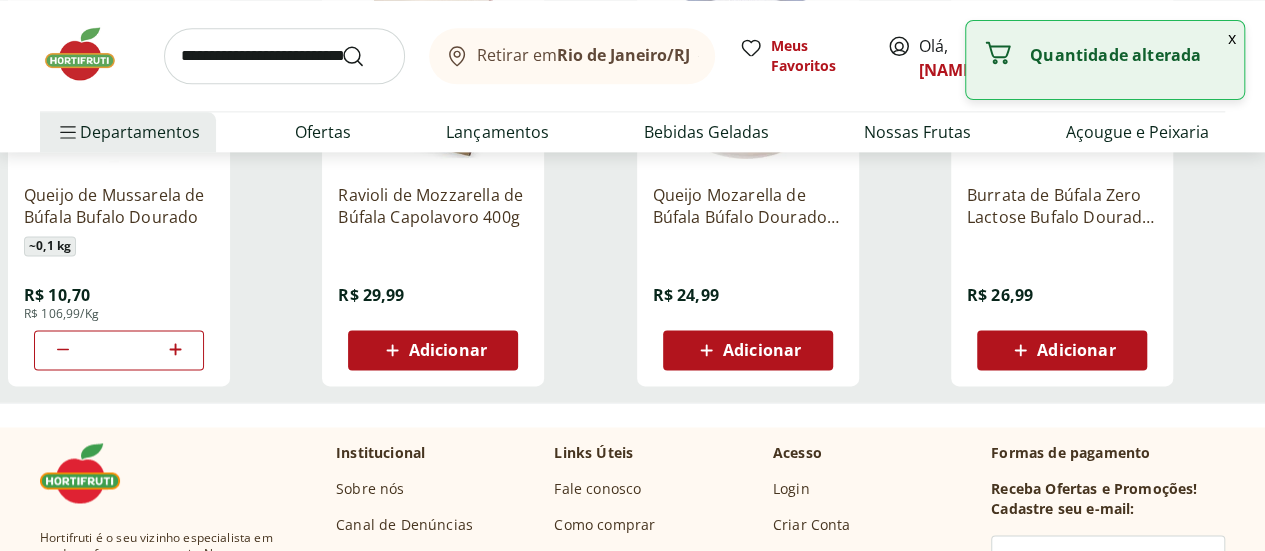 type on "*" 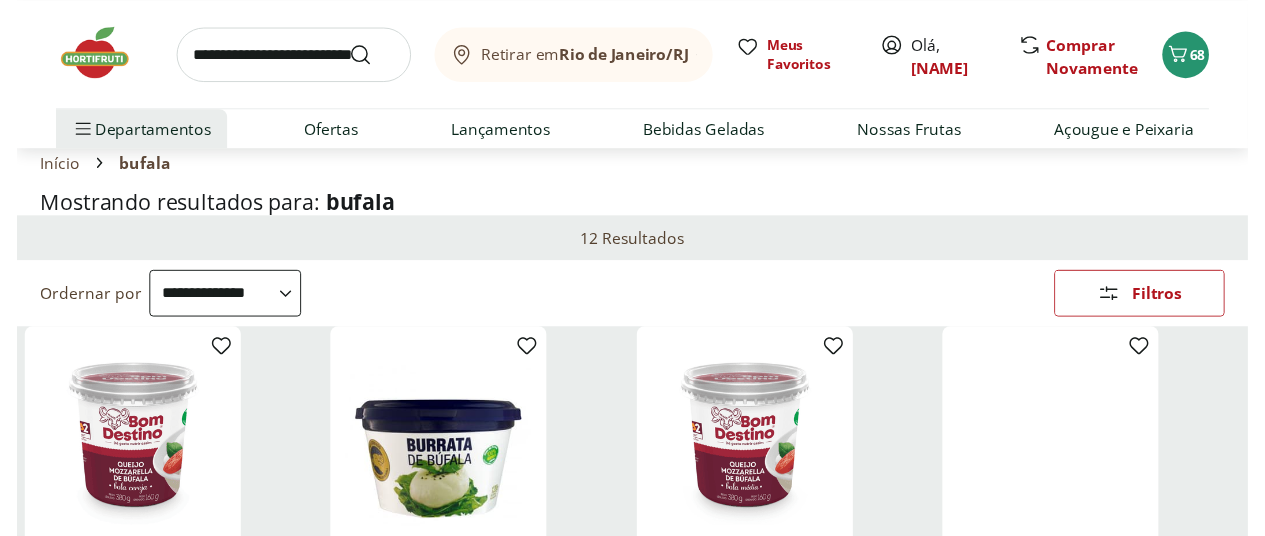 scroll, scrollTop: 0, scrollLeft: 0, axis: both 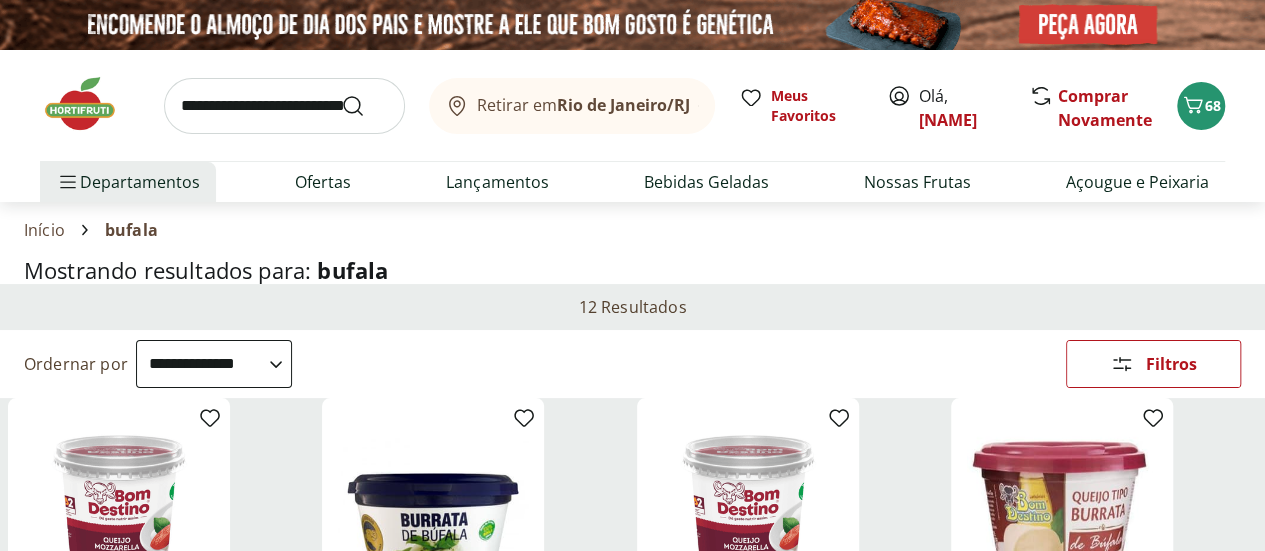 click at bounding box center (284, 106) 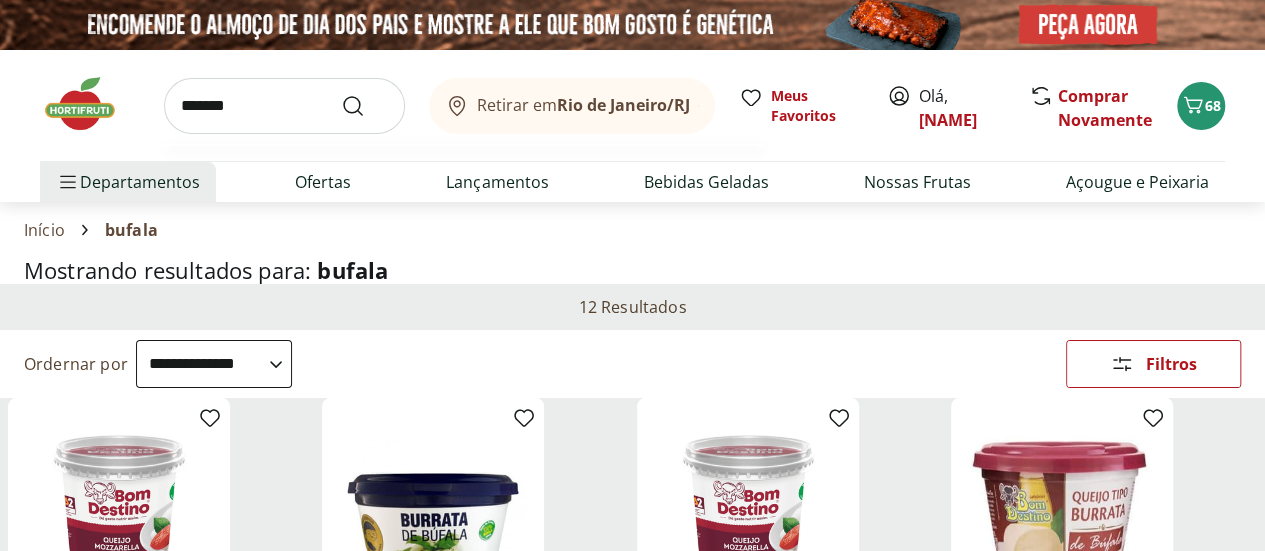 type on "********" 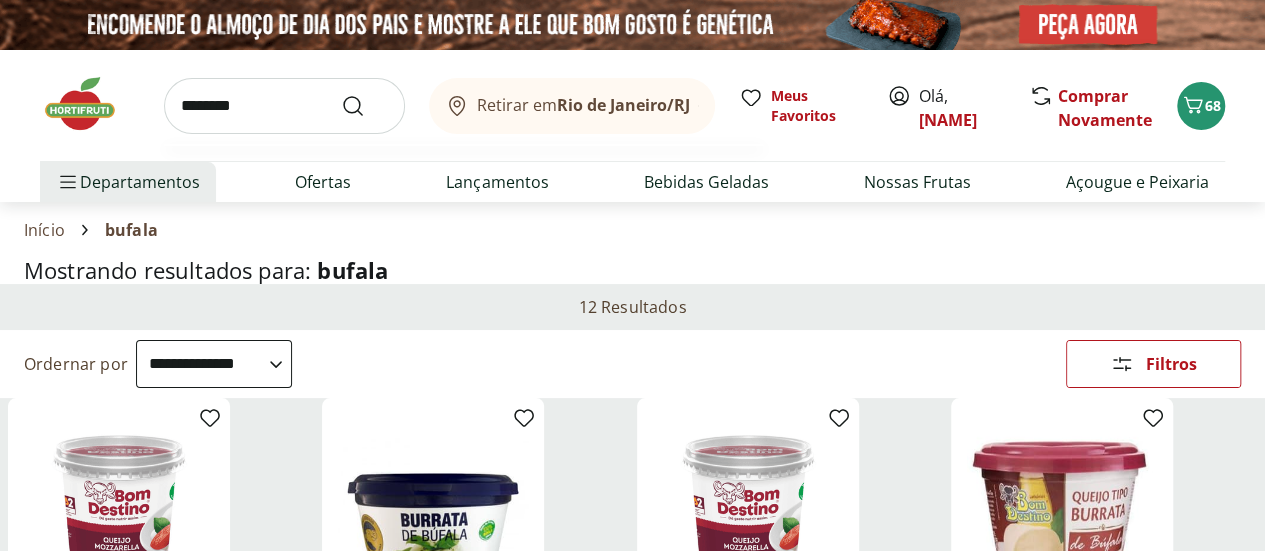 click at bounding box center [365, 106] 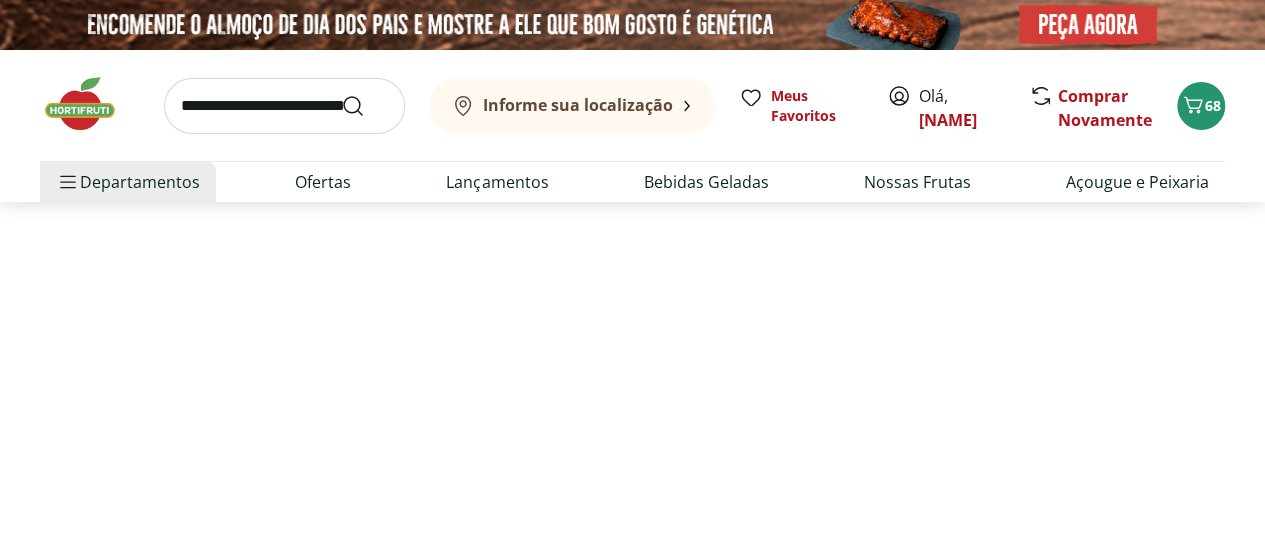 select on "**********" 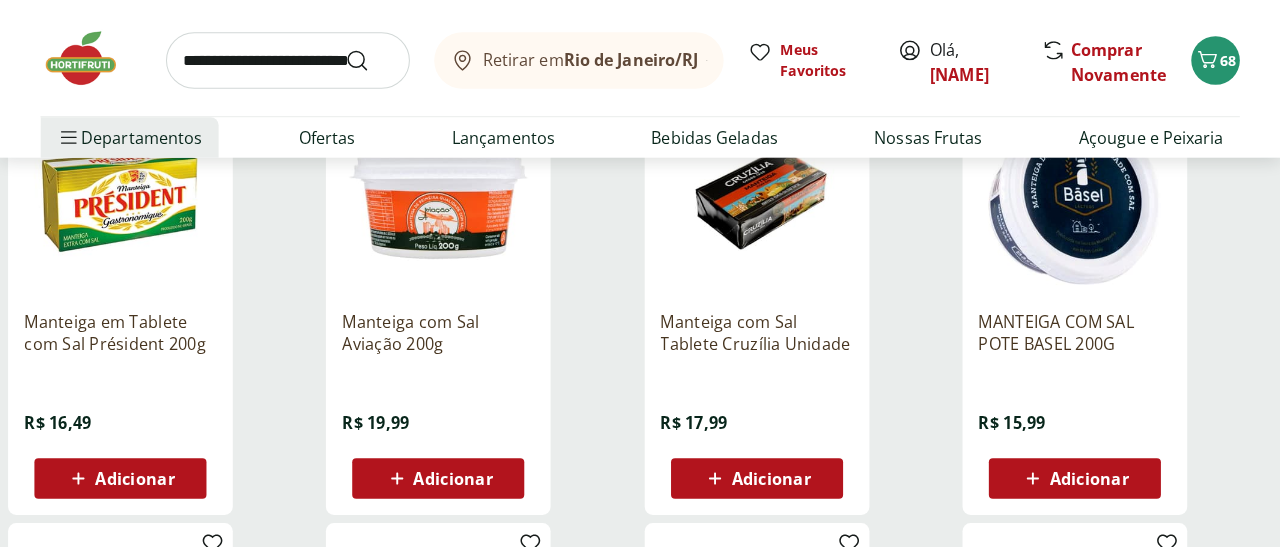 scroll, scrollTop: 300, scrollLeft: 0, axis: vertical 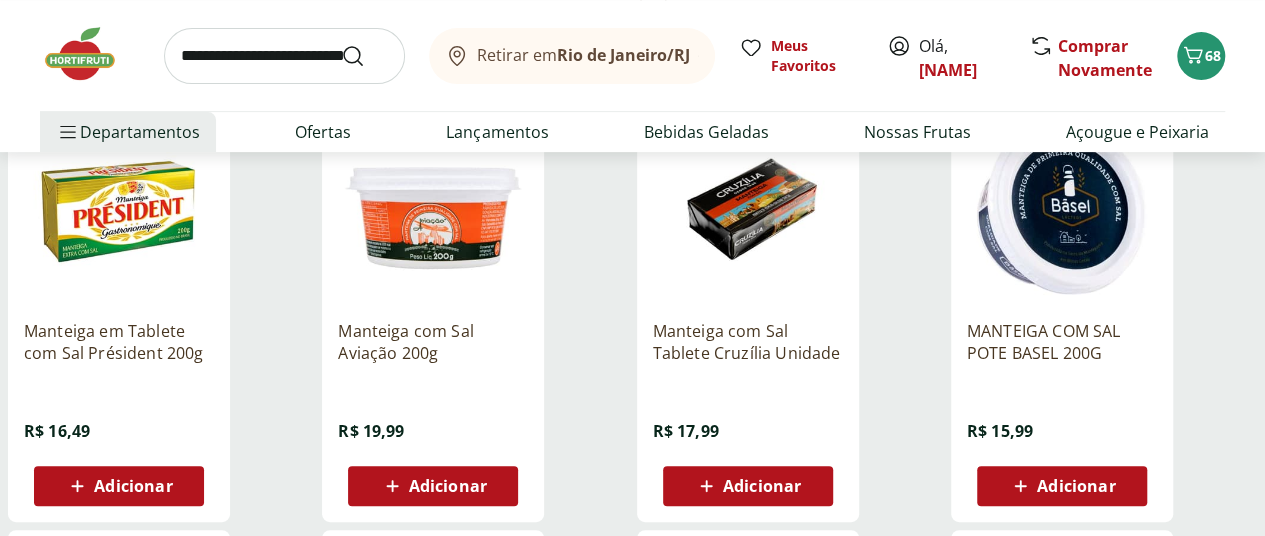 click 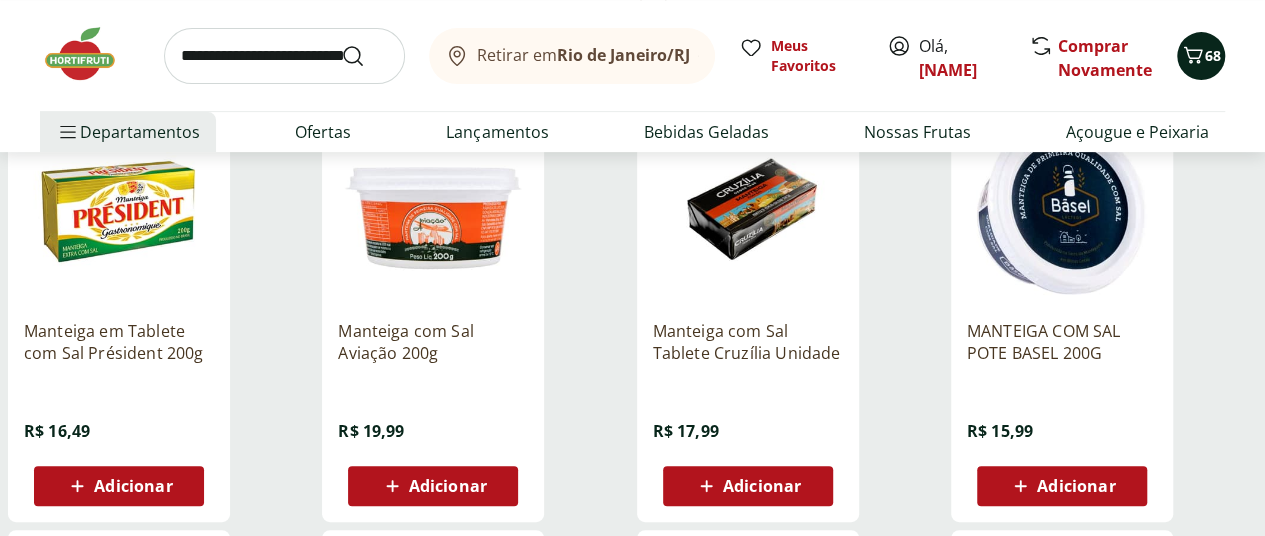click 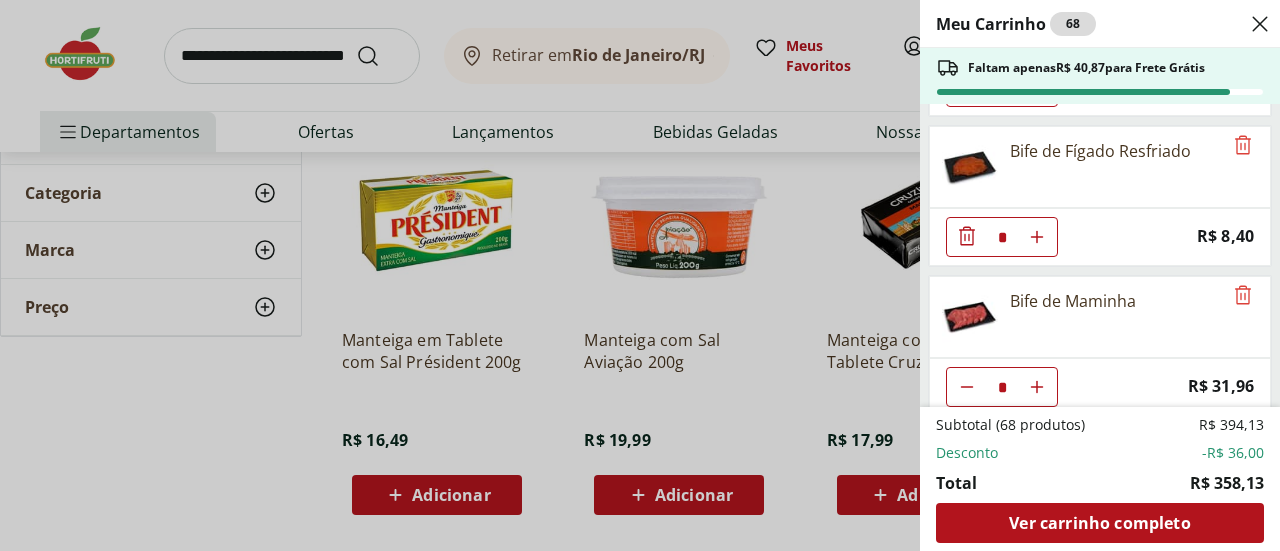 scroll, scrollTop: 752, scrollLeft: 0, axis: vertical 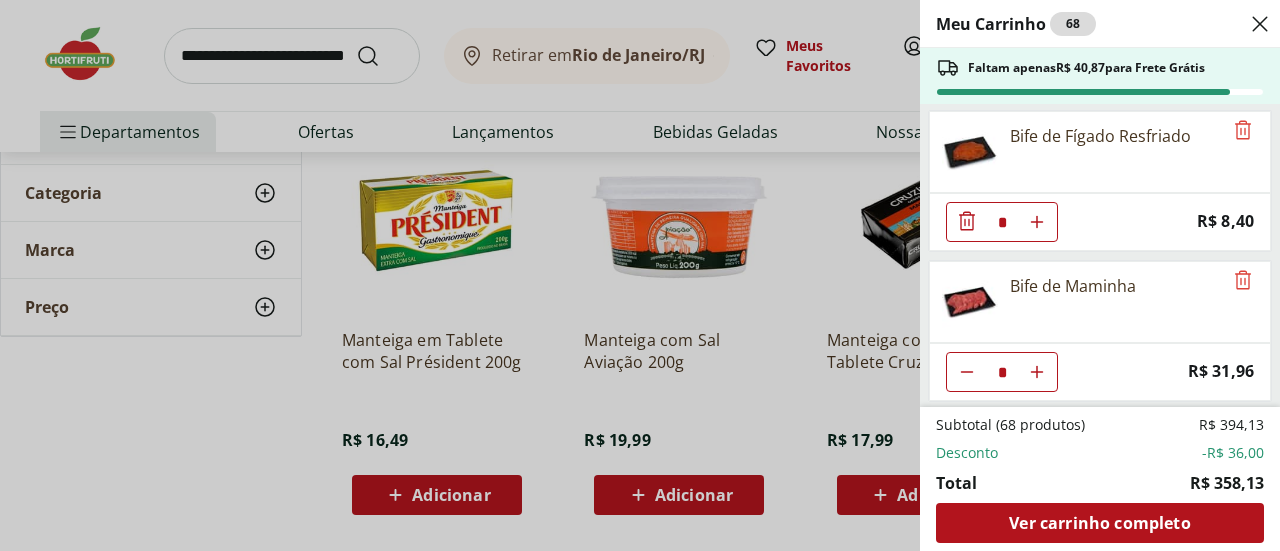 click 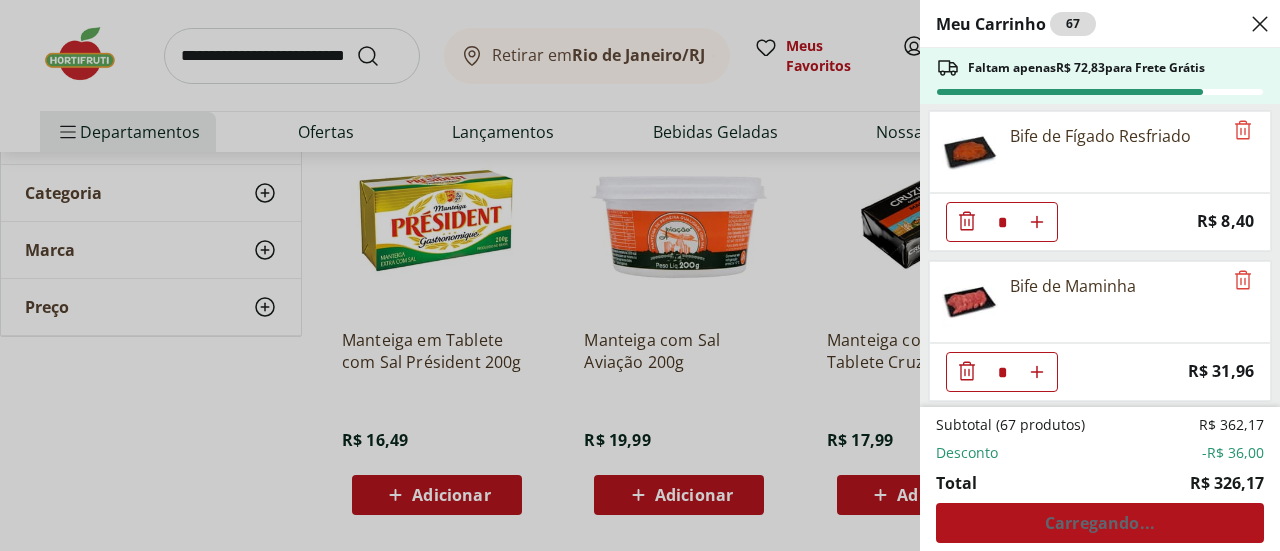 type on "*" 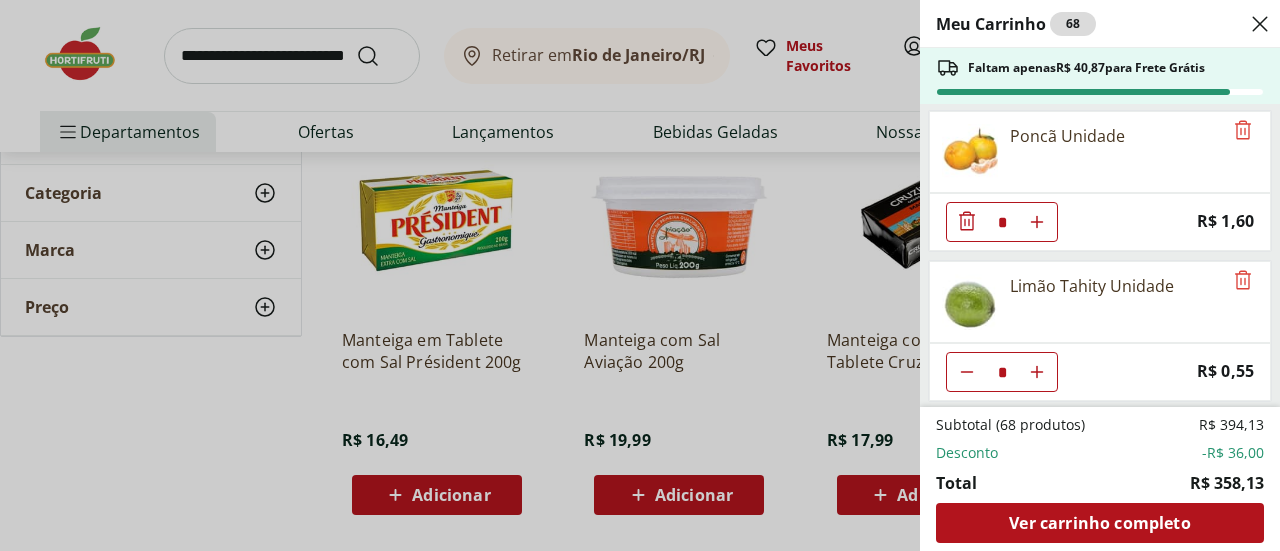 scroll, scrollTop: 2566, scrollLeft: 0, axis: vertical 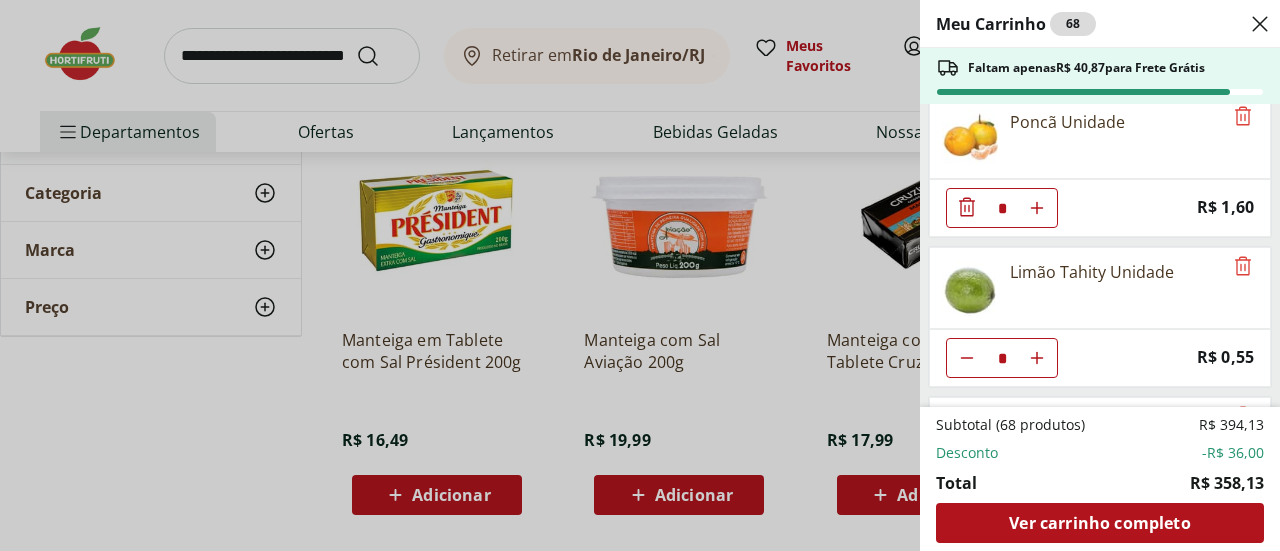 click at bounding box center (1037, -2342) 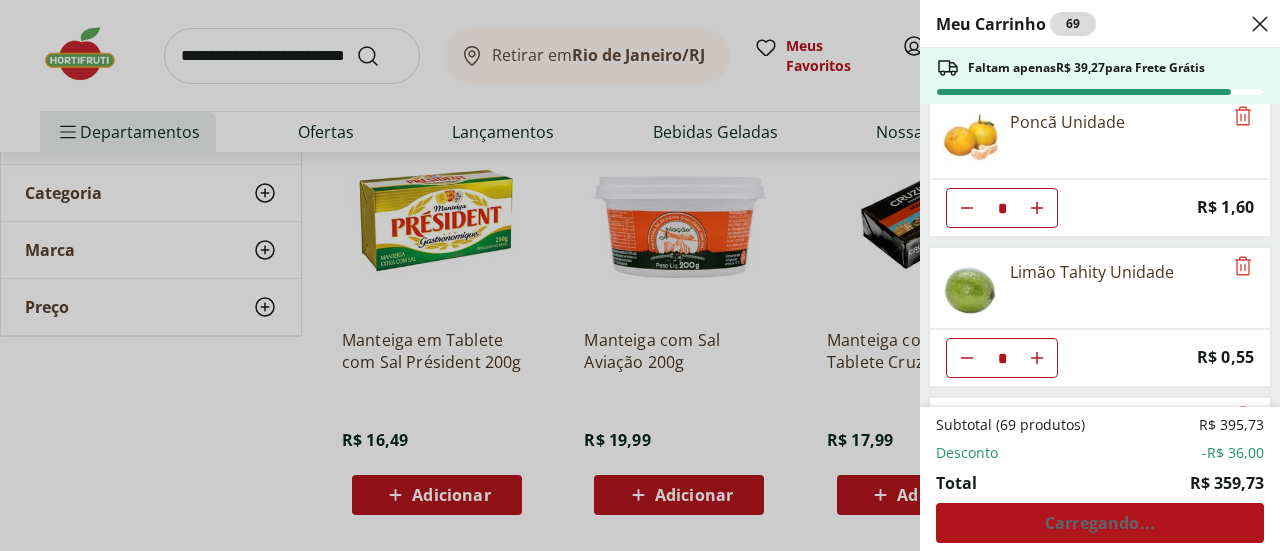click 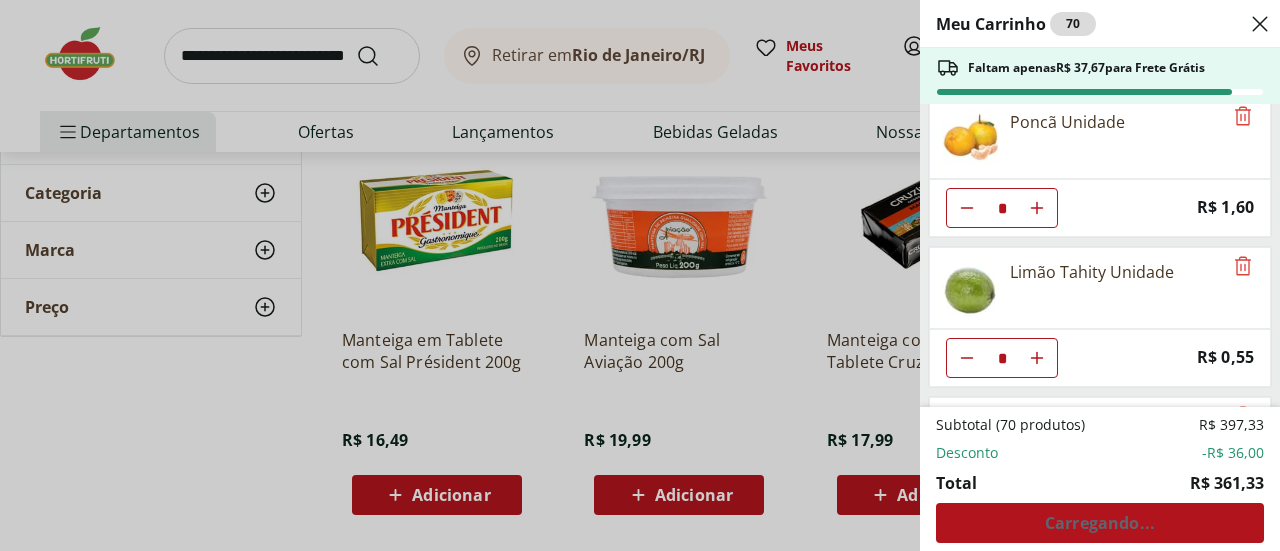 click 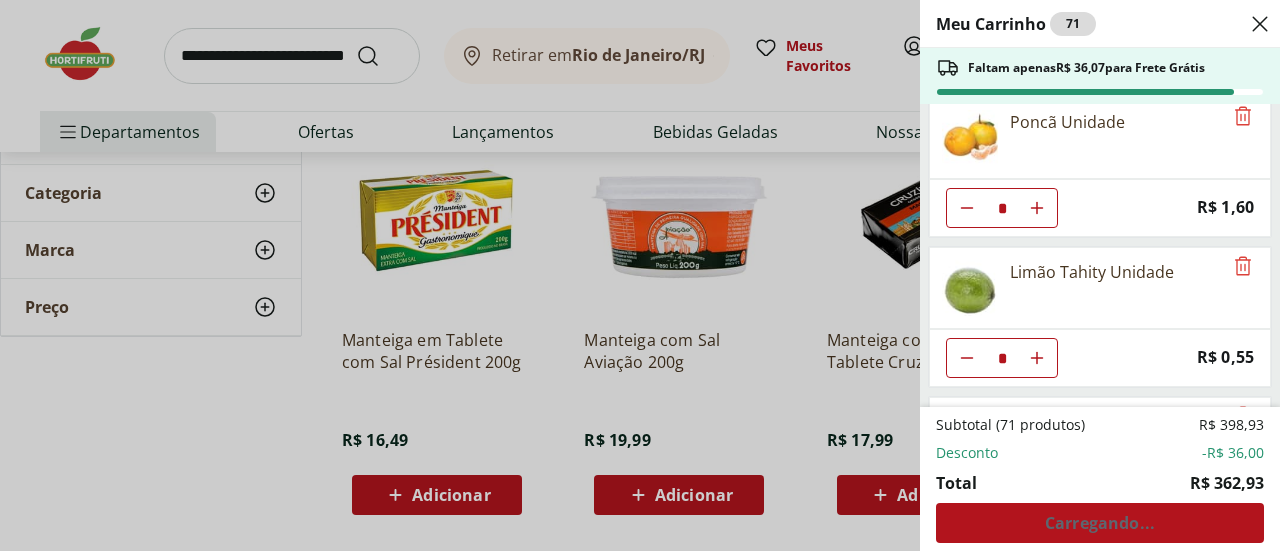 type on "*" 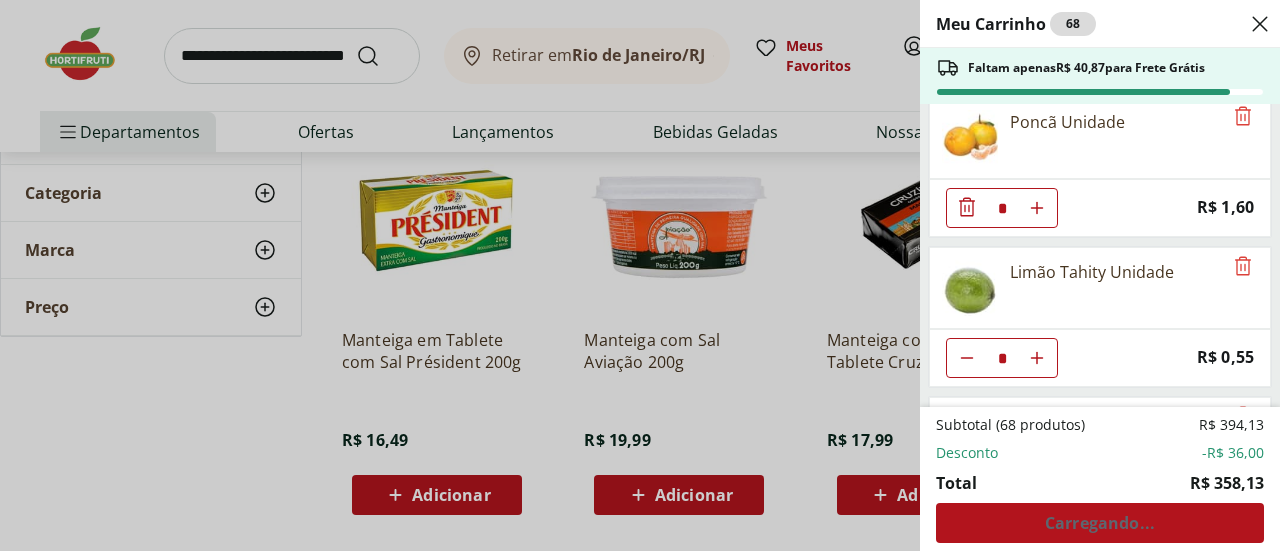 click 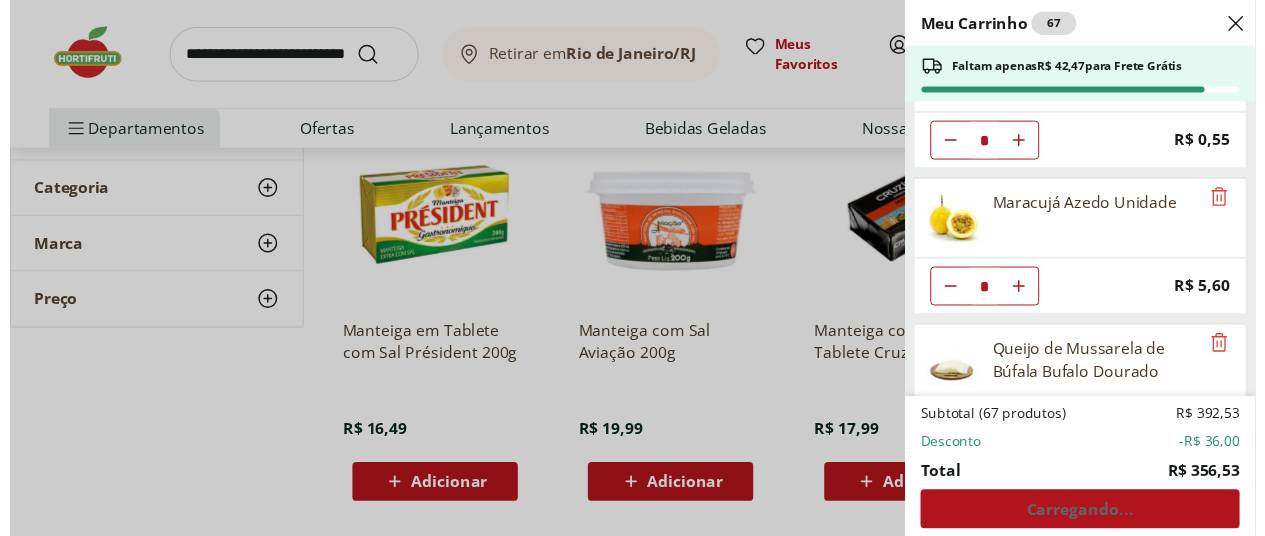 scroll, scrollTop: 2664, scrollLeft: 0, axis: vertical 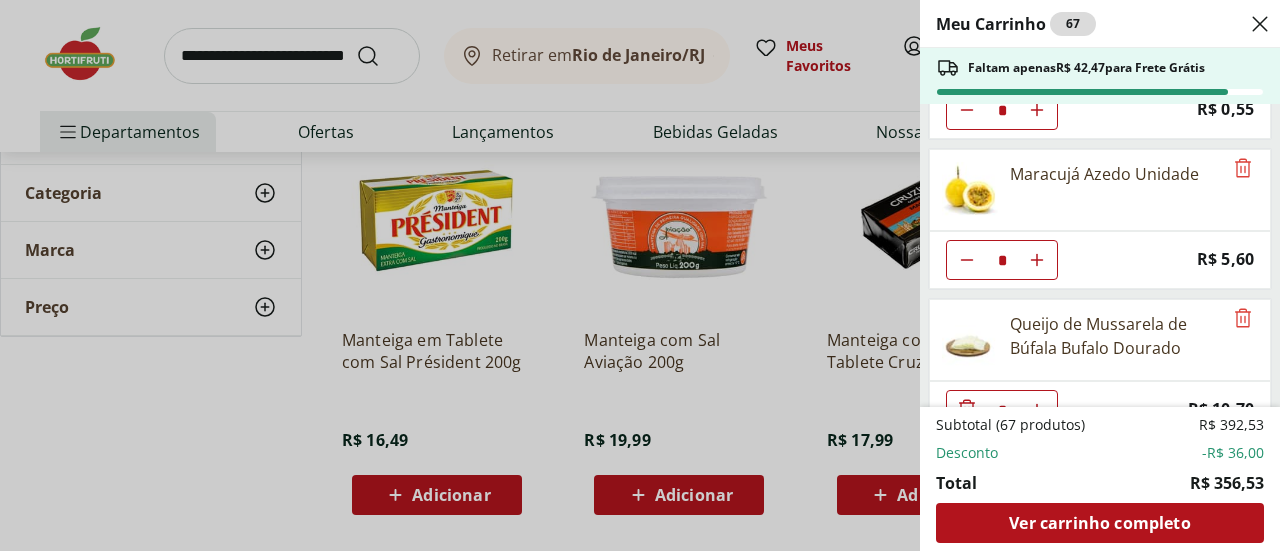 click on "Meu Carrinho 67 Faltam apenas  R$ 42,47  para Frete Grátis Sobrecoxa de Frango Congelada Korin 600g * Original price: R$ 19,99 Price: R$ 15,99 Iogurte Natural Whey 14g de Proteína Banana Verde Campo 250g * Original price: R$ 13,99 Price: R$ 9,99 Iogurte Natural Whey 14g de Proteína Morango Verde Campo 250g * Original price: R$ 13,99 Price: R$ 9,99 Iogurte Natural Whey 14g de Proteína Baunilha Verde Campo 250g * Original price: R$ 13,99 Price: R$ 9,99 Carne Moída Bovina Resfriada * Price: R$ 15,87 Bife de Fígado Resfriado * Price: R$ 8,40 Bife de Maminha * Price: R$ 31,96 Batata Inglesa Unidade ** Price: R$ 0,80 Cenoura Unidade * Price: R$ 0,72 Inhame Dedo Unidade * Price: R$ 0,81 Batata Baroa Amarela Unidade * Price: R$ 3,51 Espinafre Unidade * Price: R$ 3,99 Bertalha * Price: R$ 4,99 Ovos Orgânicos Korin Tipo Grande com 10 Unidades * Price: R$ 19,99 Abobrinha Italiana Unidade * Price: R$ 2,11 Banana Prata Unidade ** Price: R$ 2,20 Maçã Gala Importada Unidade * Price: R$ 3,23 *" at bounding box center (640, 275) 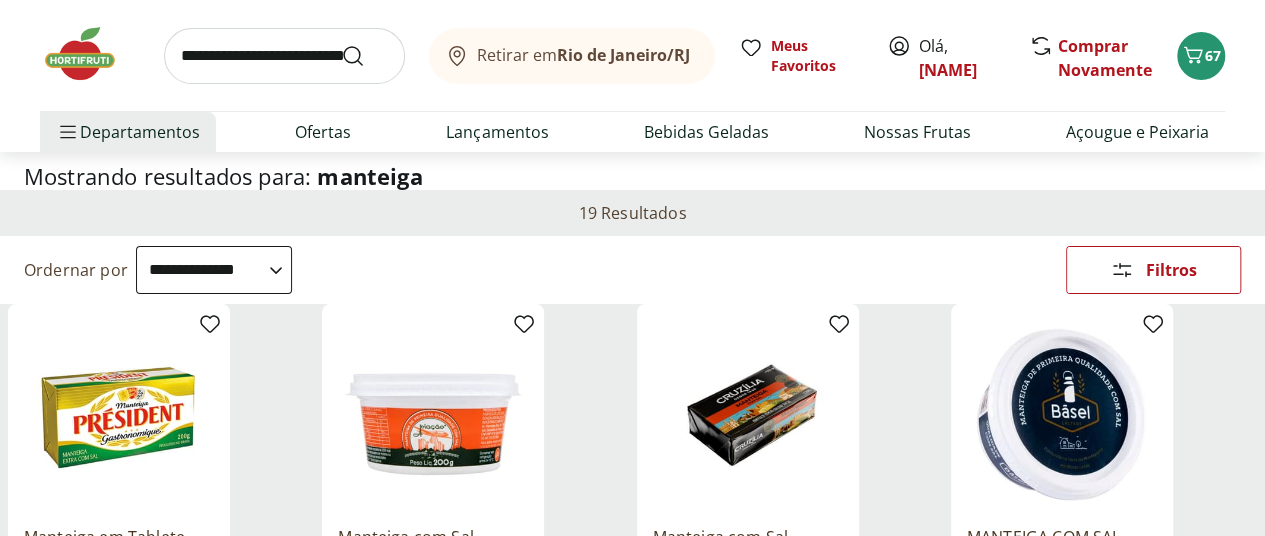 scroll, scrollTop: 89, scrollLeft: 0, axis: vertical 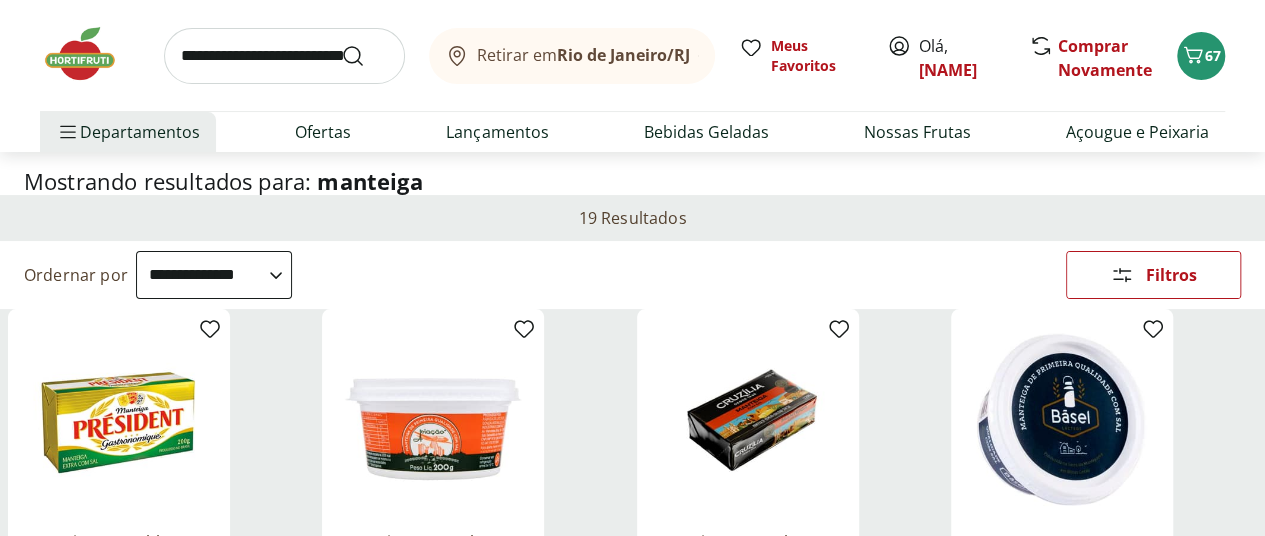 click at bounding box center [284, 56] 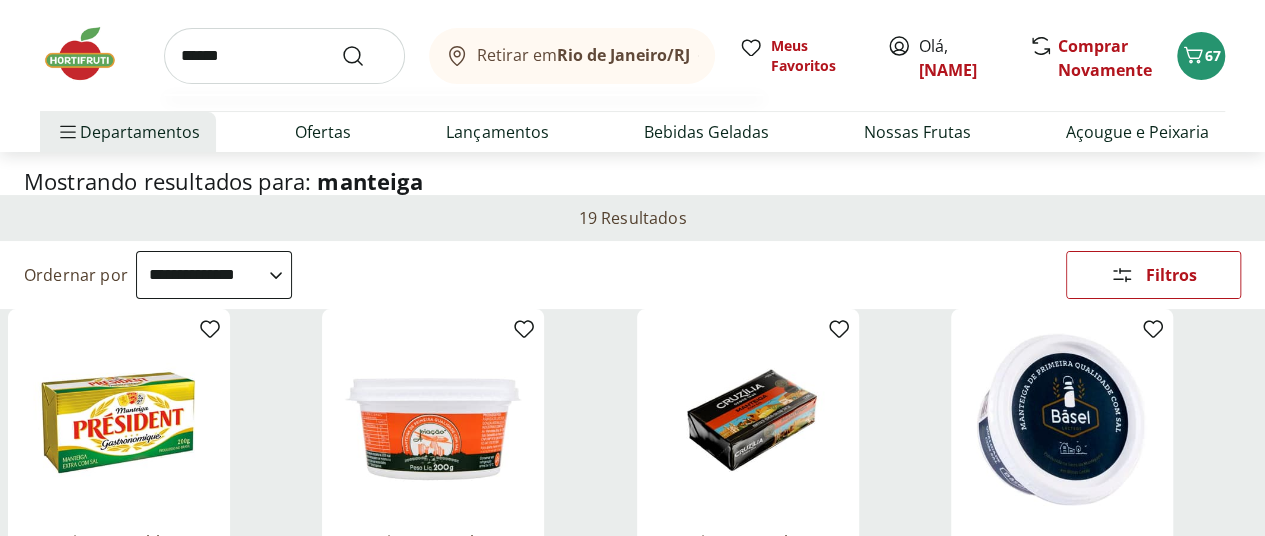 type on "******" 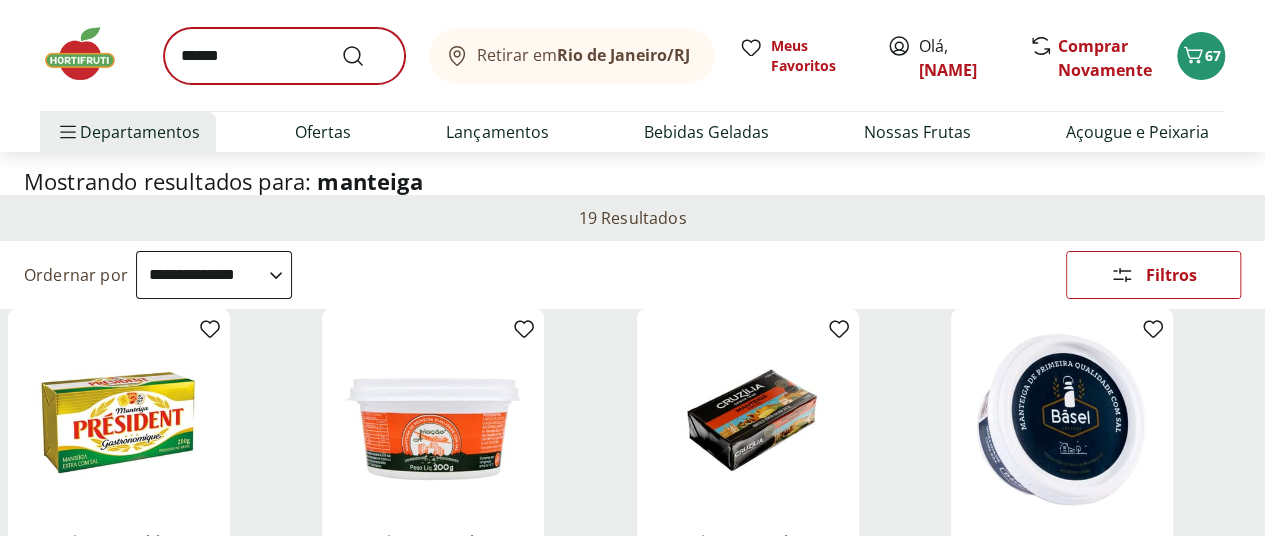 scroll, scrollTop: 0, scrollLeft: 0, axis: both 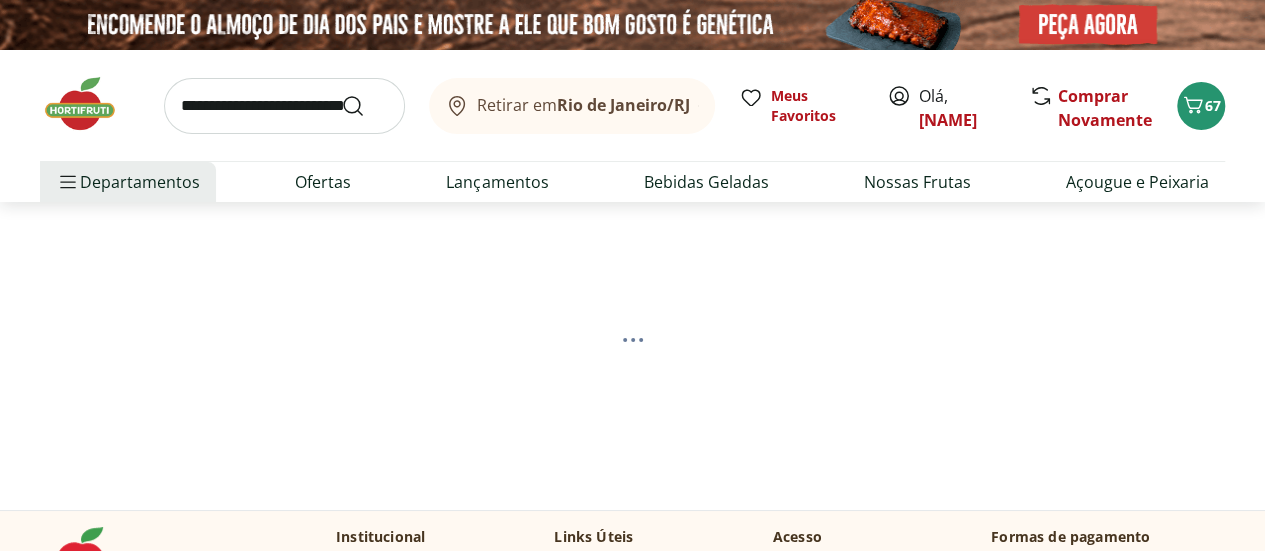 select on "**********" 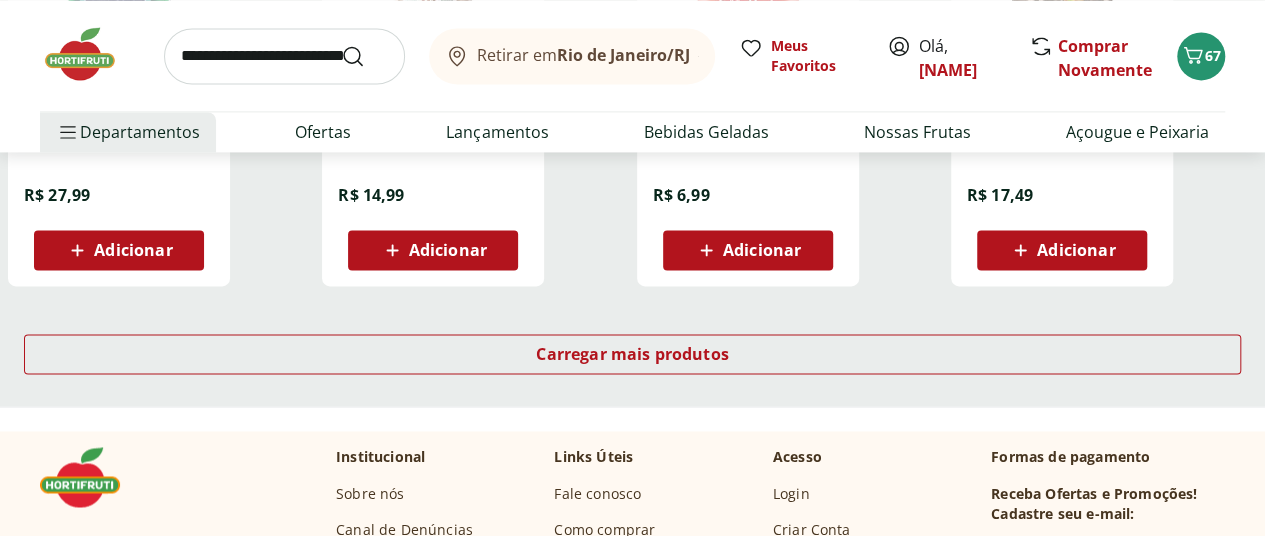 scroll, scrollTop: 1500, scrollLeft: 0, axis: vertical 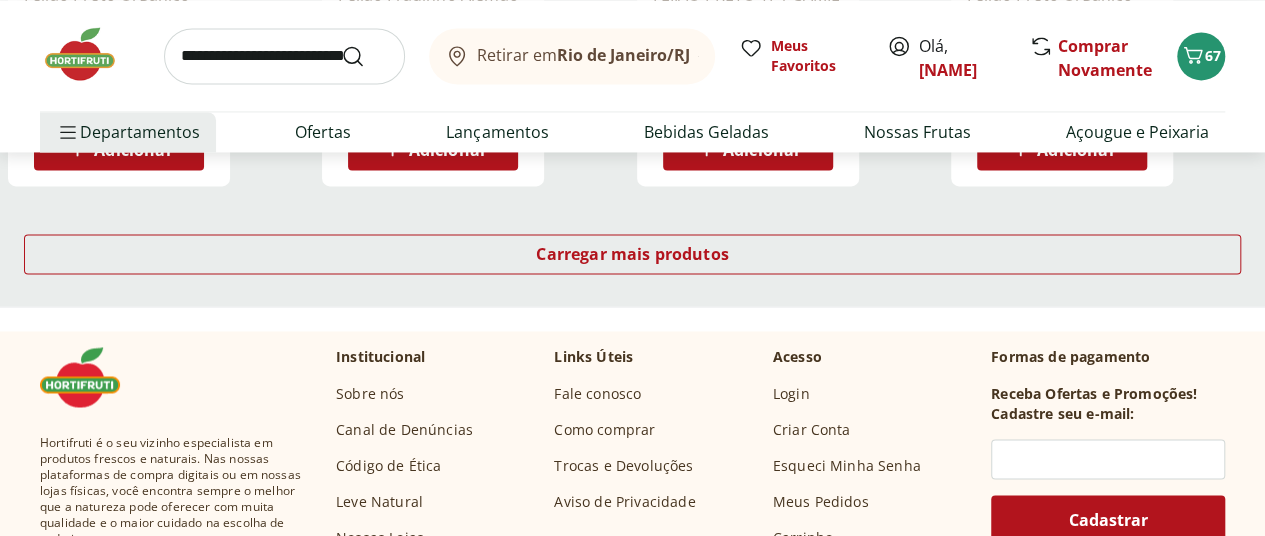 click at bounding box center [284, 56] 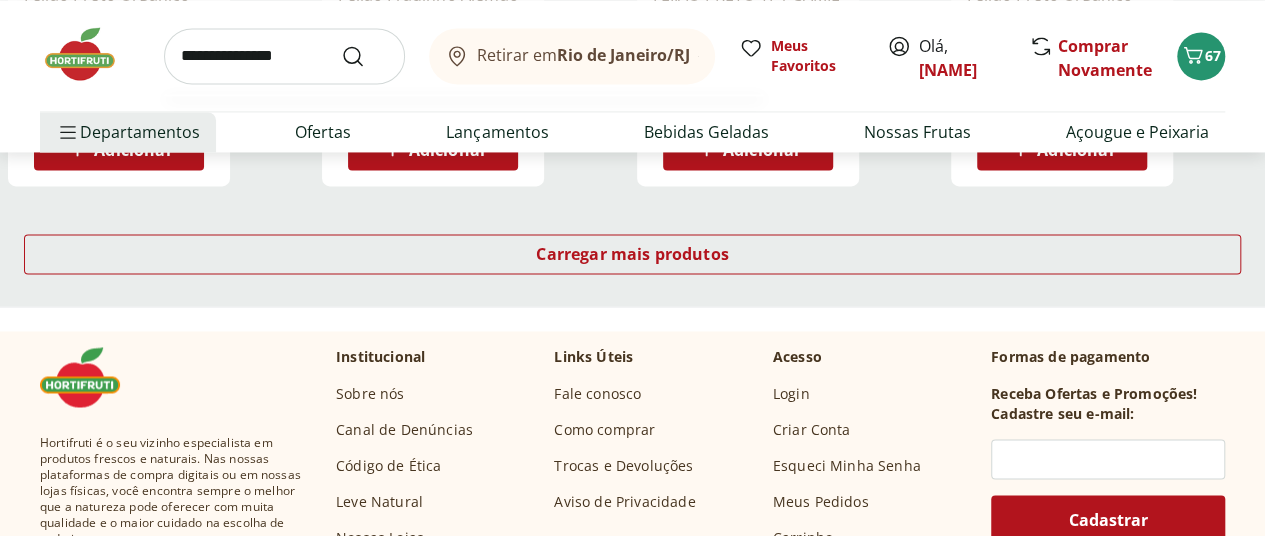 type on "**********" 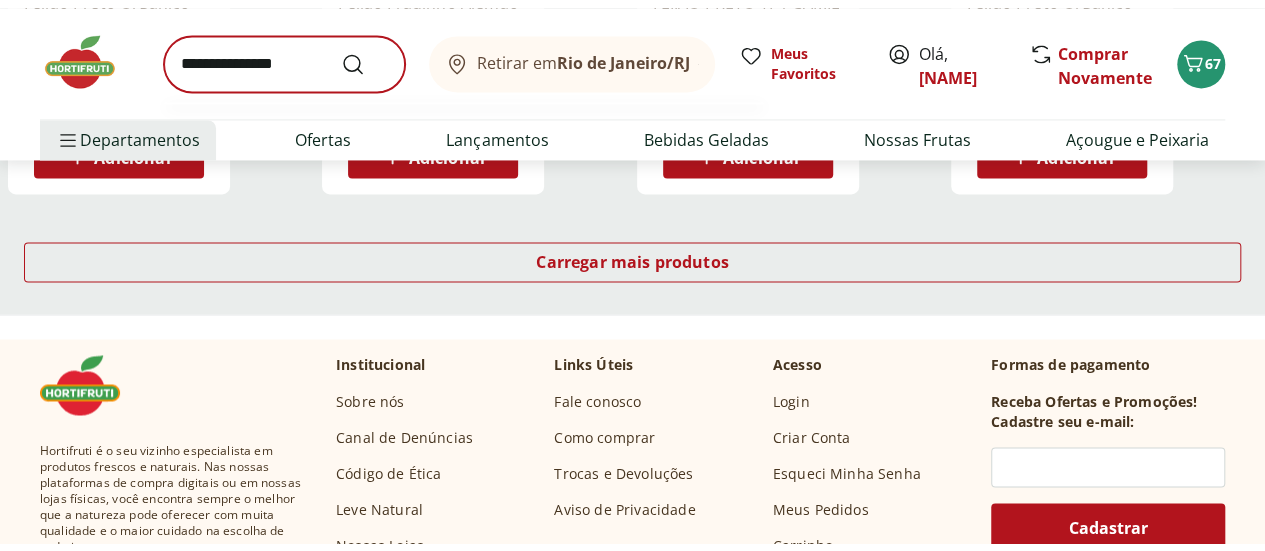 scroll, scrollTop: 0, scrollLeft: 0, axis: both 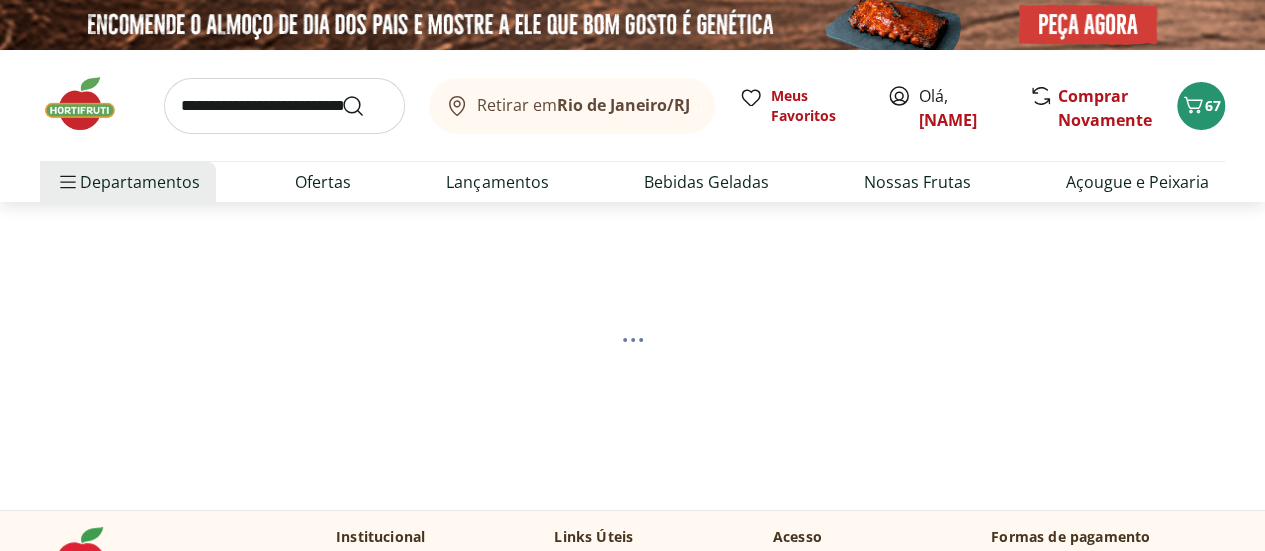 select on "**********" 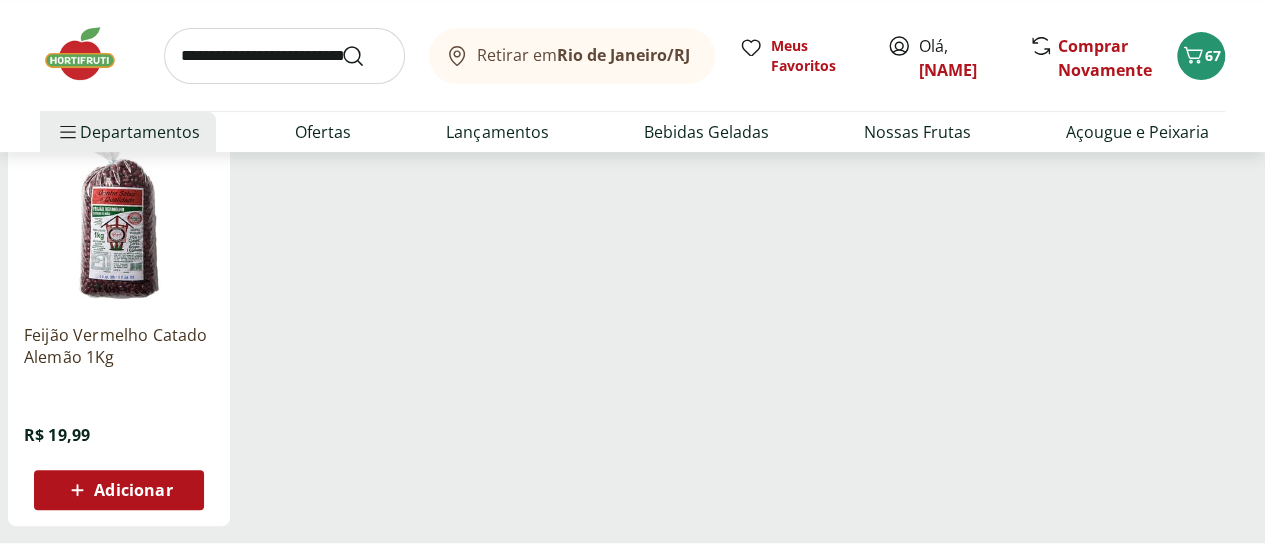 scroll, scrollTop: 300, scrollLeft: 0, axis: vertical 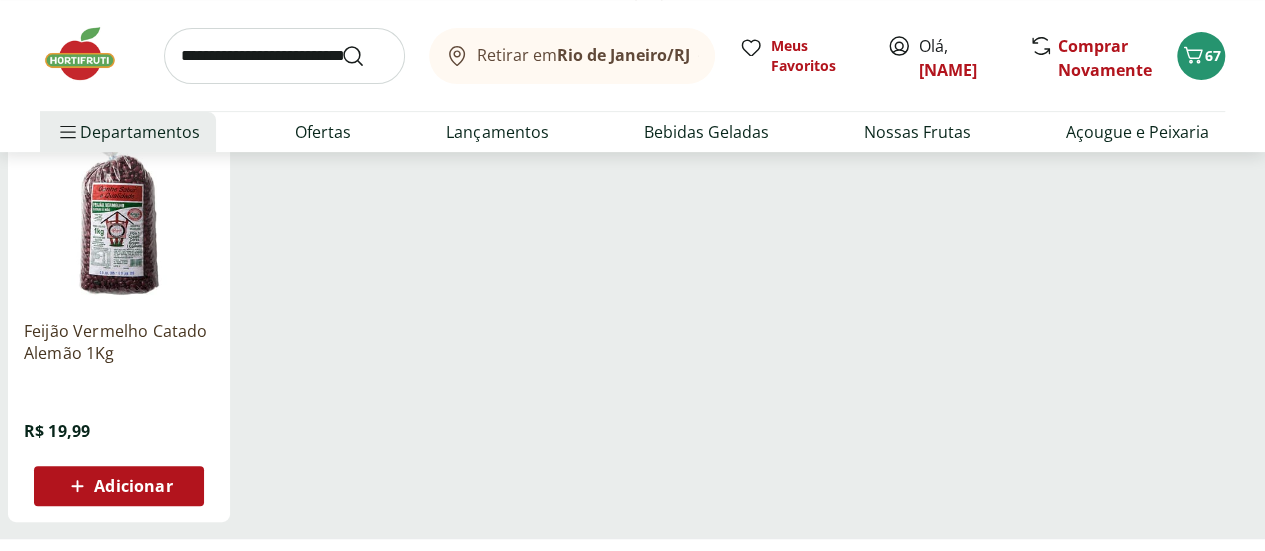 click at bounding box center (284, 56) 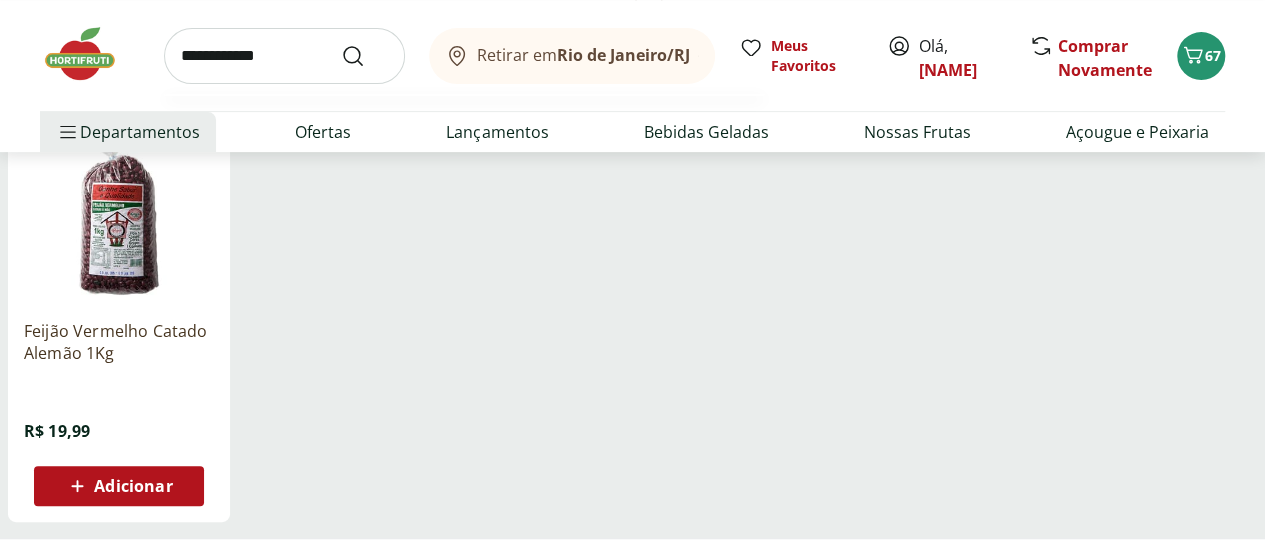 type on "**********" 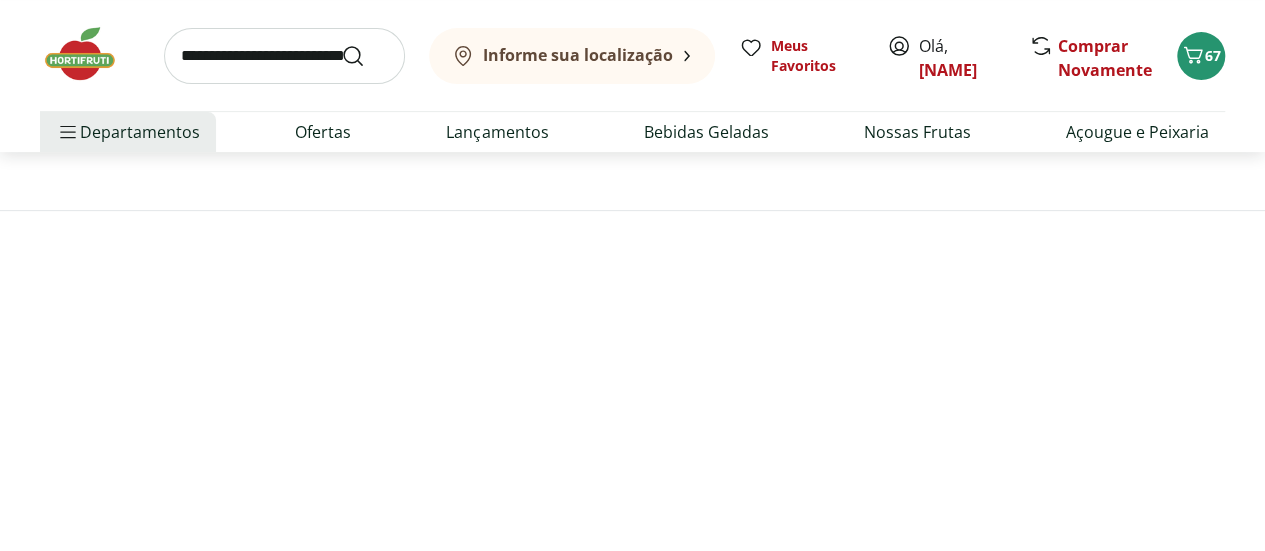 scroll, scrollTop: 0, scrollLeft: 0, axis: both 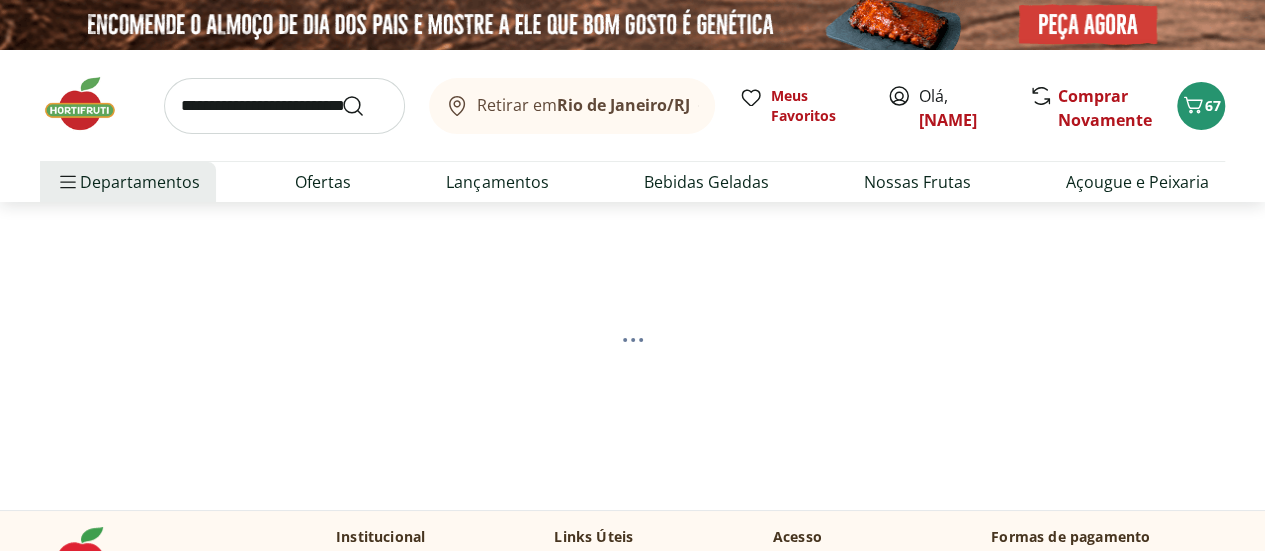 select on "**********" 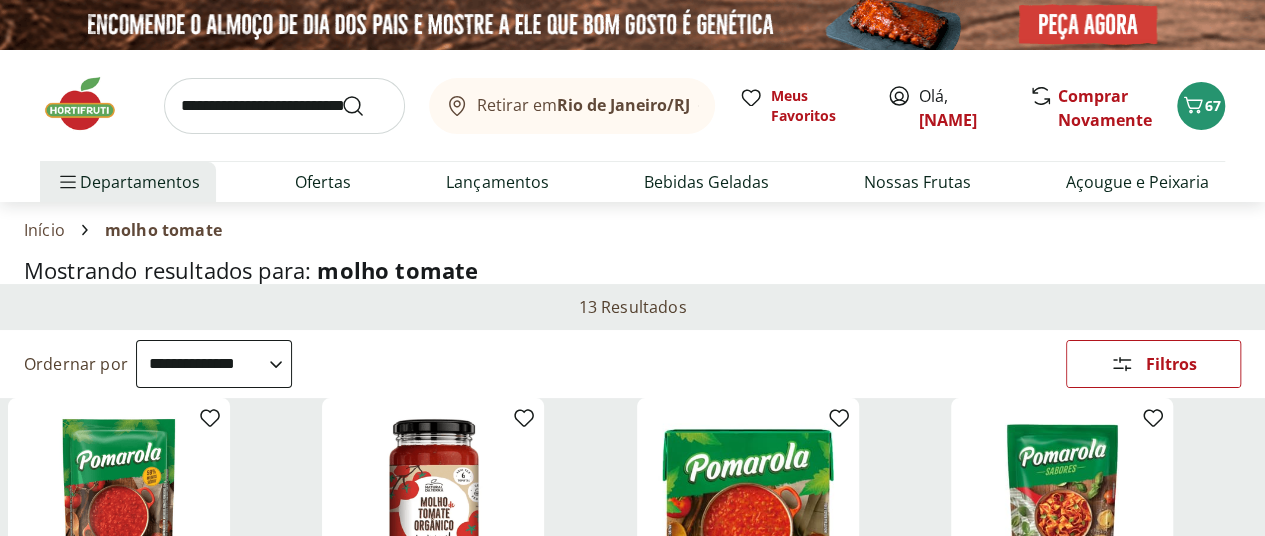 click at bounding box center [284, 106] 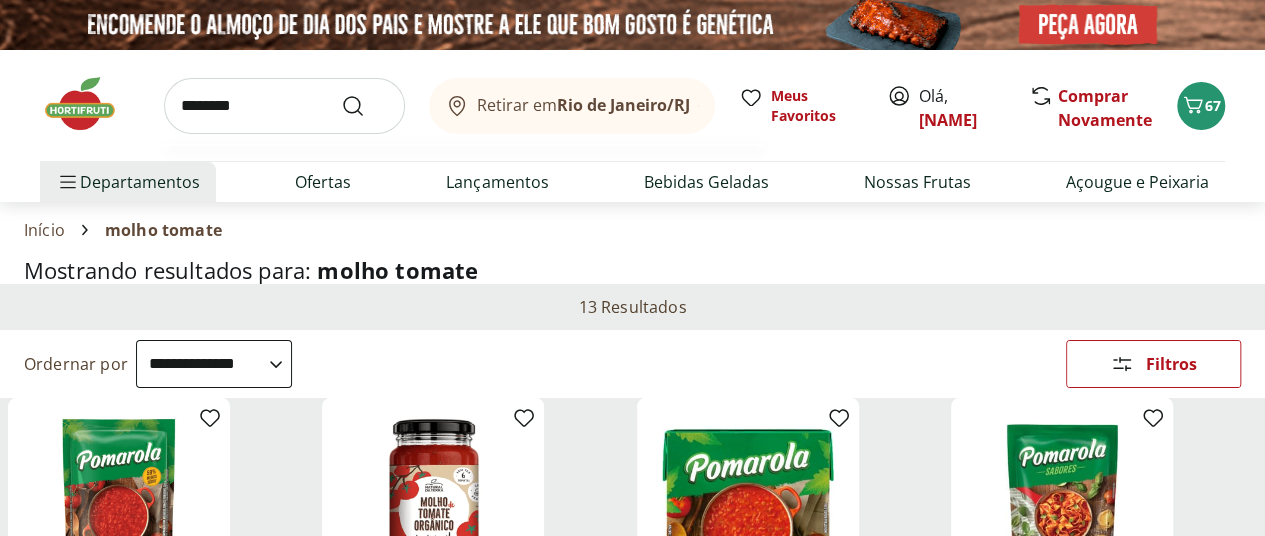 type on "********" 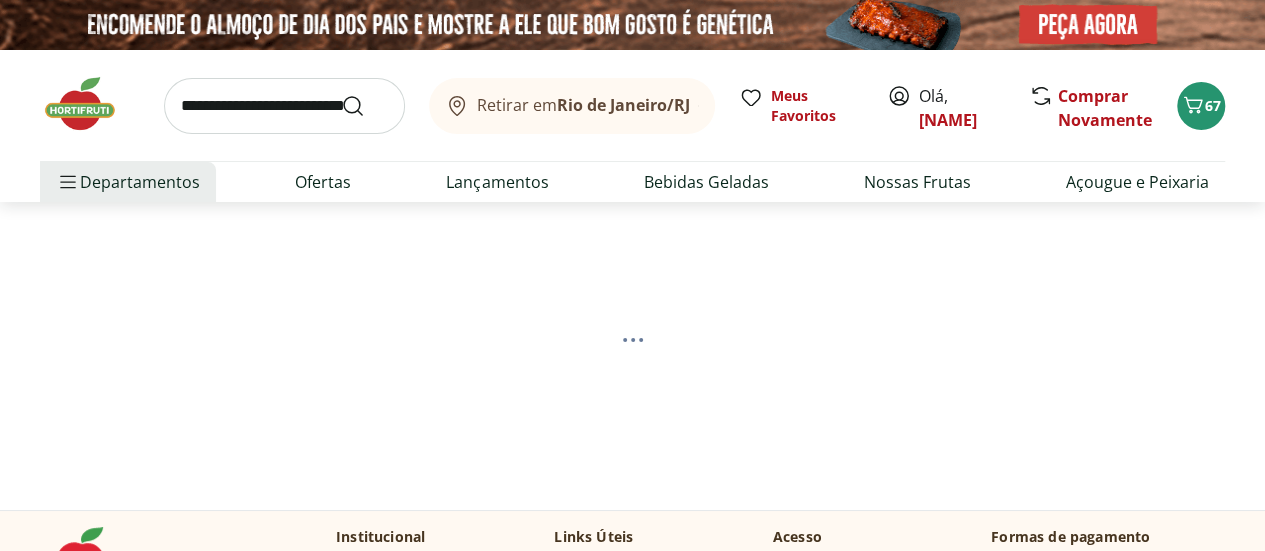 select on "**********" 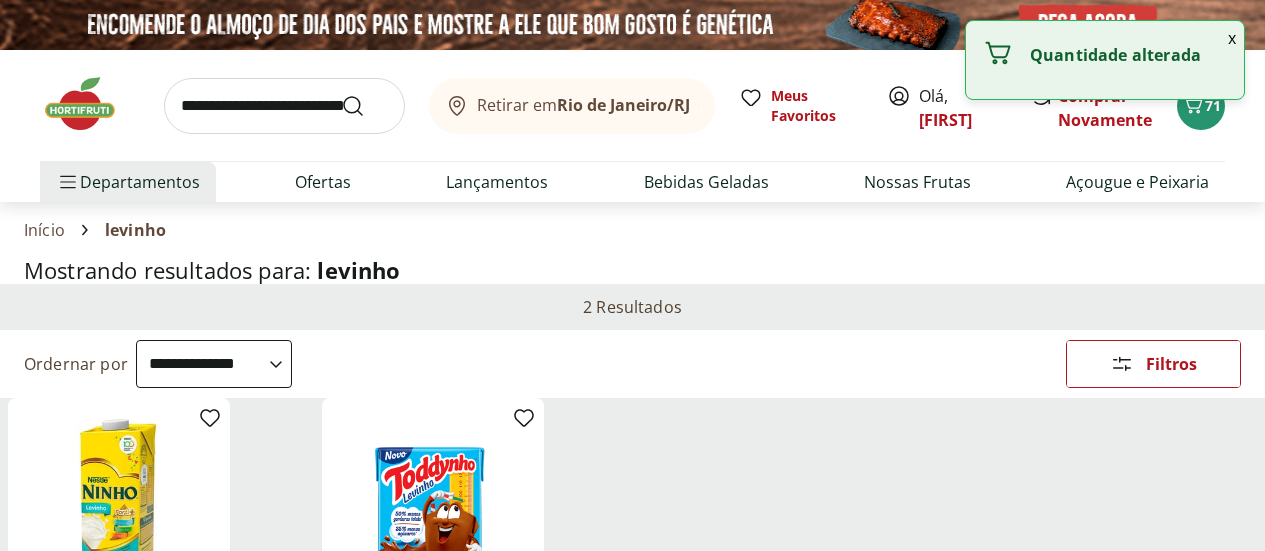 select on "**********" 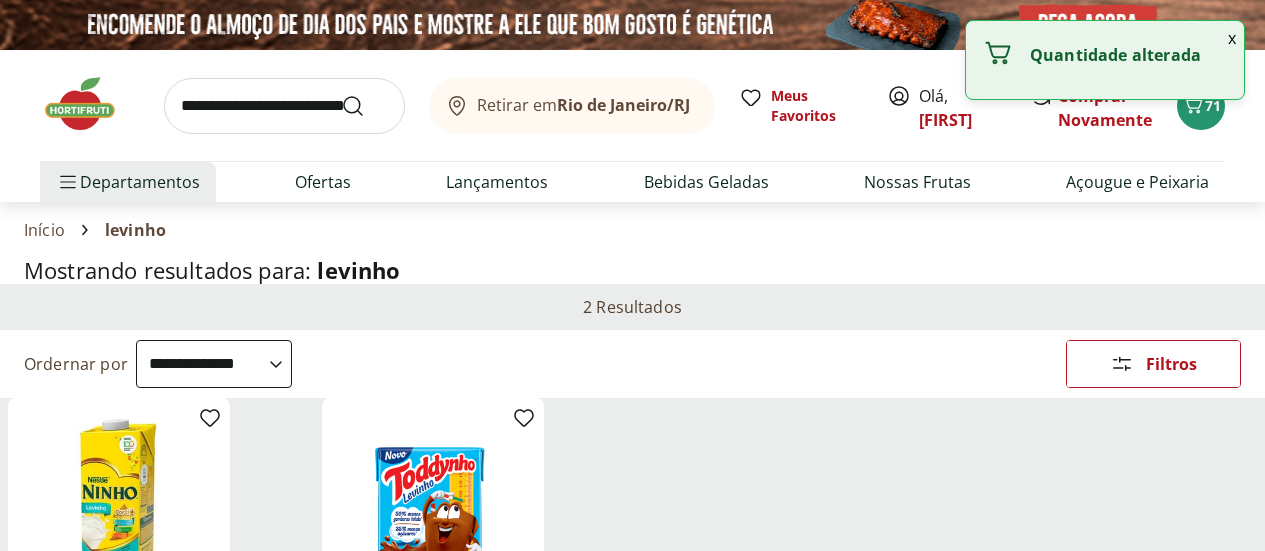 scroll, scrollTop: 400, scrollLeft: 0, axis: vertical 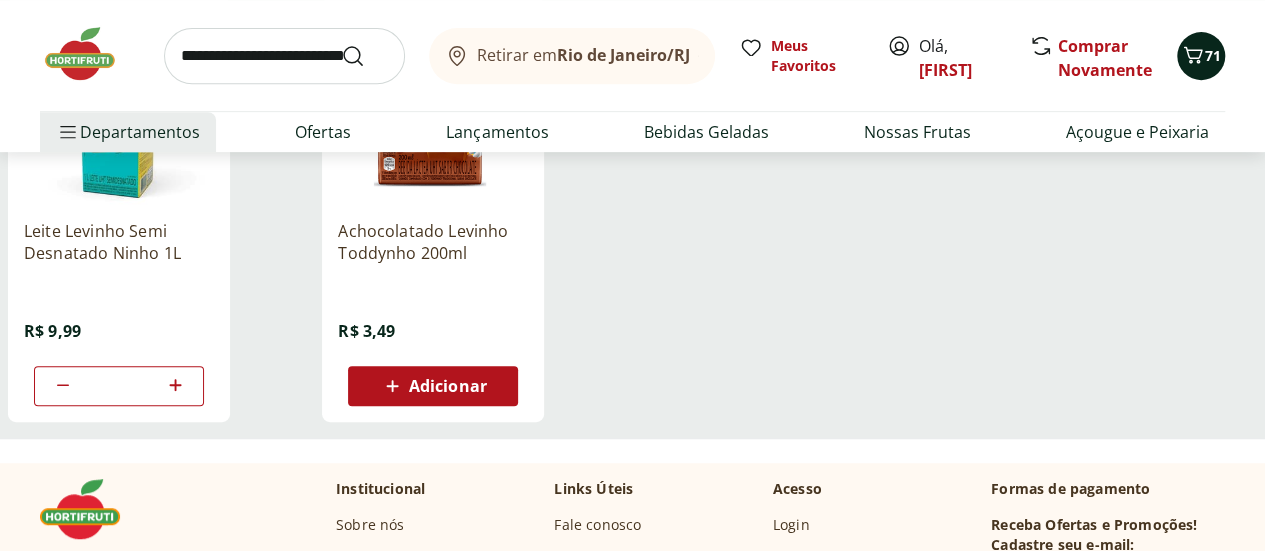click 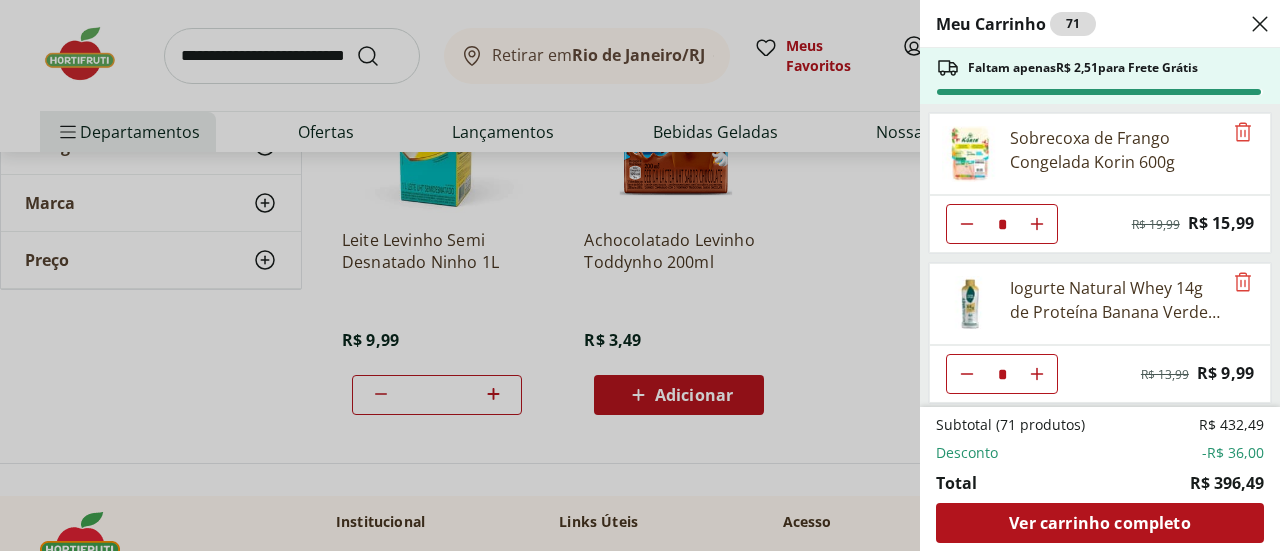 click on "Meu Carrinho 71 Faltam apenas  R$ 2,51  para Frete Grátis Sobrecoxa de Frango Congelada Korin 600g * Original price: R$ 19,99 Price: R$ 15,99 Iogurte Natural Whey 14g de Proteína Banana Verde Campo 250g * Original price: R$ 13,99 Price: R$ 9,99 Iogurte Natural Whey 14g de Proteína Morango Verde Campo 250g * Original price: R$ 13,99 Price: R$ 9,99 Iogurte Natural Whey 14g de Proteína Baunilha Verde Campo 250g * Original price: R$ 13,99 Price: R$ 9,99 Carne Moída Bovina Resfriada * Price: R$ 15,87 Bife de Fígado Resfriado * Price: R$ 8,40 Bife de Maminha * Price: R$ 31,96 Batata Inglesa Unidade ** Price: R$ 0,80 Cenoura Unidade * Price: R$ 0,72 Inhame Dedo Unidade * Price: R$ 0,81 Batata Baroa Amarela Unidade * Price: R$ 3,51 Espinafre Unidade * Price: R$ 3,99 Bertalha * Price: R$ 4,99 Ovos Orgânicos Korin Tipo Grande com 10 Unidades * Price: R$ 19,99 Abobrinha Italiana Unidade * Price: R$ 2,11 Banana Prata Unidade ** Price: R$ 2,20 Maçã Gala Importada Unidade * Price: R$ 3,23 * *" at bounding box center (640, 275) 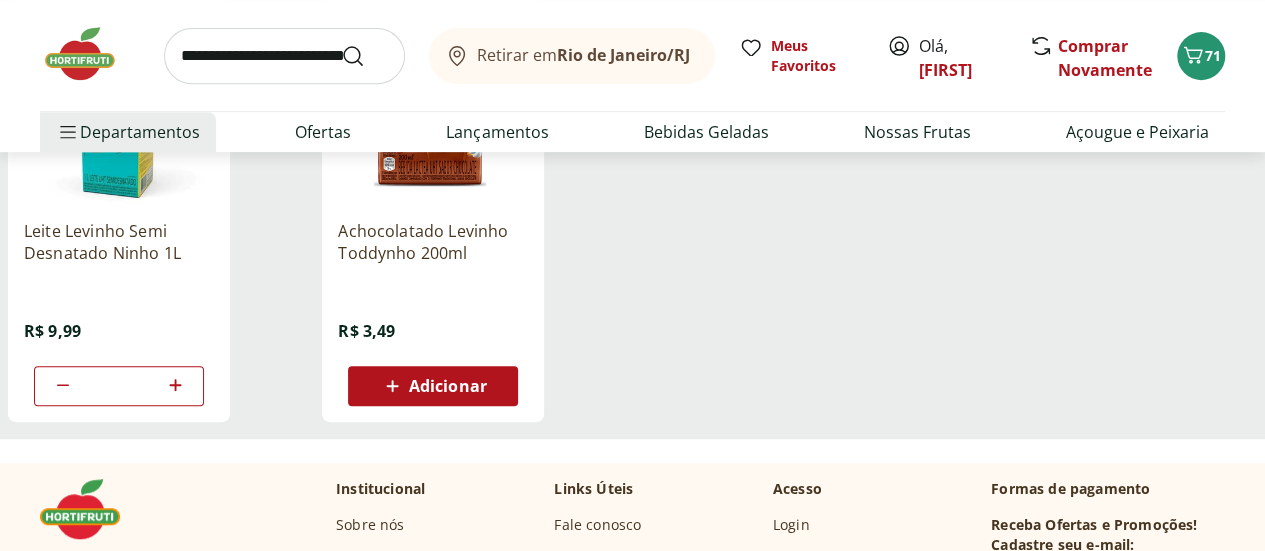 click 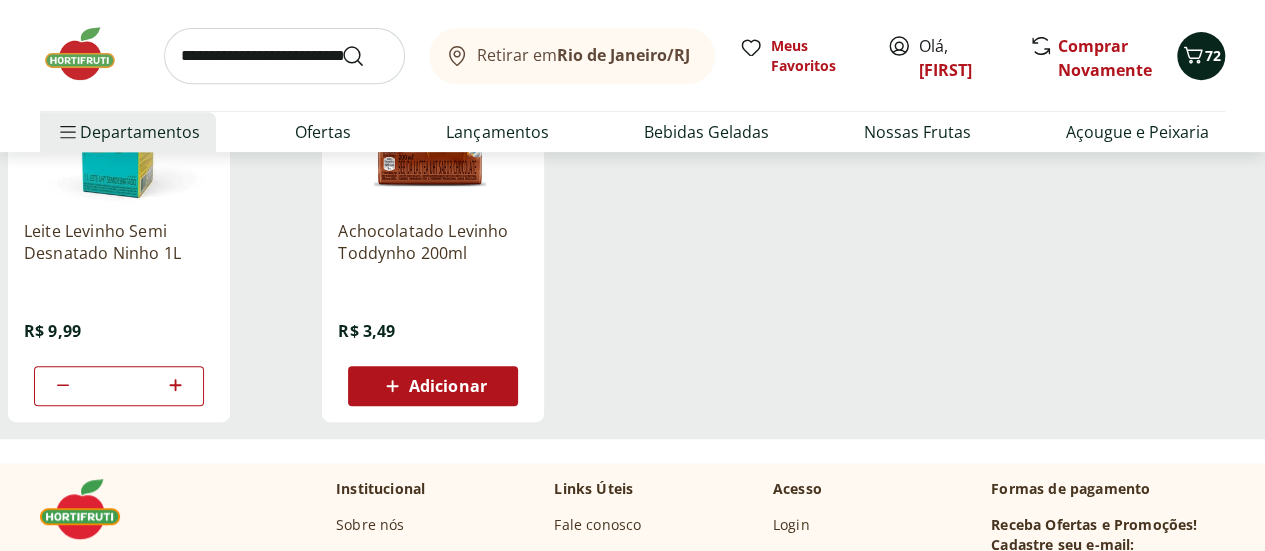 click 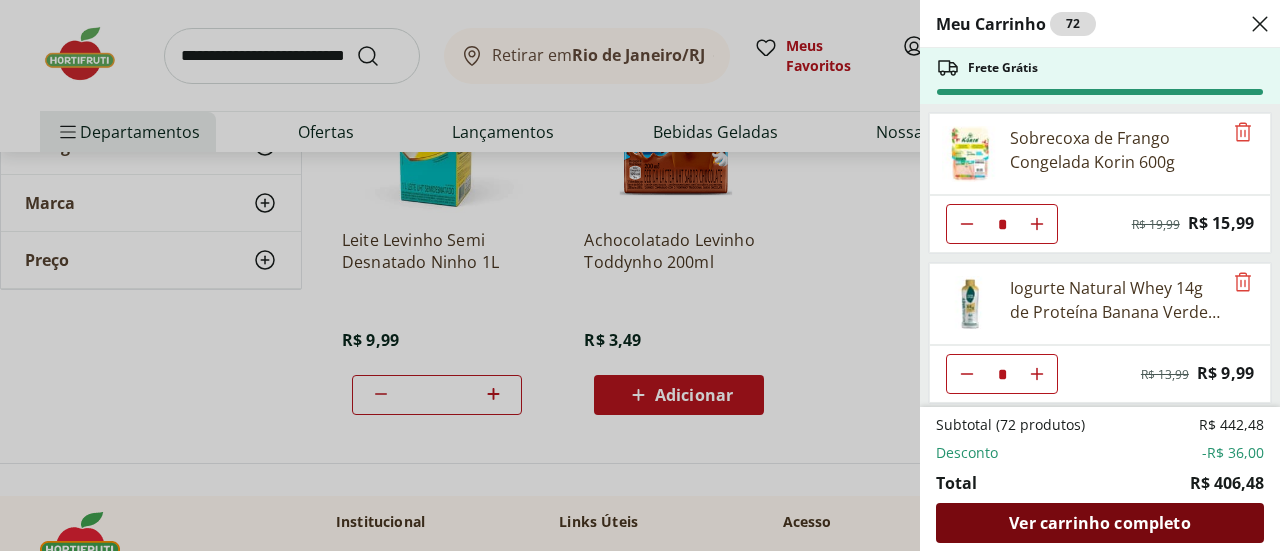 click on "Ver carrinho completo" at bounding box center (1099, 523) 